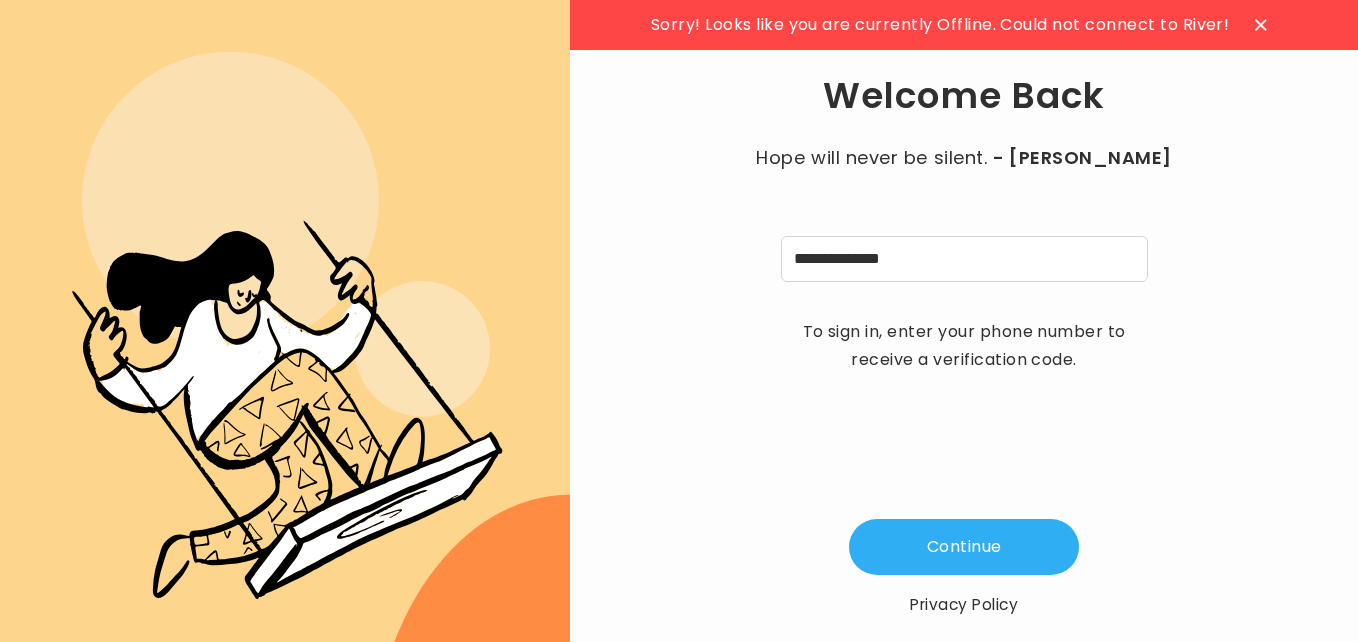 scroll, scrollTop: 0, scrollLeft: 0, axis: both 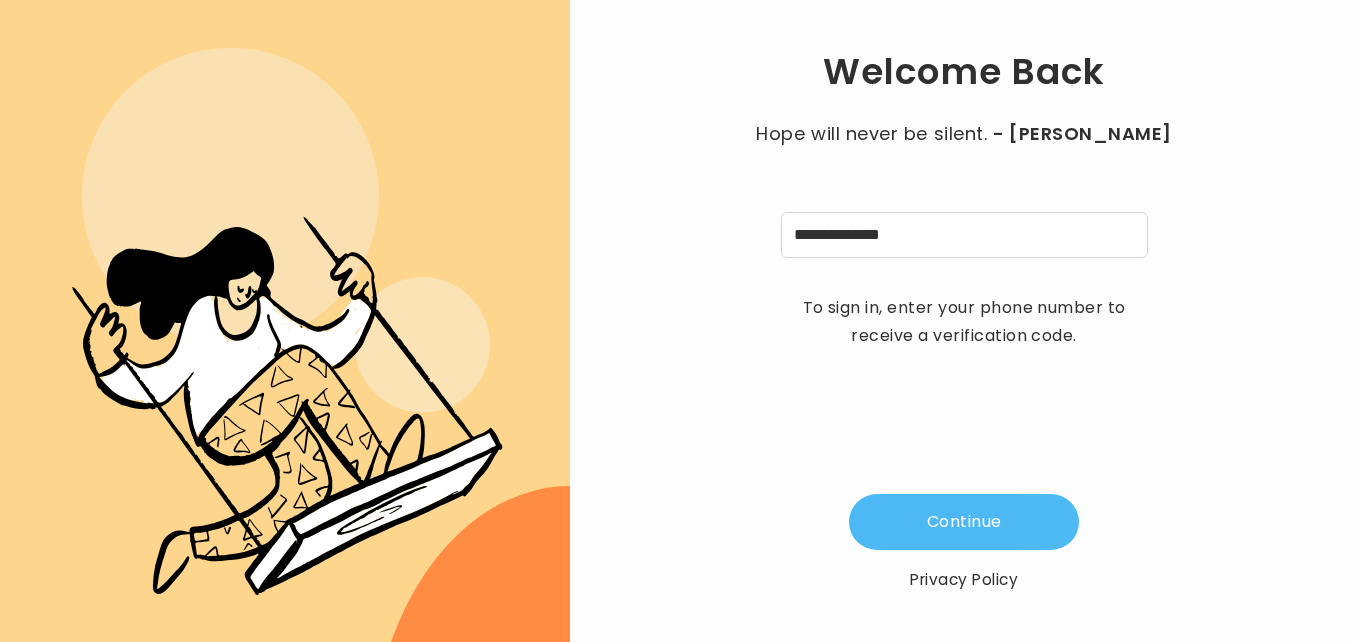 click on "Continue" at bounding box center (964, 522) 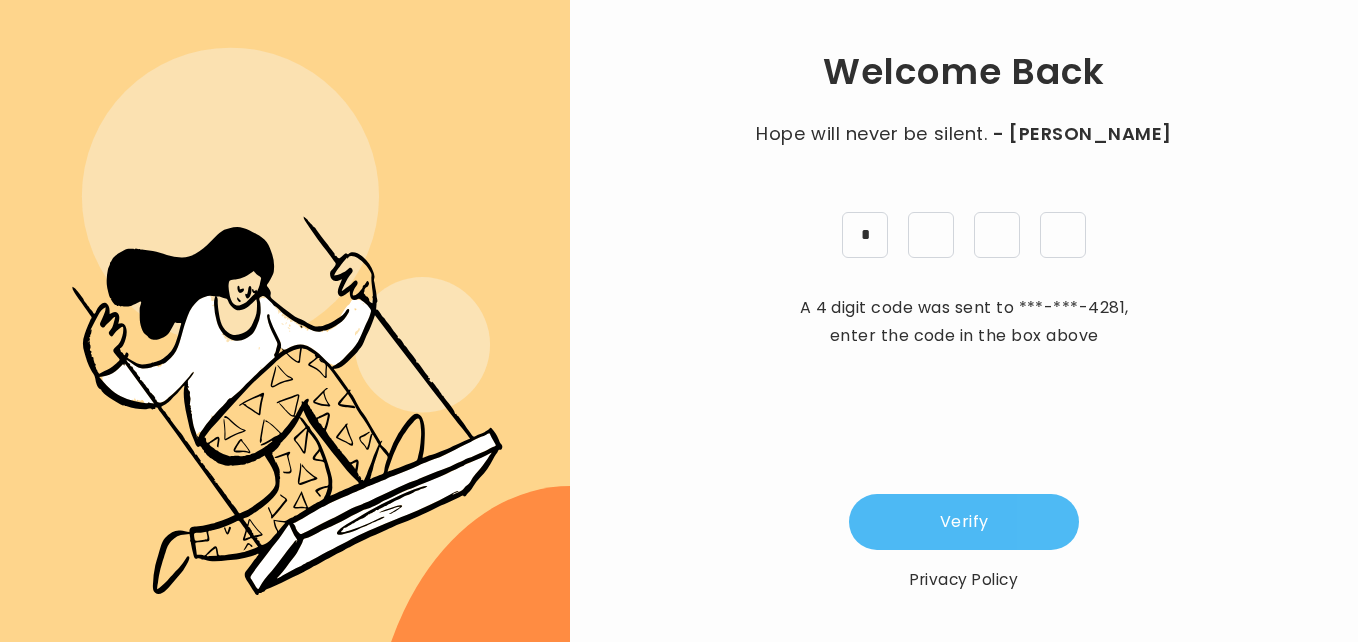 type on "*" 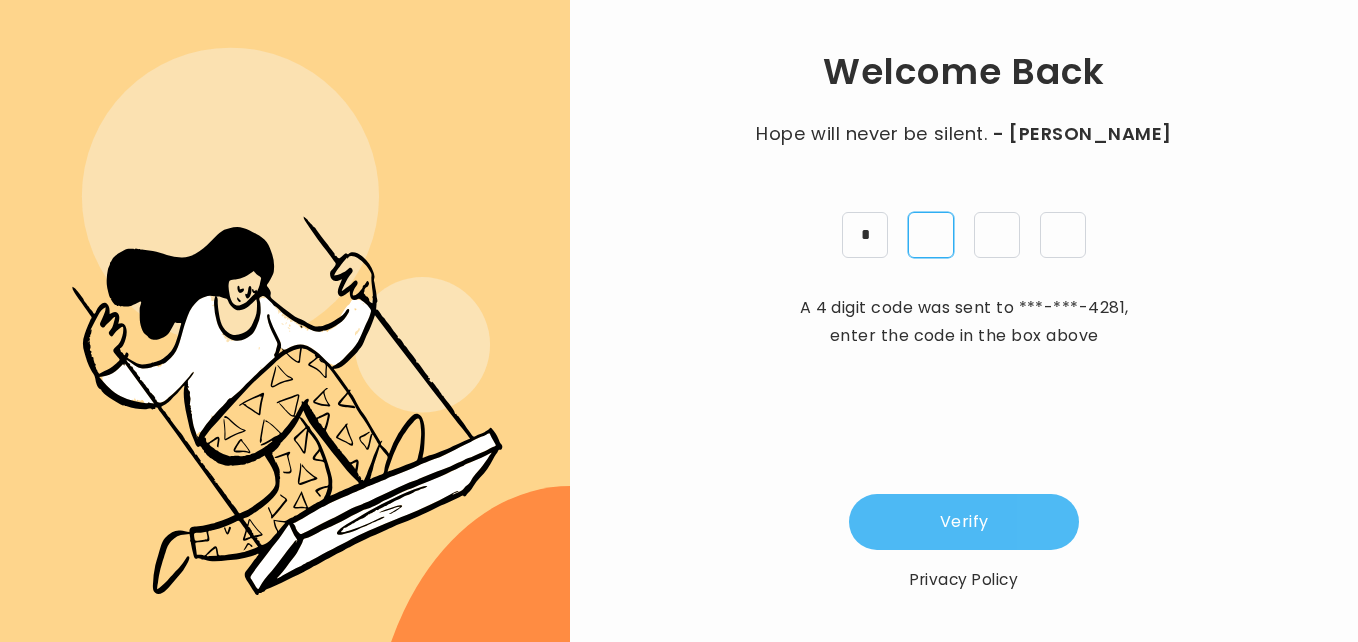 type on "*" 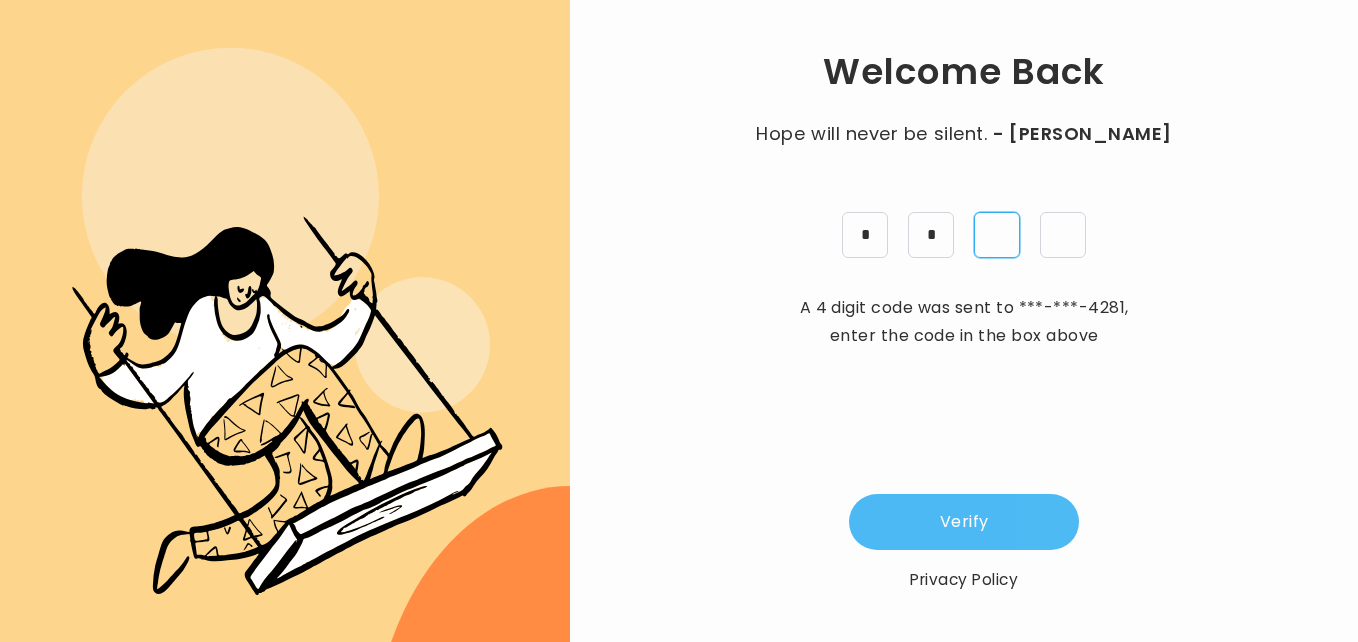 type on "*" 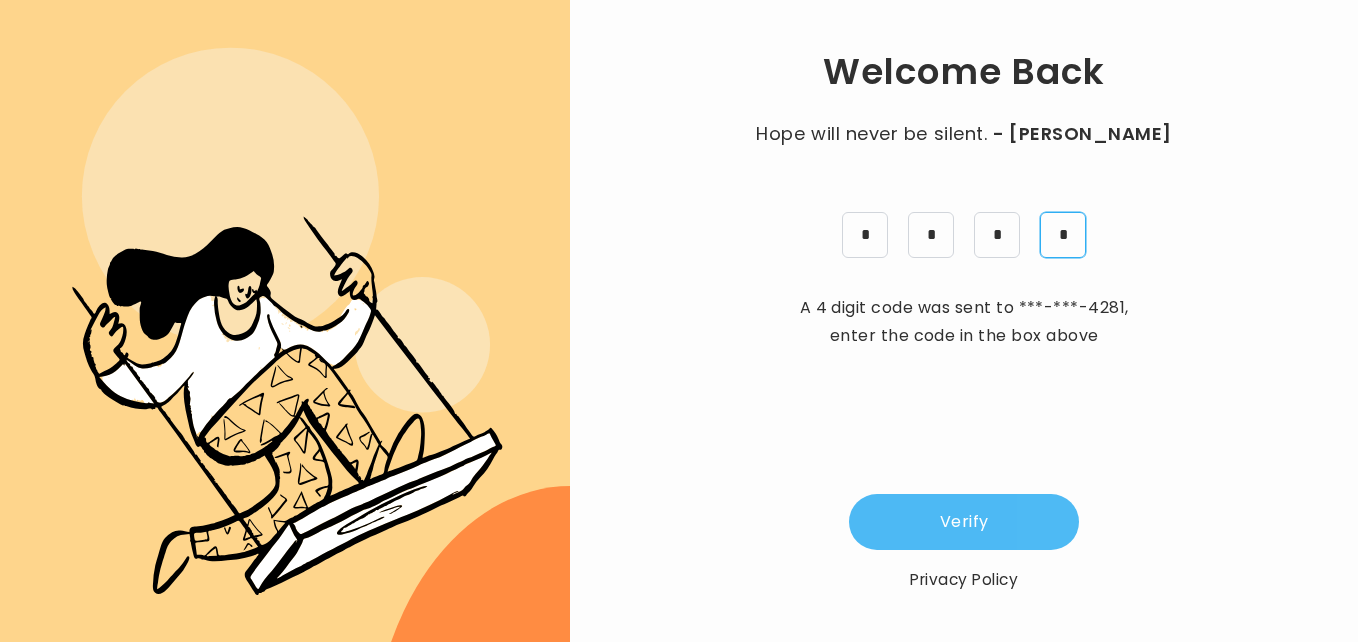 type on "*" 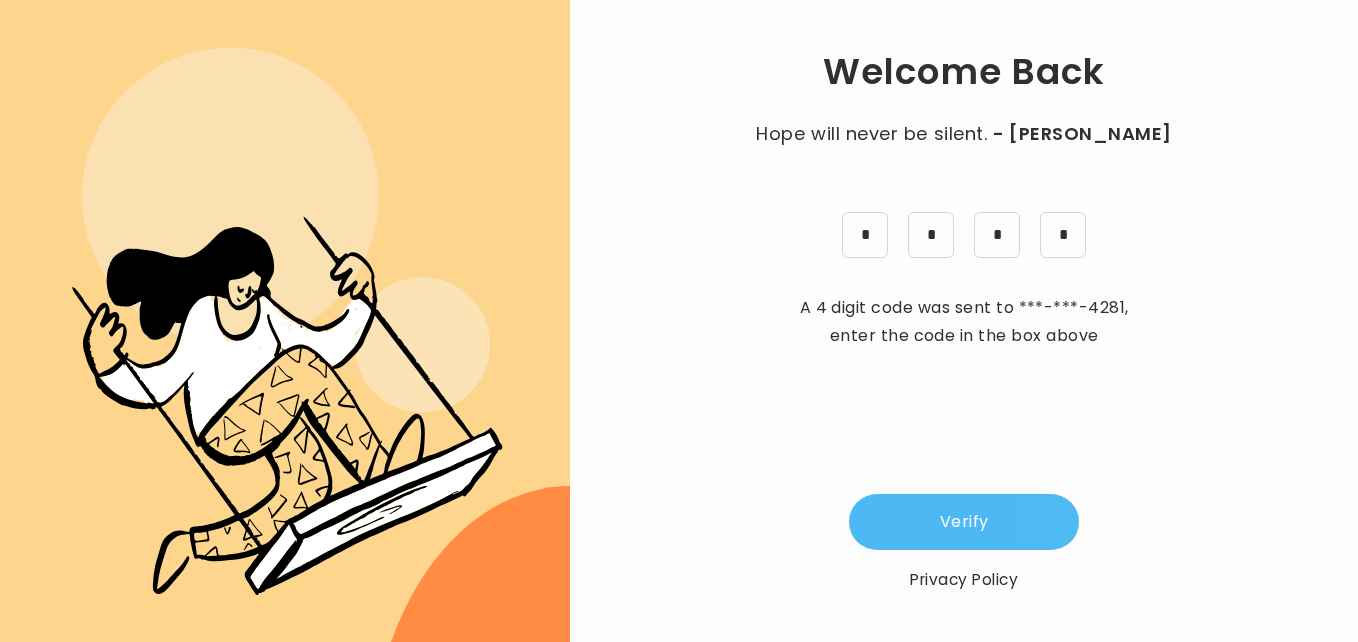 click on "Verify" at bounding box center (964, 522) 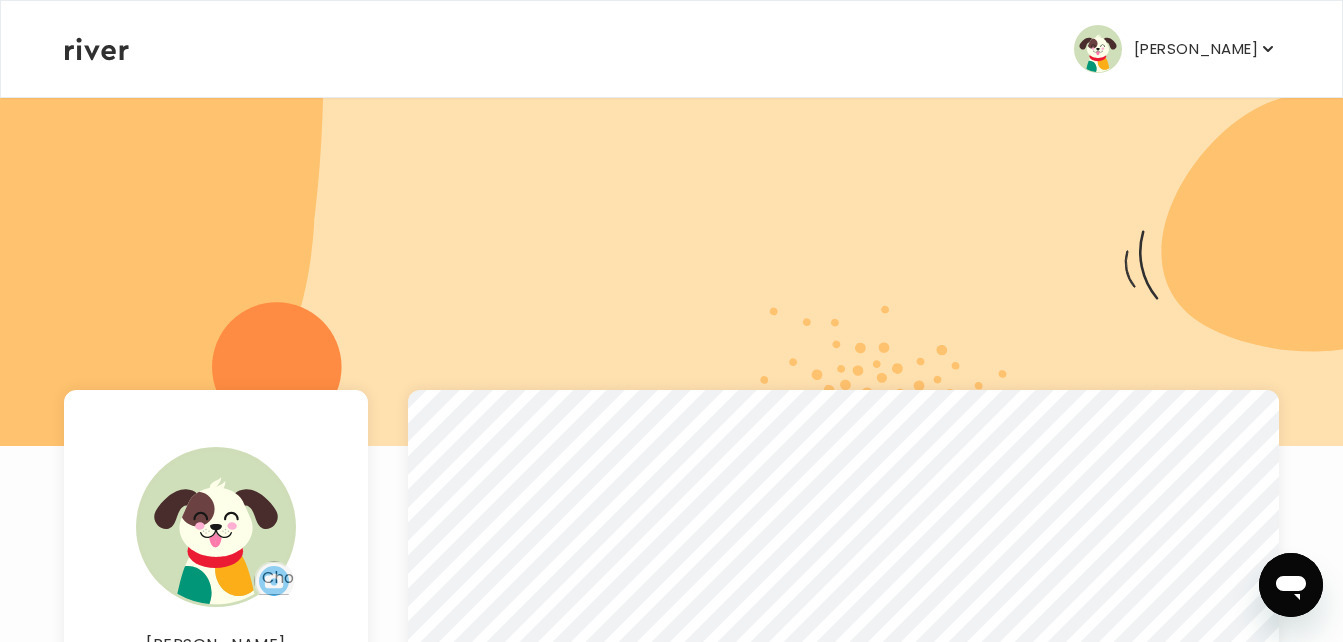 click on "[PERSON_NAME]" at bounding box center (1196, 49) 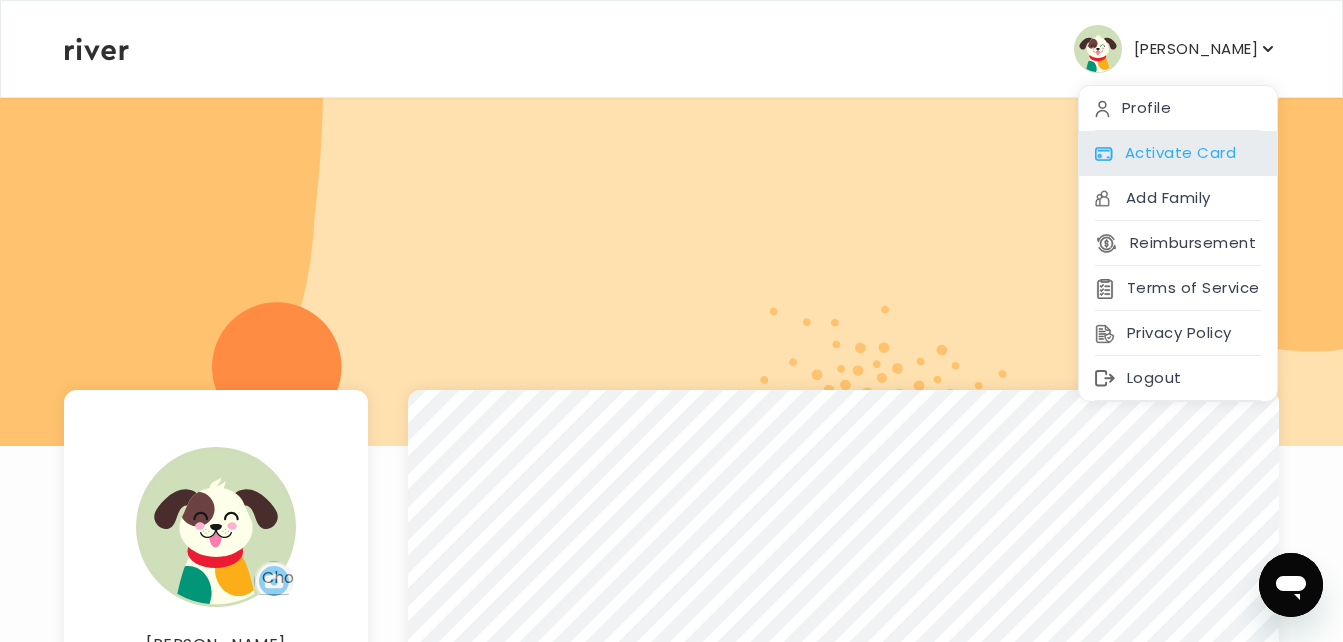 click on "Activate Card" at bounding box center (1178, 153) 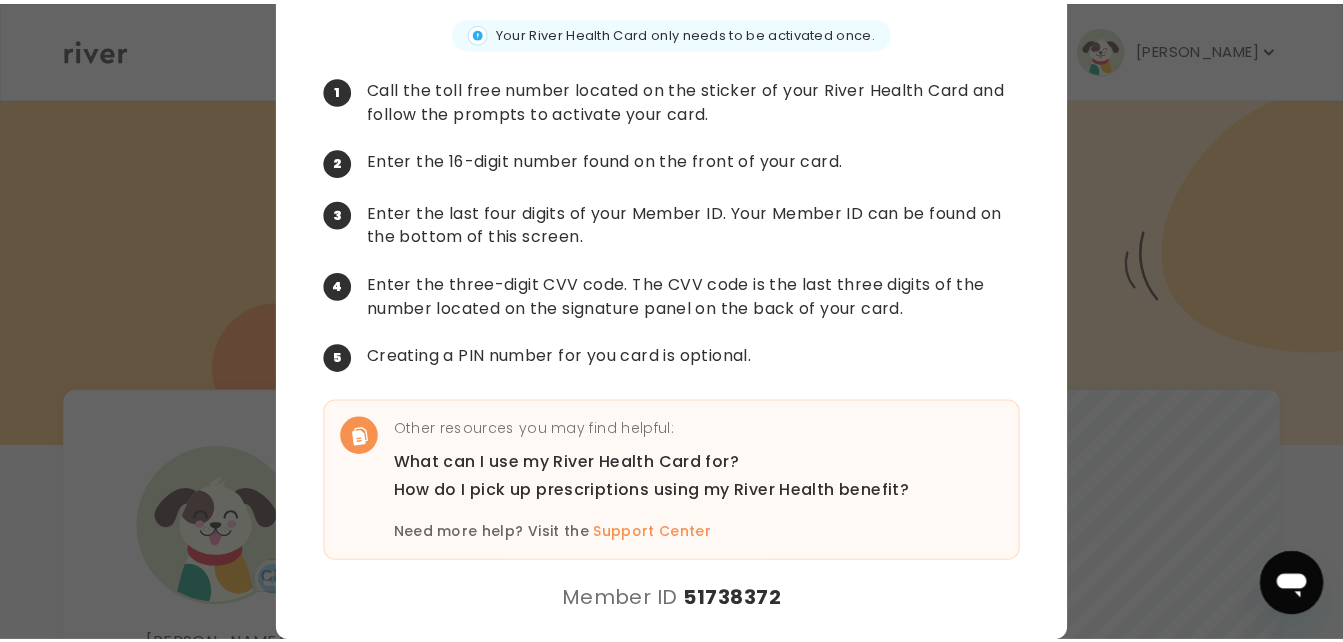 scroll, scrollTop: 0, scrollLeft: 0, axis: both 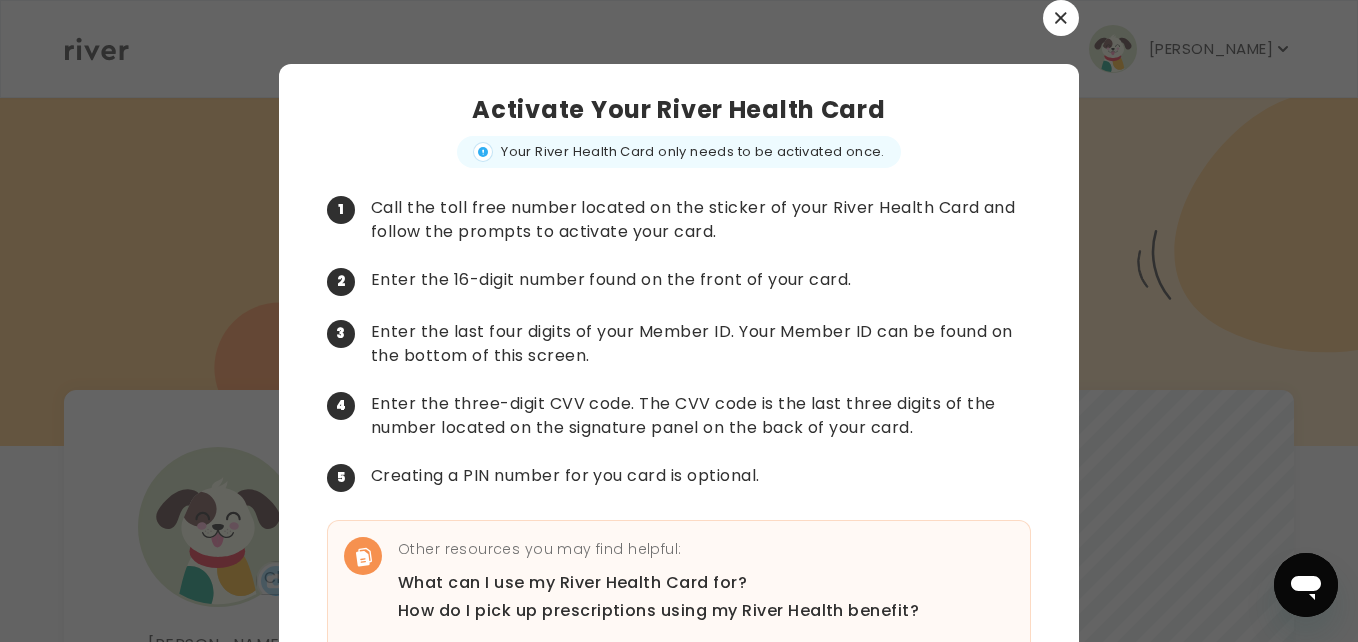 click at bounding box center (1061, 18) 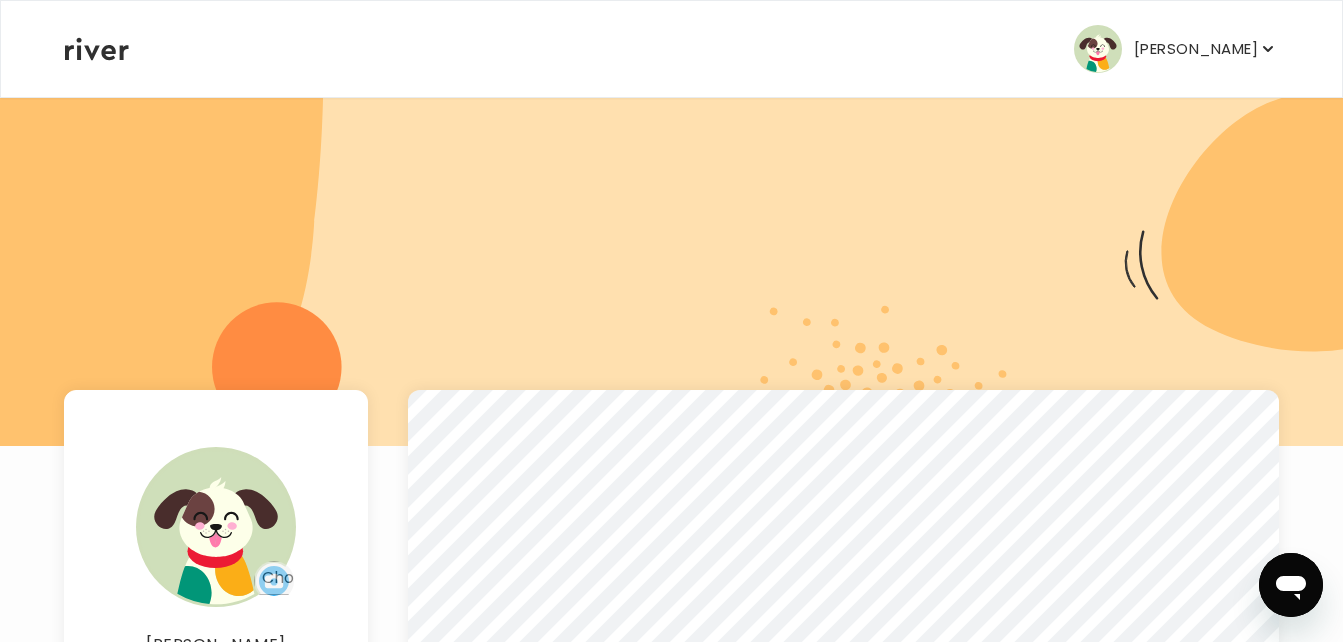 click on "[PERSON_NAME]" at bounding box center [1196, 49] 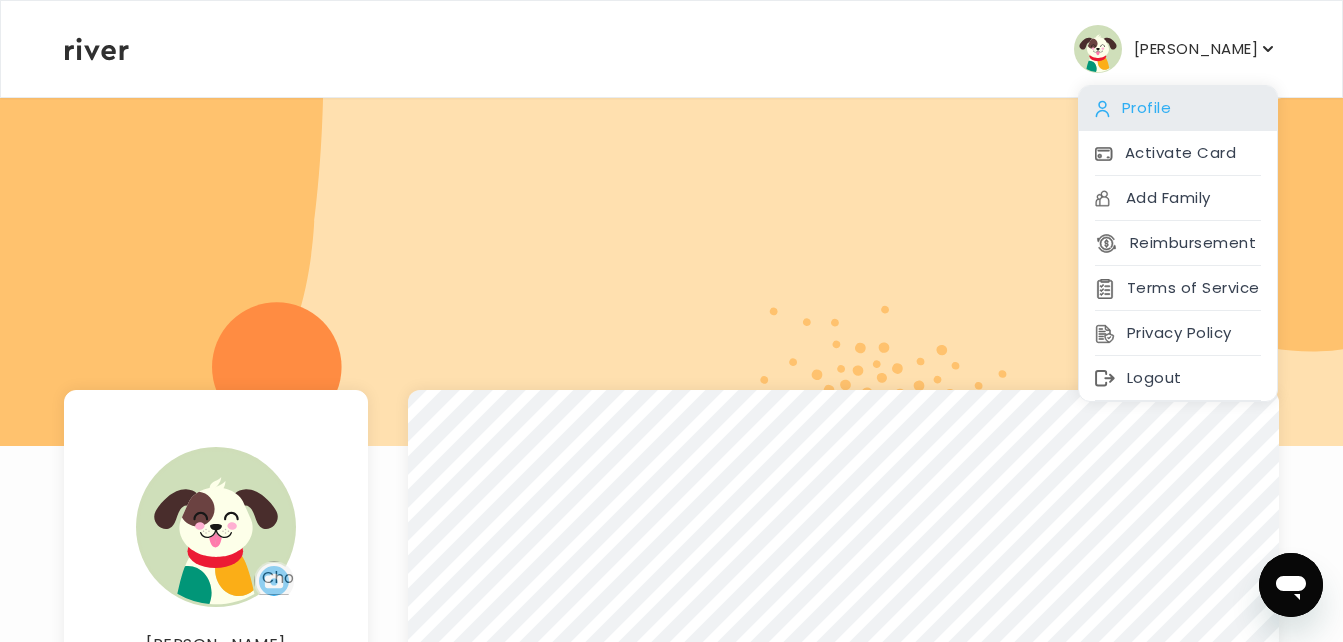 click on "Profile" at bounding box center (1178, 108) 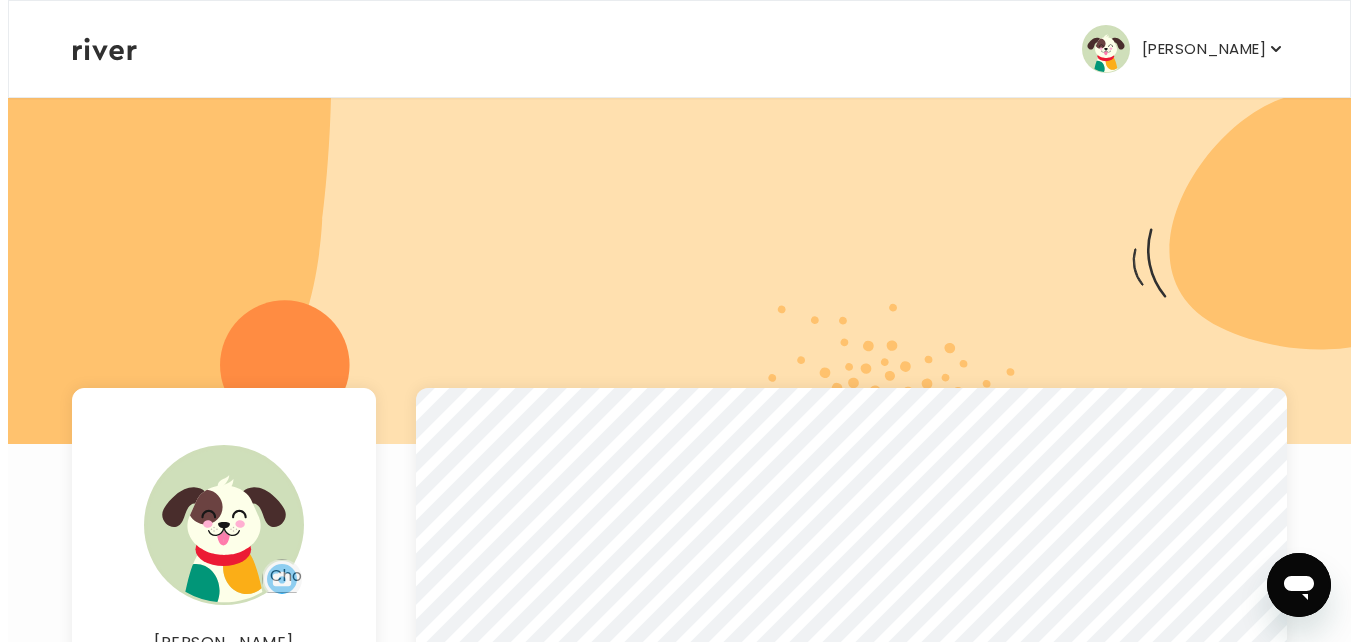 scroll, scrollTop: 0, scrollLeft: 0, axis: both 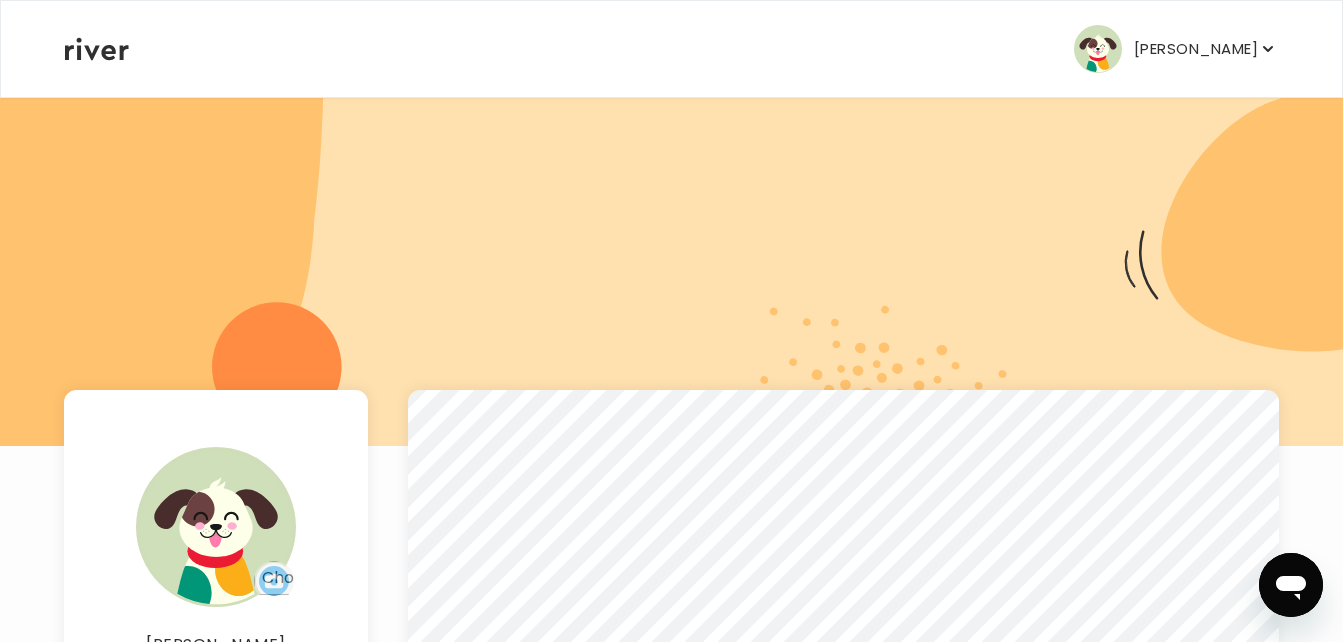 click on "[PERSON_NAME]" at bounding box center [1196, 49] 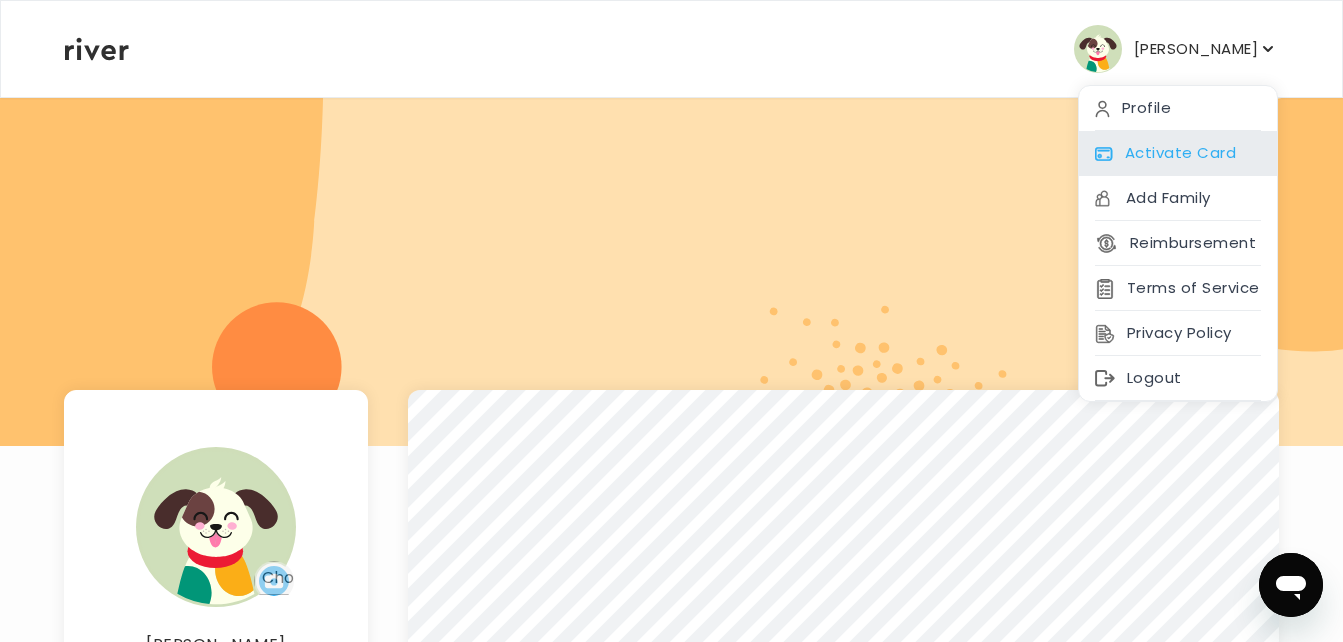 click on "Activate Card" at bounding box center (1178, 153) 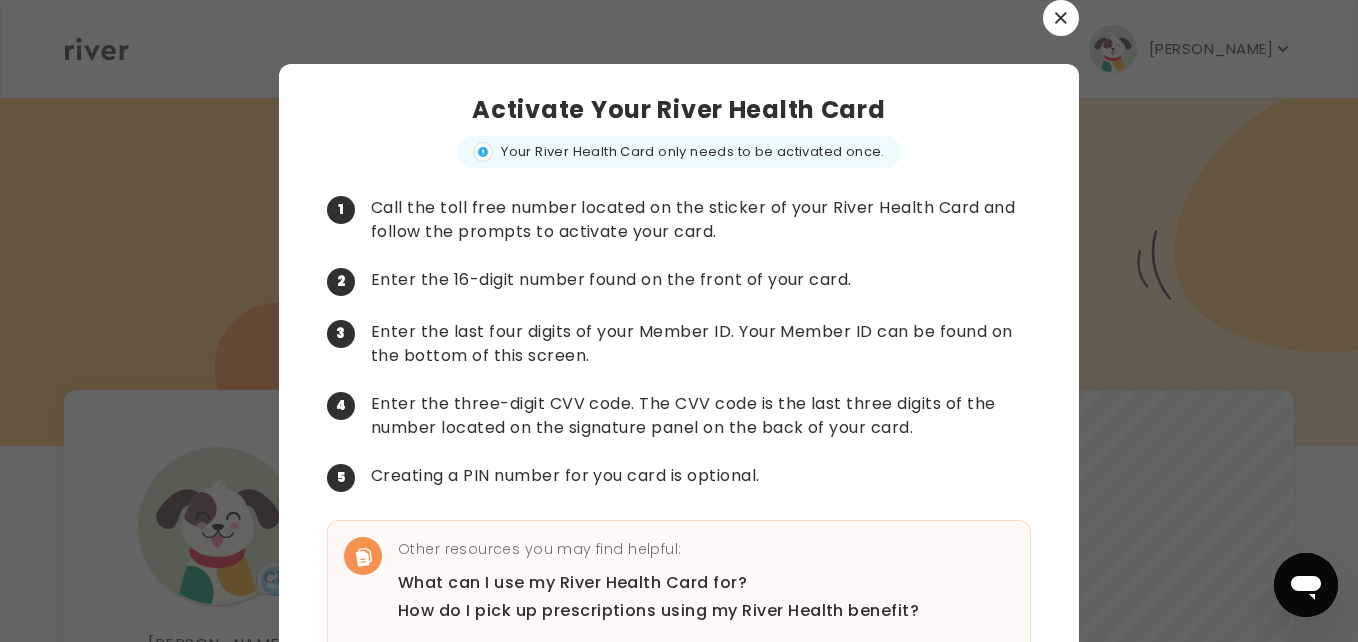 scroll, scrollTop: 120, scrollLeft: 0, axis: vertical 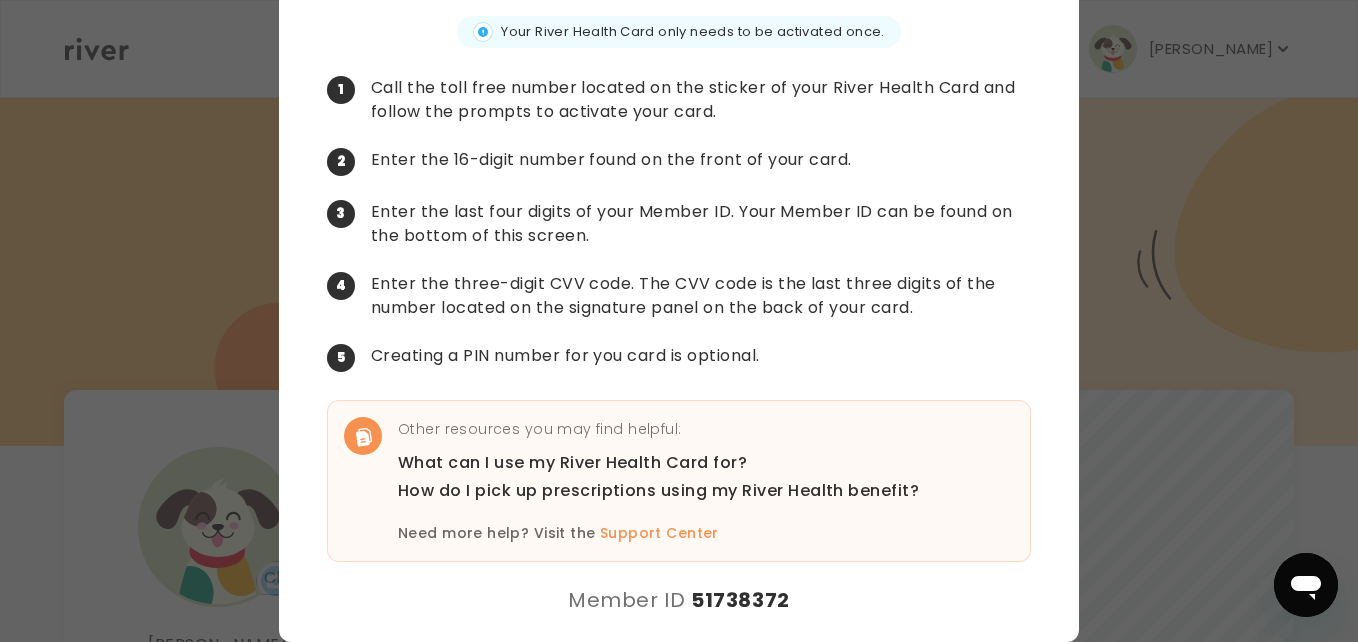 click at bounding box center [679, 321] 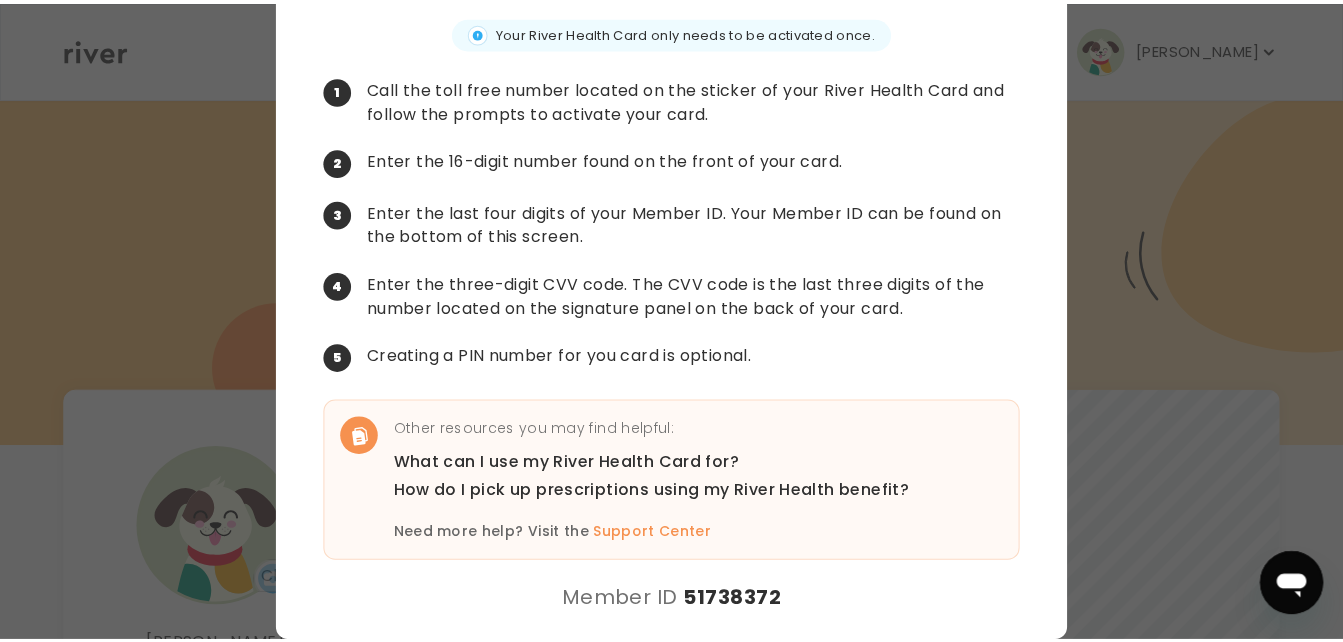 scroll, scrollTop: 0, scrollLeft: 0, axis: both 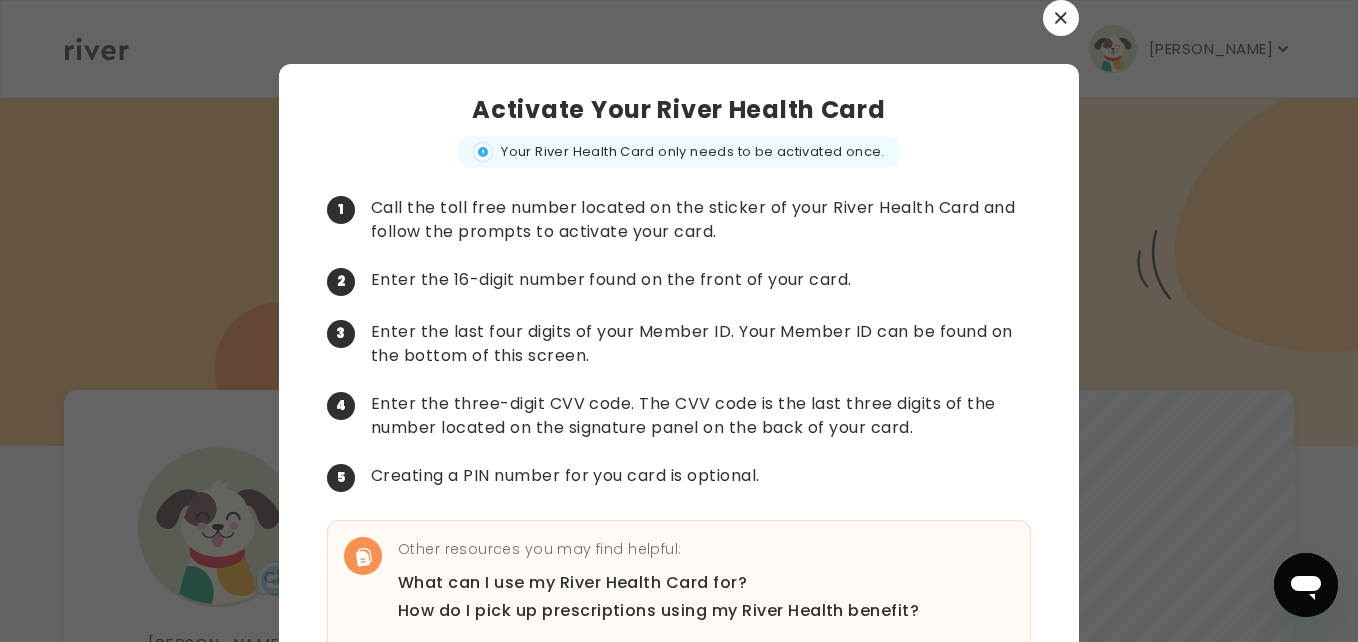 click at bounding box center [1061, 18] 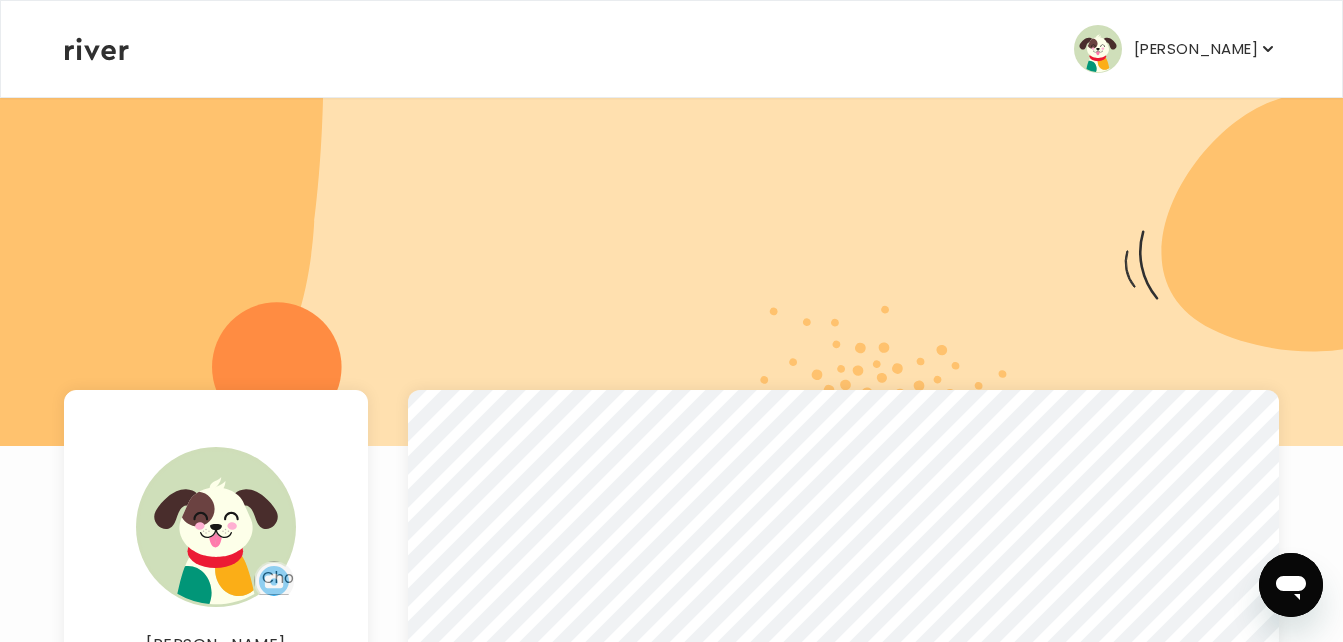 click on "[PERSON_NAME]" at bounding box center [1176, 49] 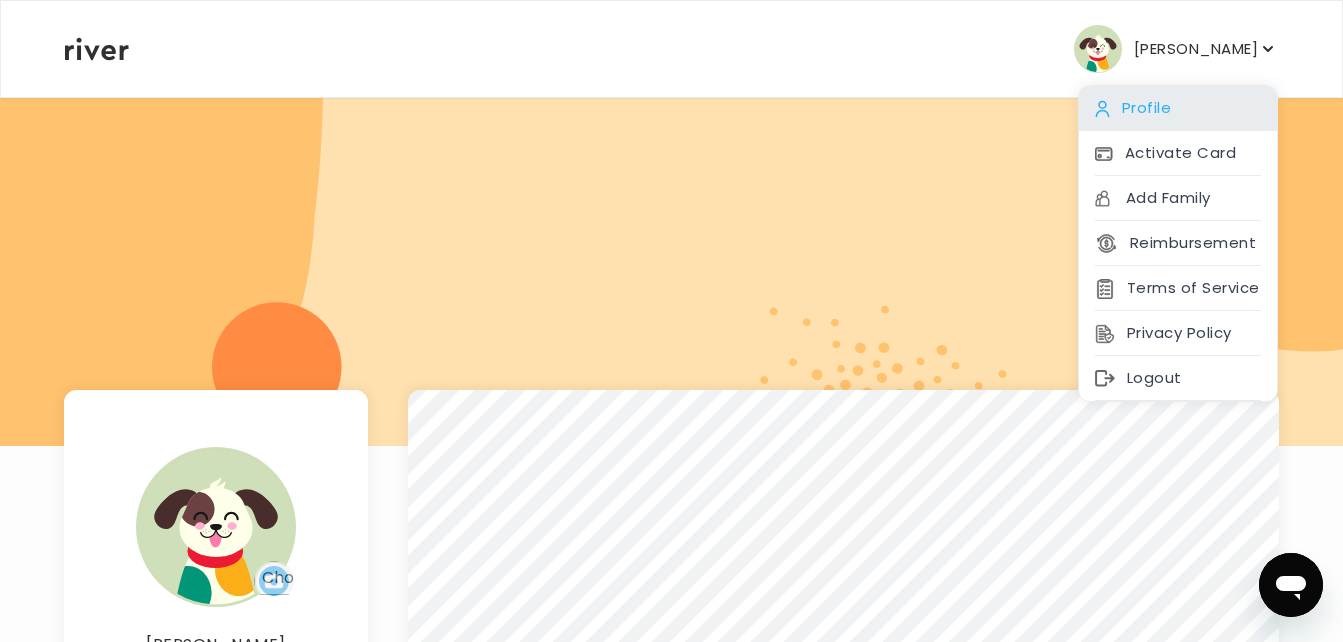 click on "Profile" at bounding box center (1178, 108) 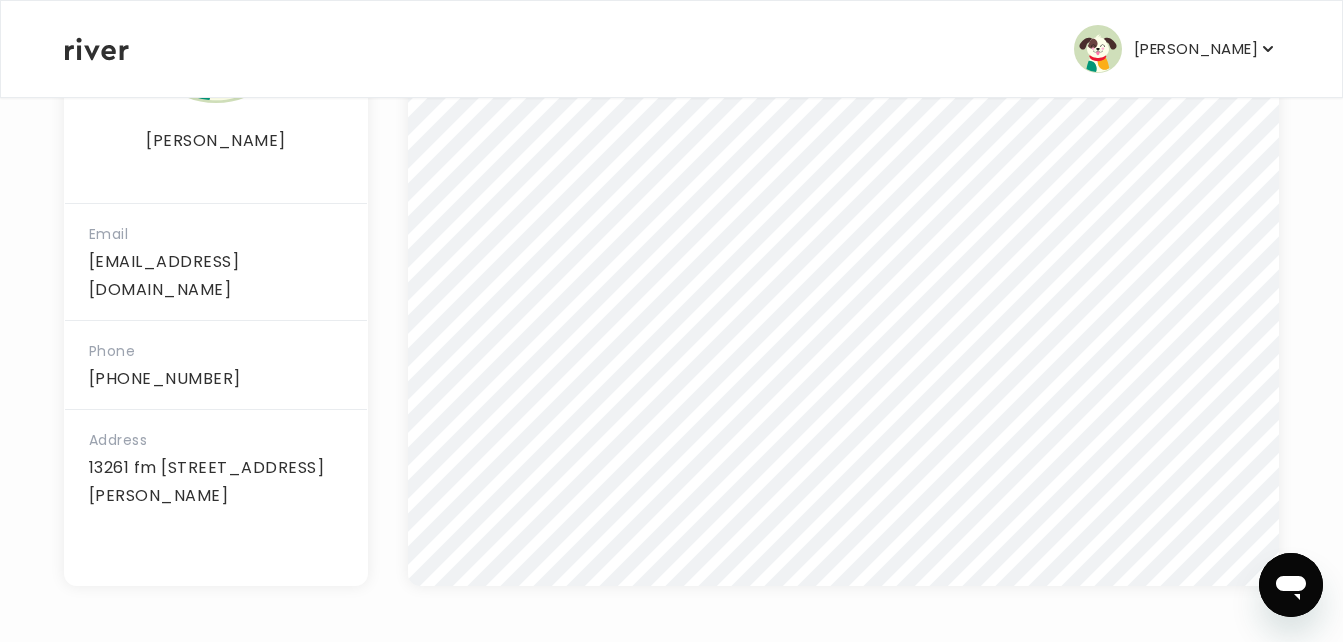 click on "[PERSON_NAME]" at bounding box center (1196, 49) 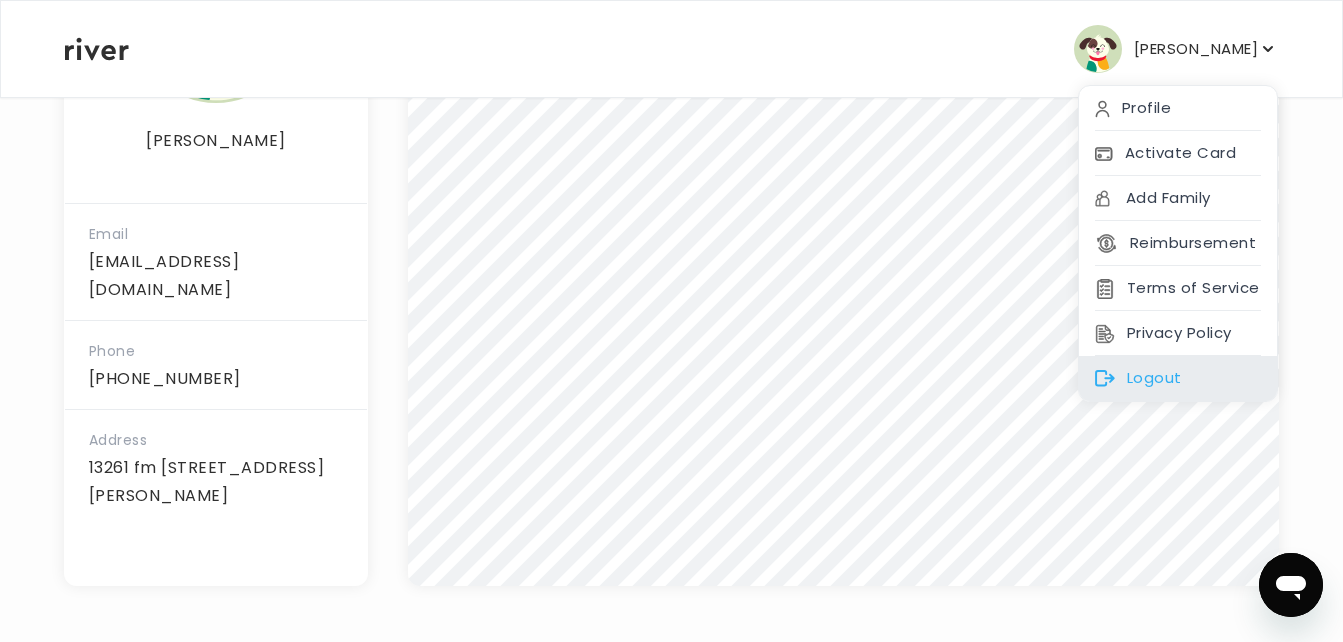 scroll, scrollTop: 0, scrollLeft: 0, axis: both 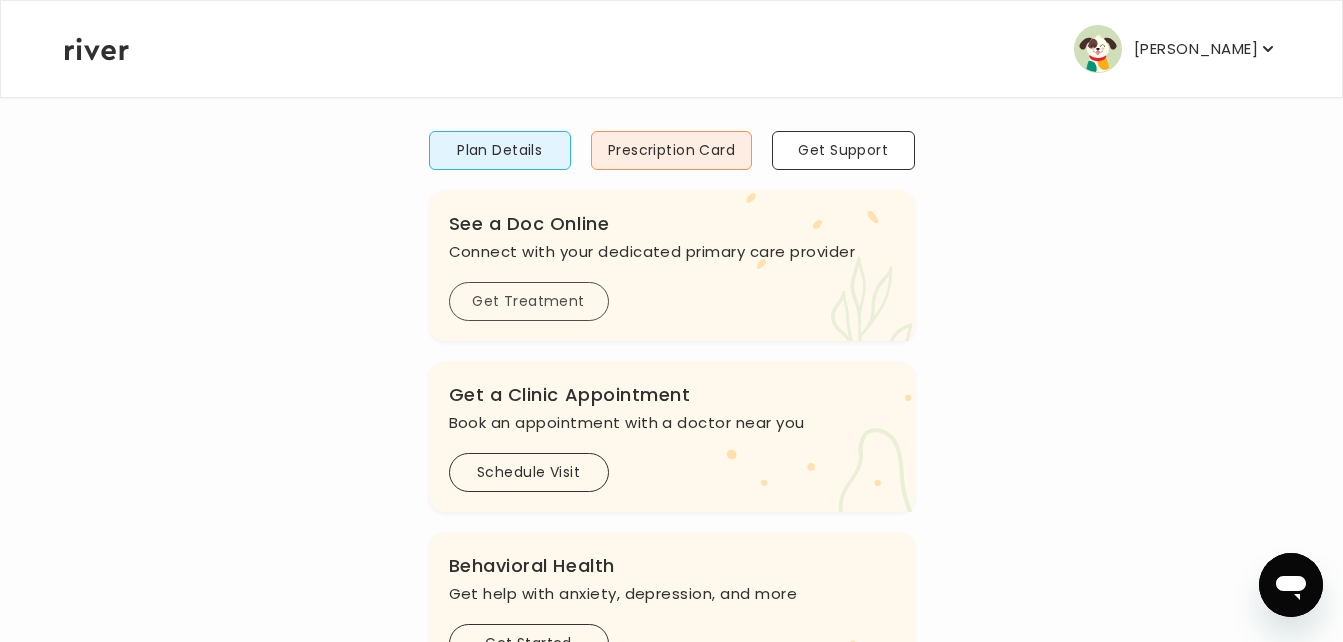 click on "Get Treatment" at bounding box center [529, 301] 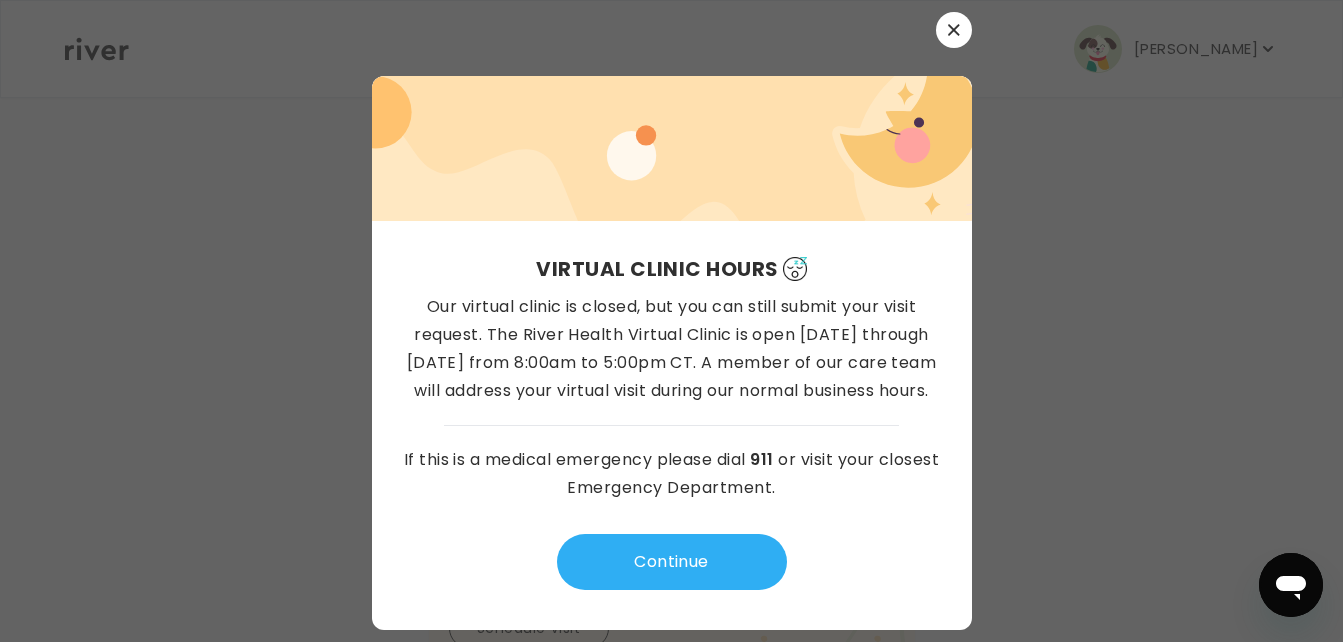 scroll, scrollTop: 0, scrollLeft: 0, axis: both 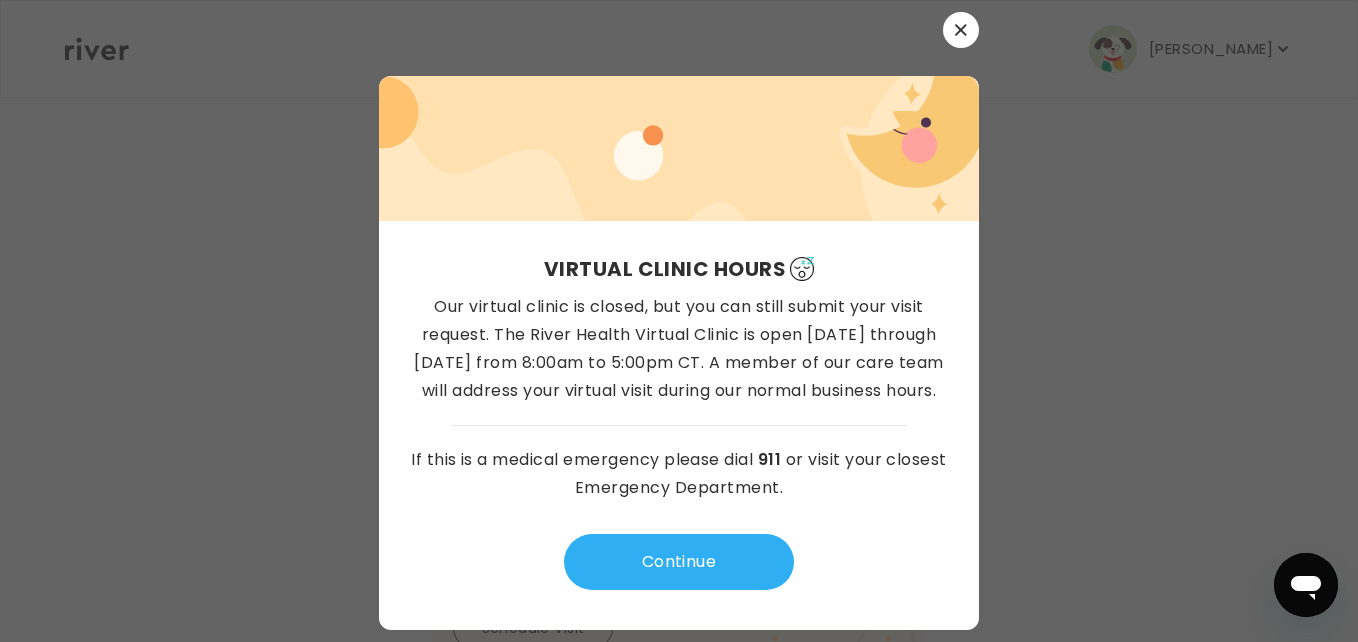click 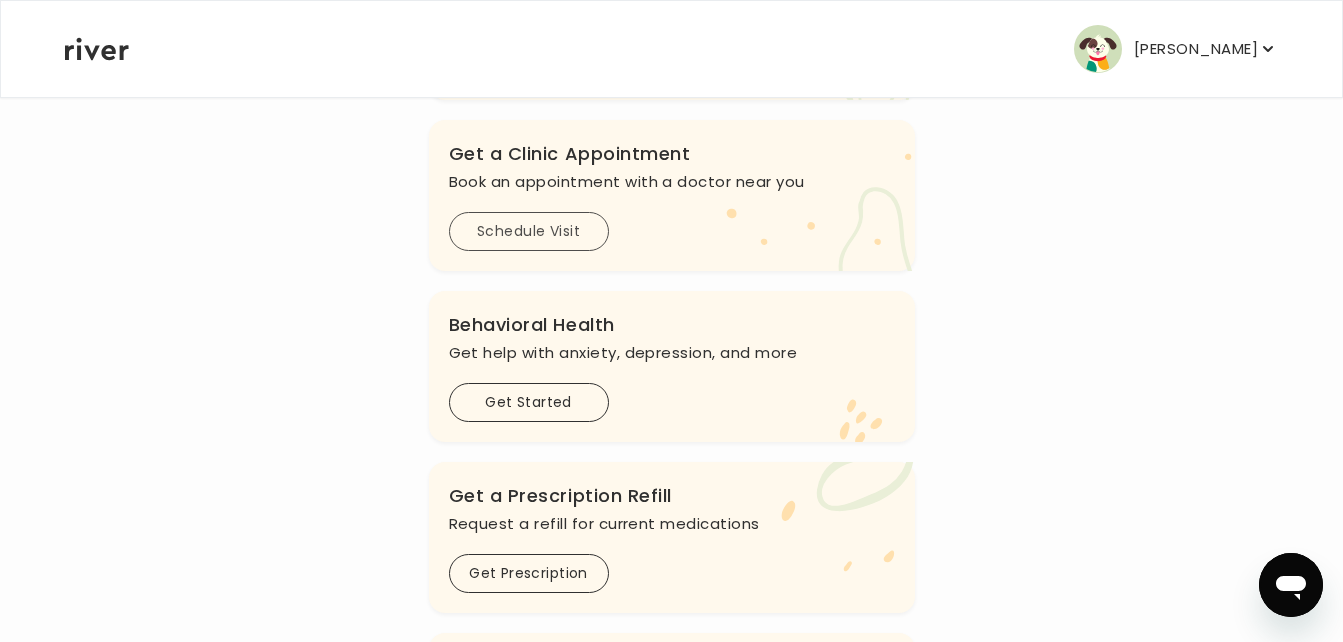 scroll, scrollTop: 333, scrollLeft: 0, axis: vertical 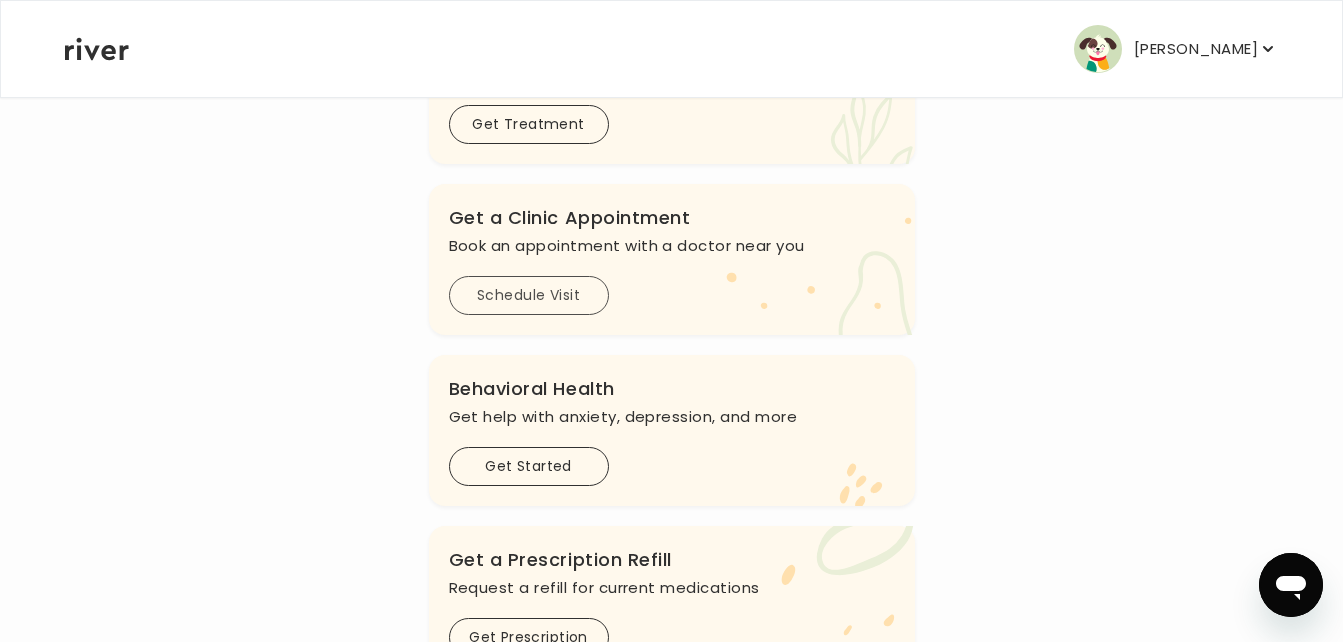 click on "Schedule Visit" at bounding box center [529, 295] 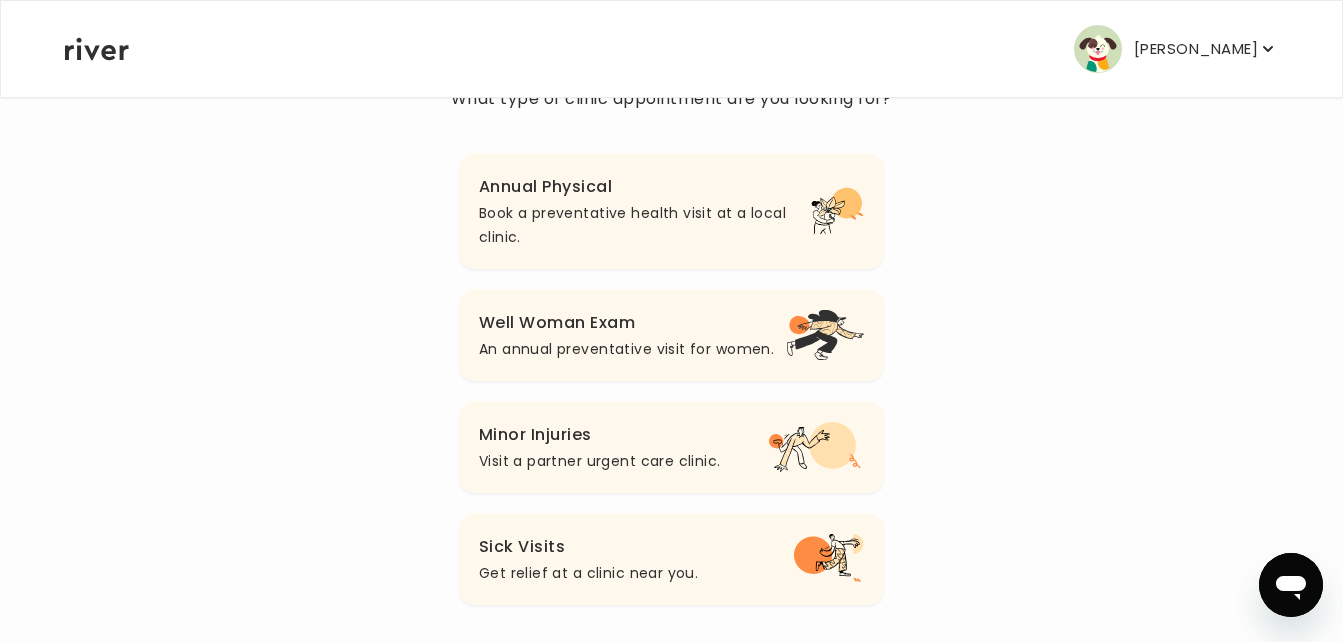 scroll, scrollTop: 230, scrollLeft: 0, axis: vertical 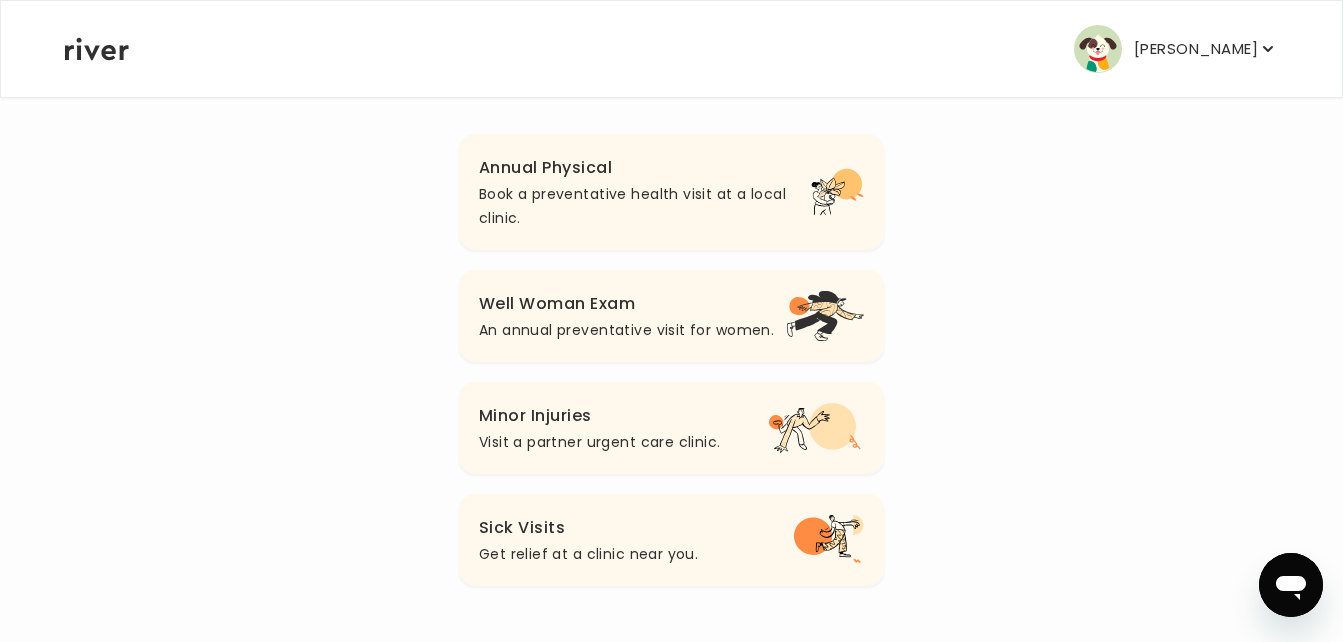 click on "Well Woman Exam" at bounding box center (626, 304) 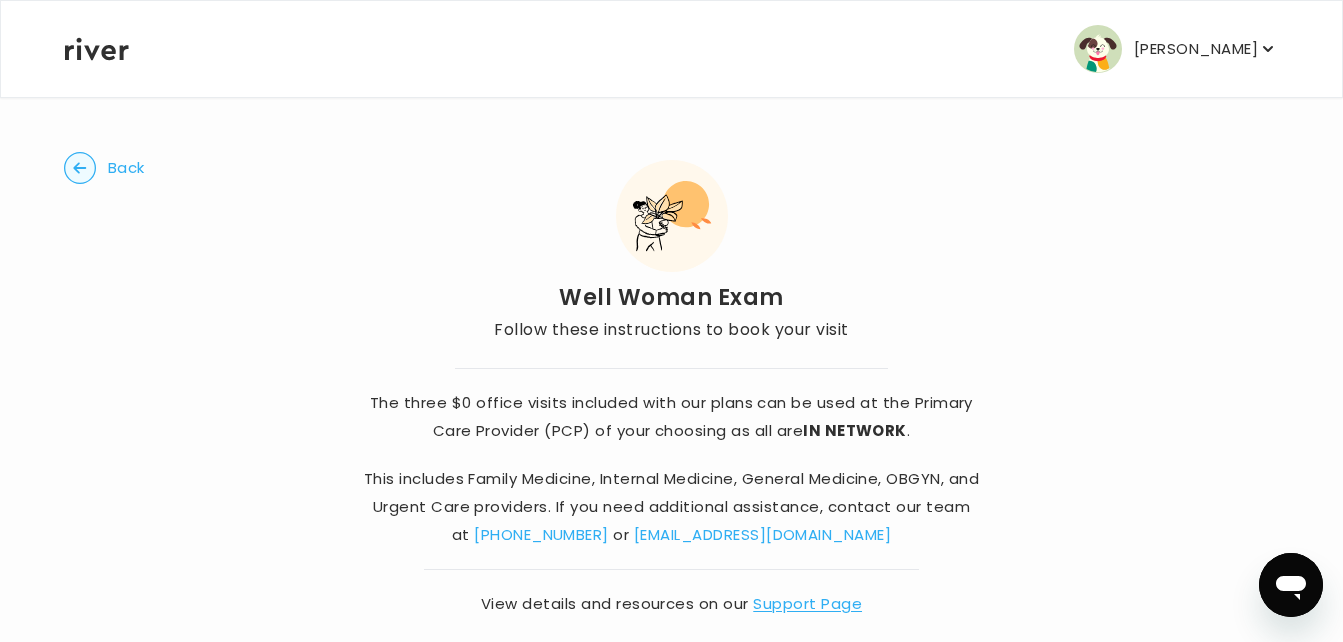 scroll, scrollTop: 32, scrollLeft: 0, axis: vertical 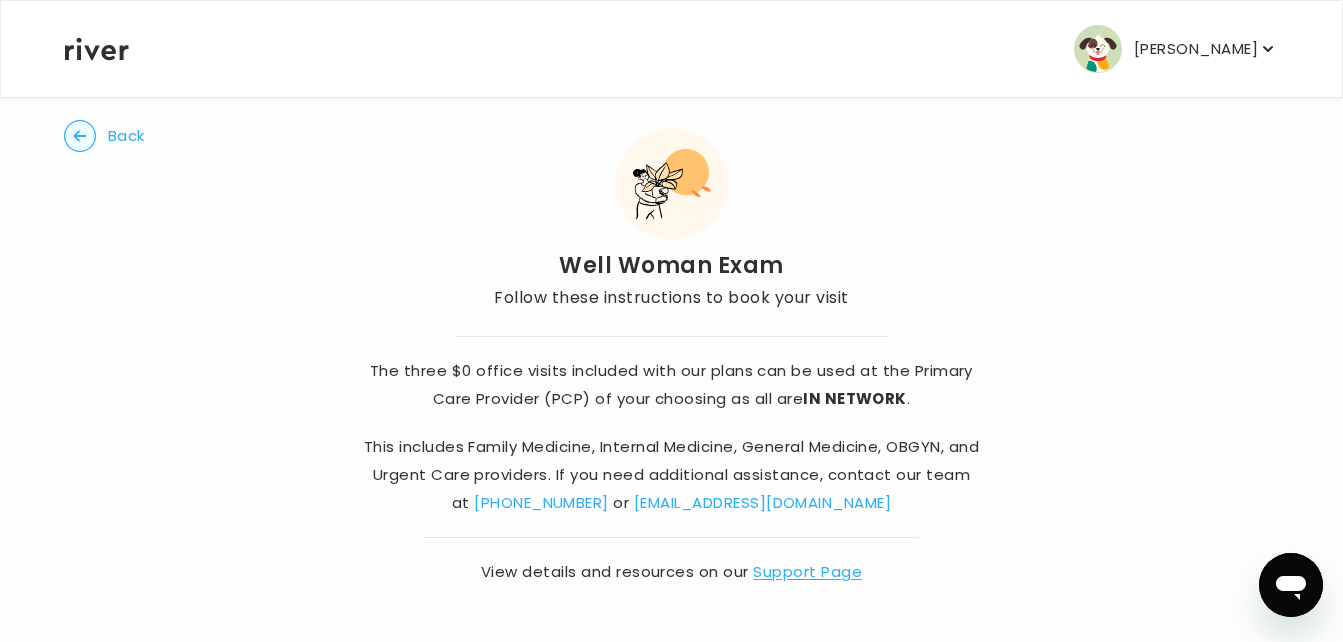 click 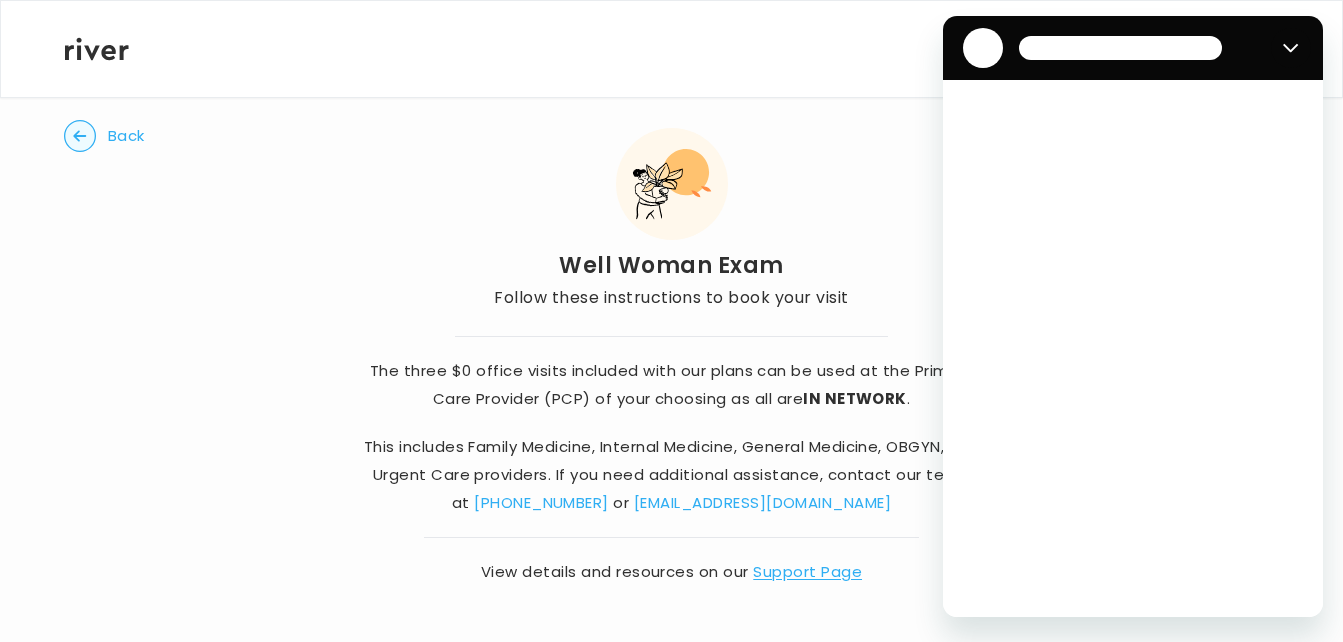 scroll, scrollTop: 0, scrollLeft: 0, axis: both 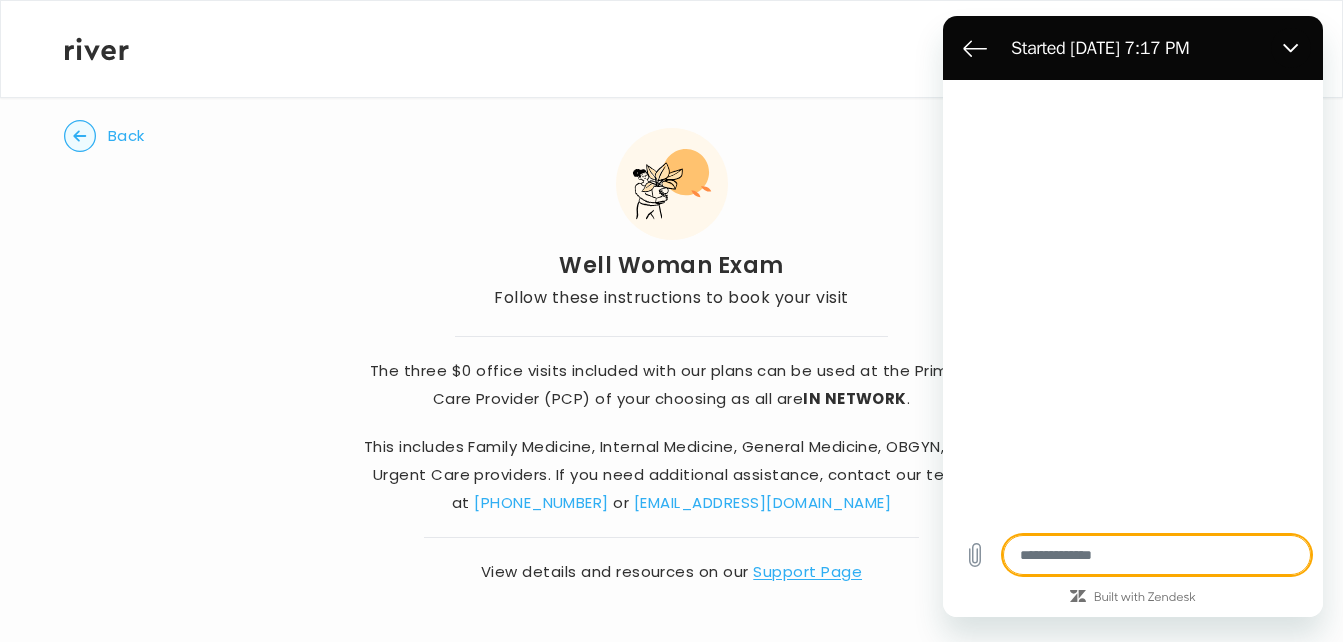 type on "*" 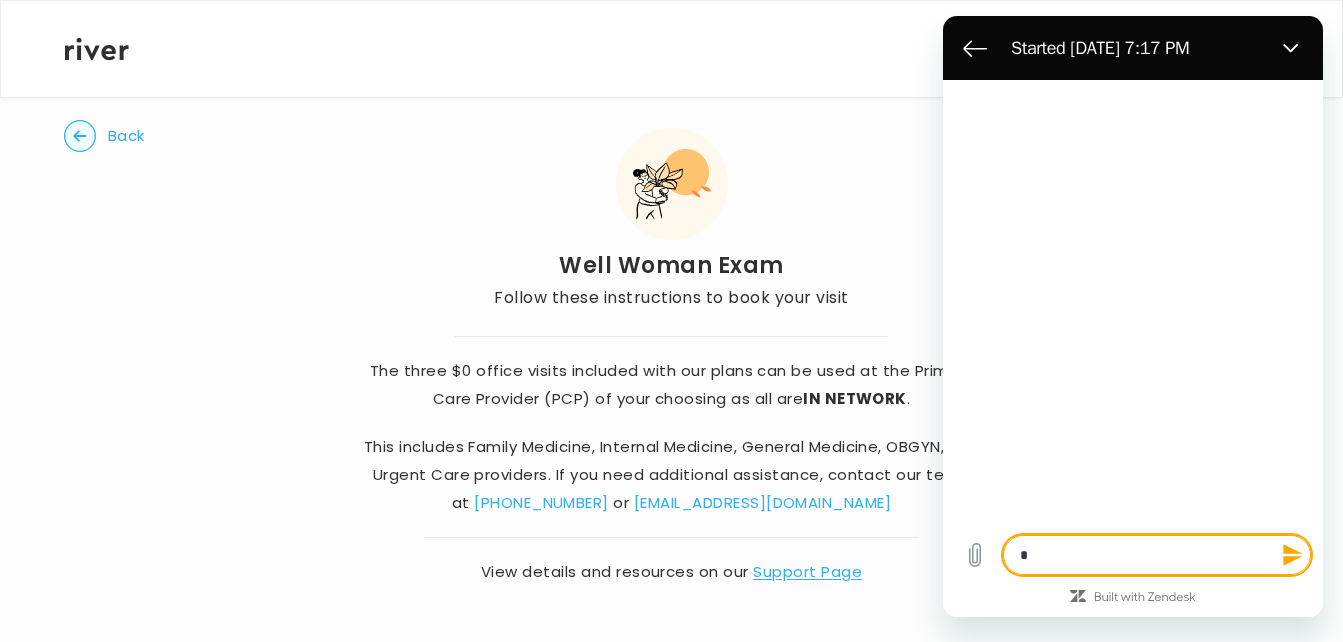 type on "**" 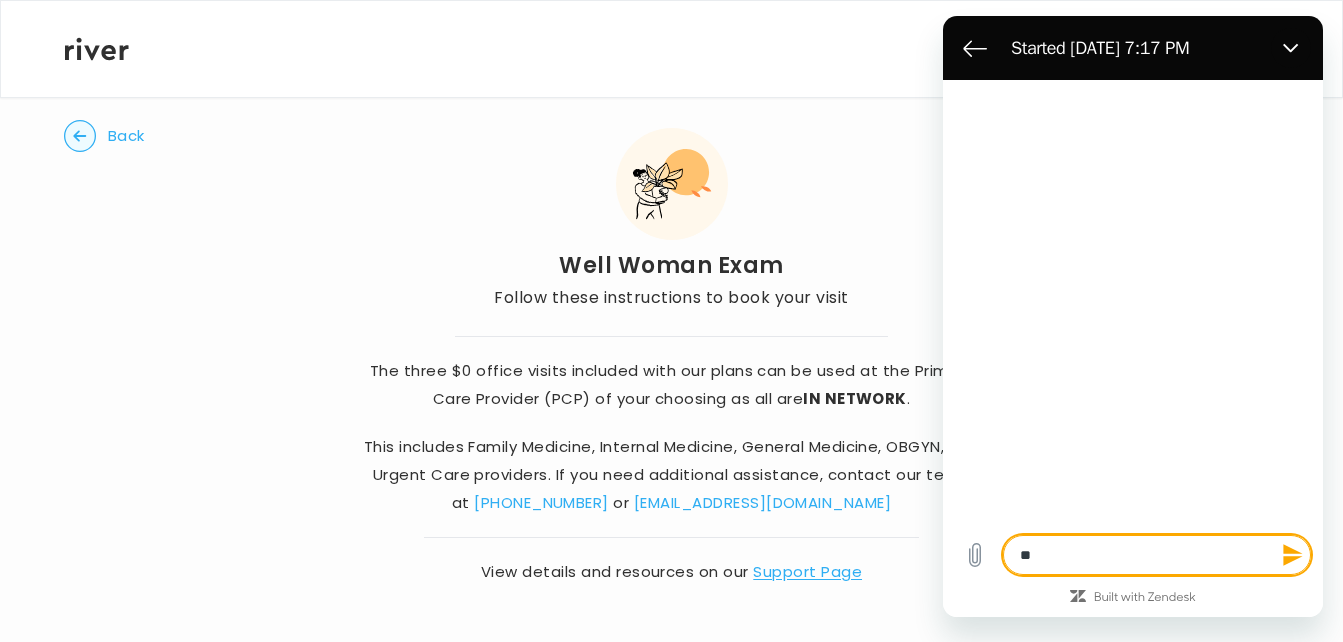 type on "***" 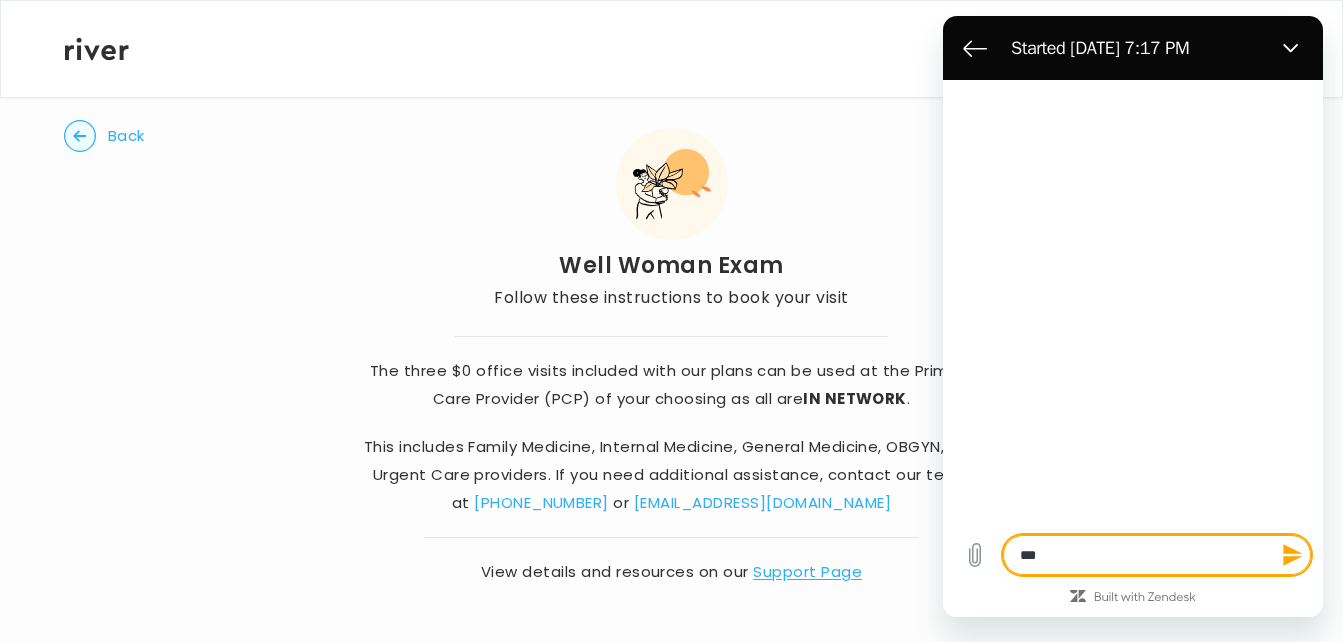 type on "*" 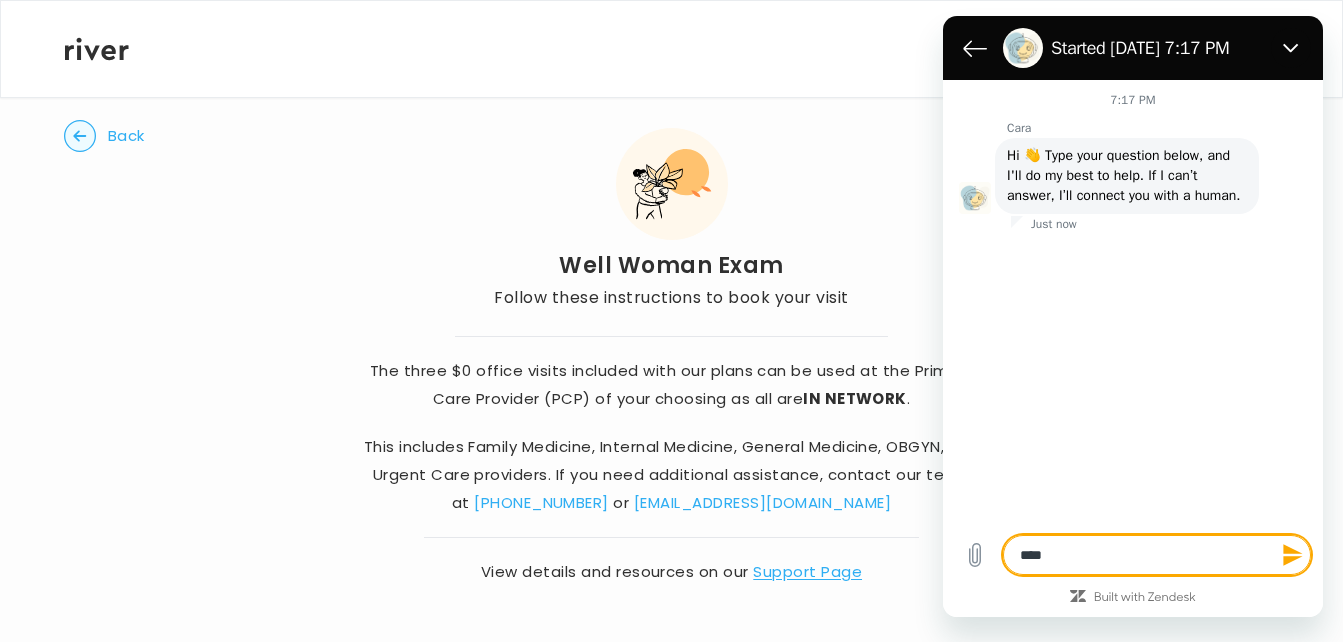 type on "*****" 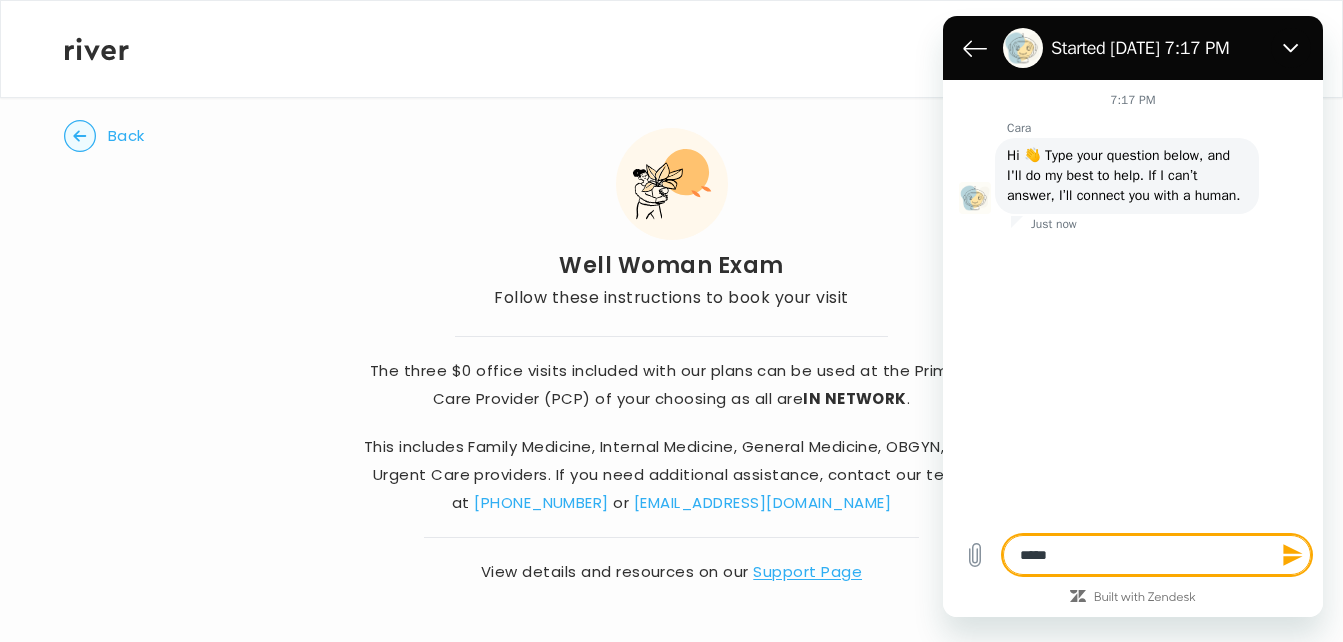 type on "*****" 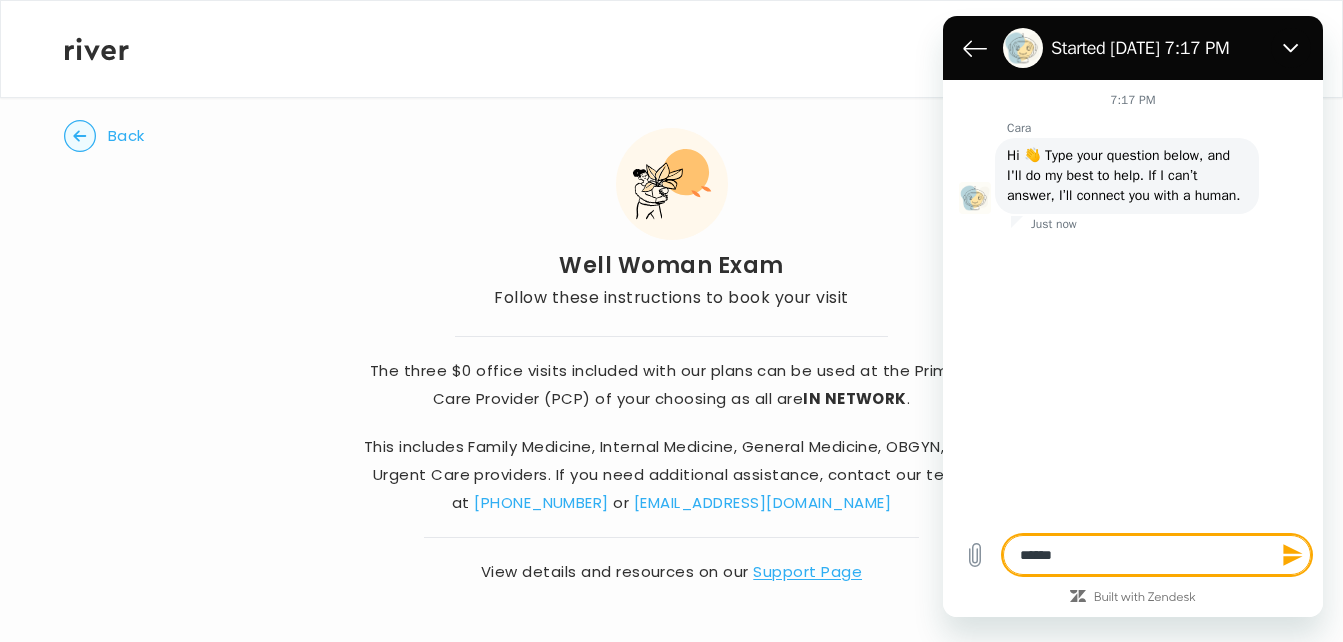 type on "*******" 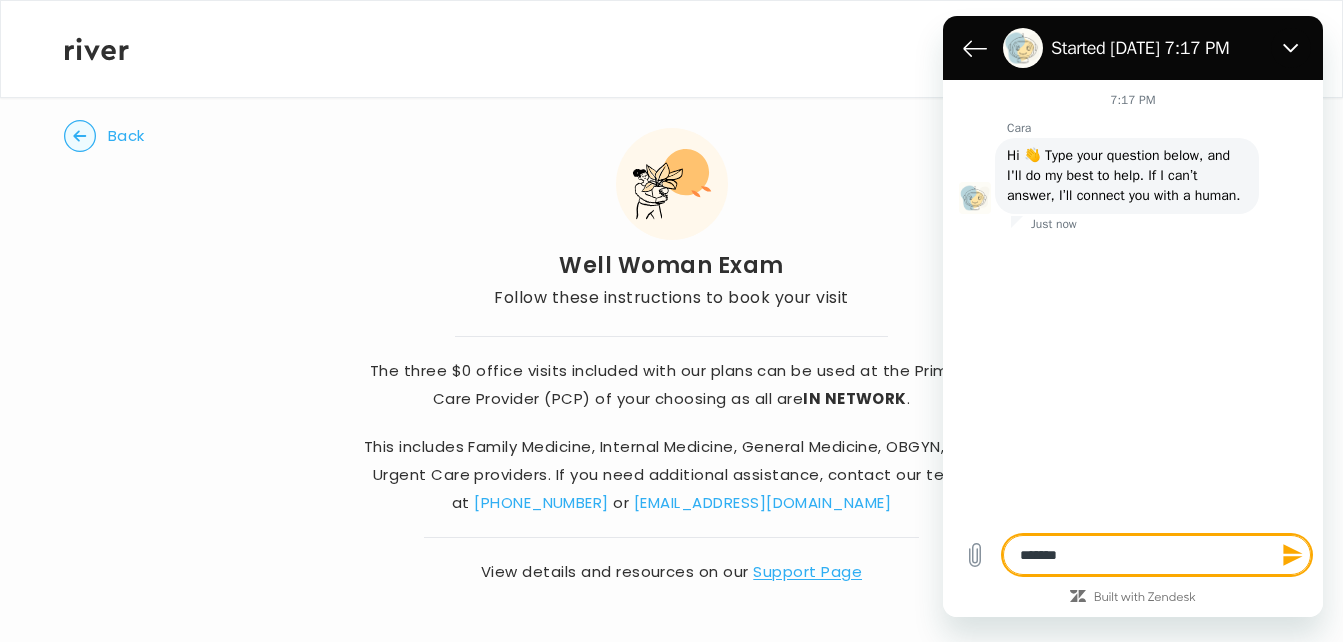 type on "********" 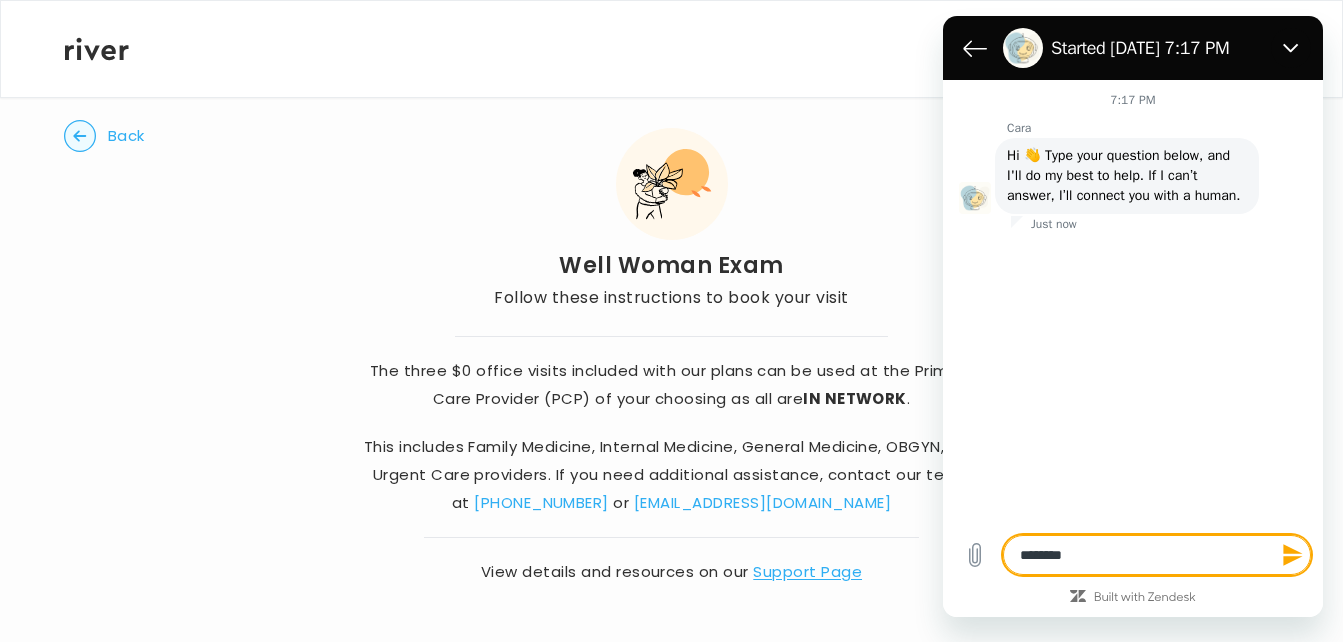 type on "*********" 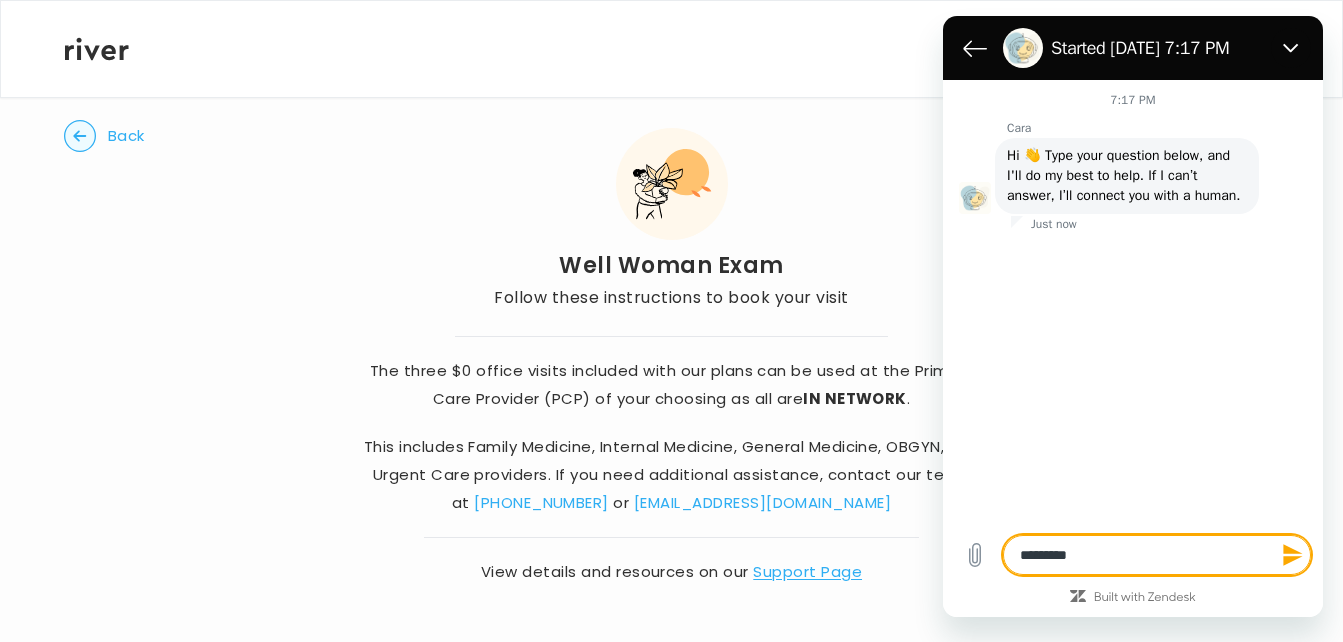 type on "*********" 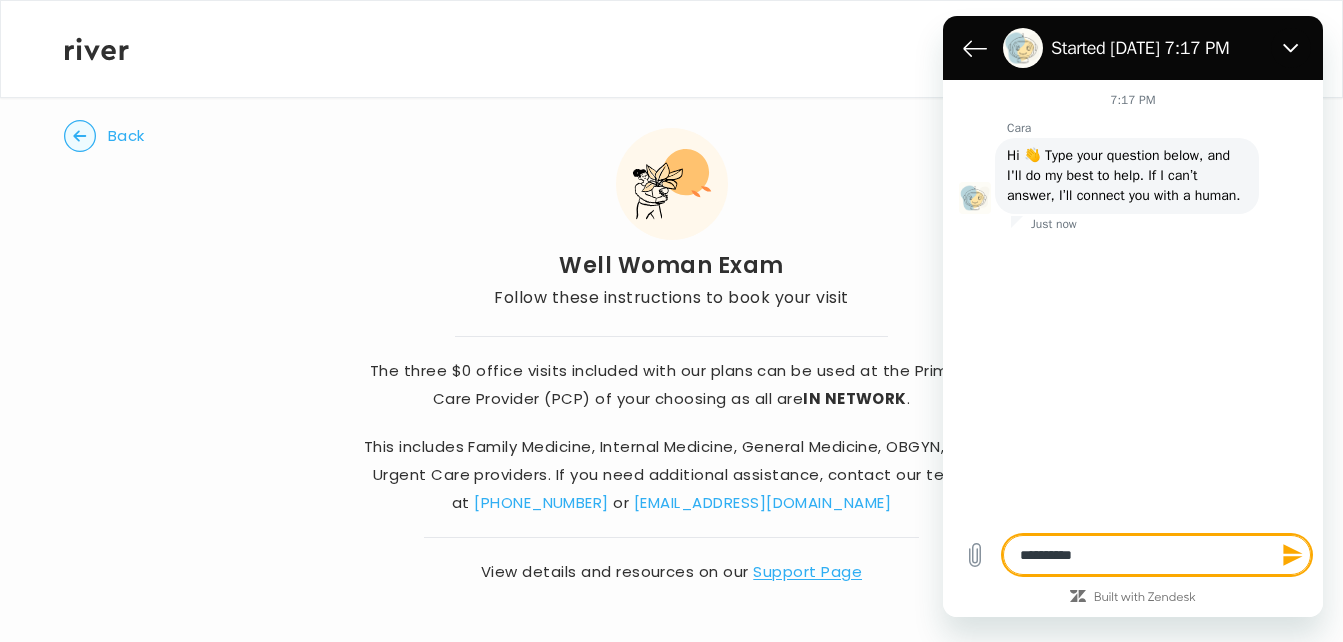type on "**********" 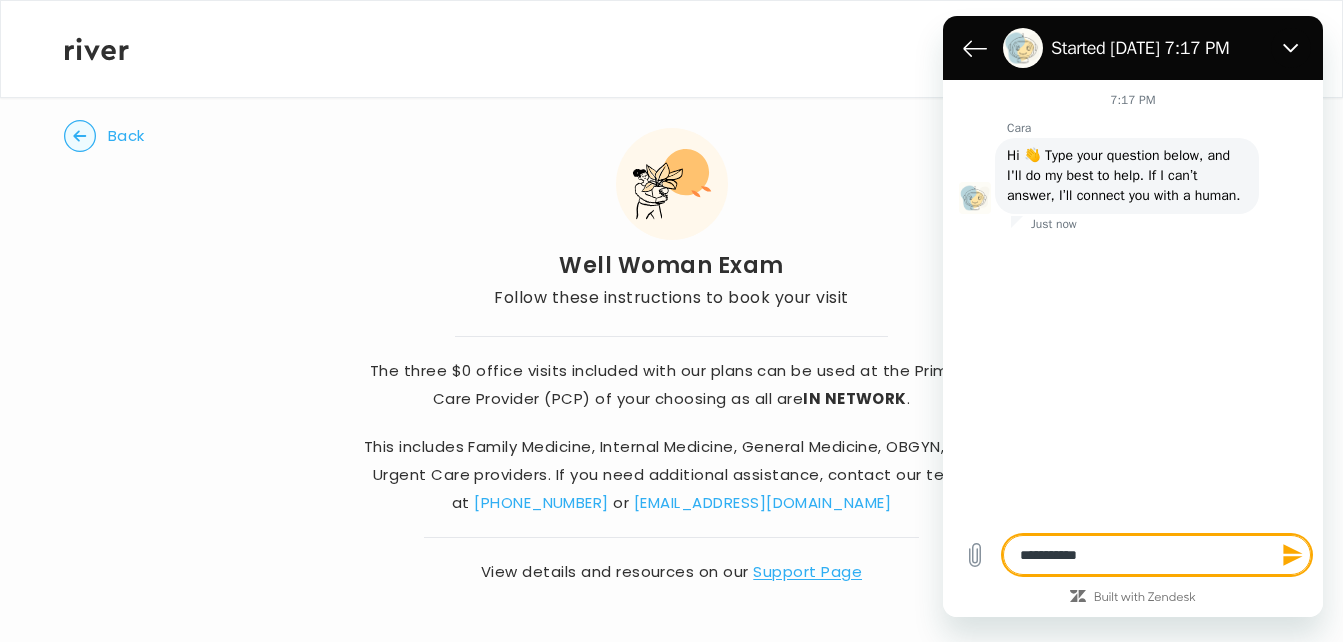 type on "**********" 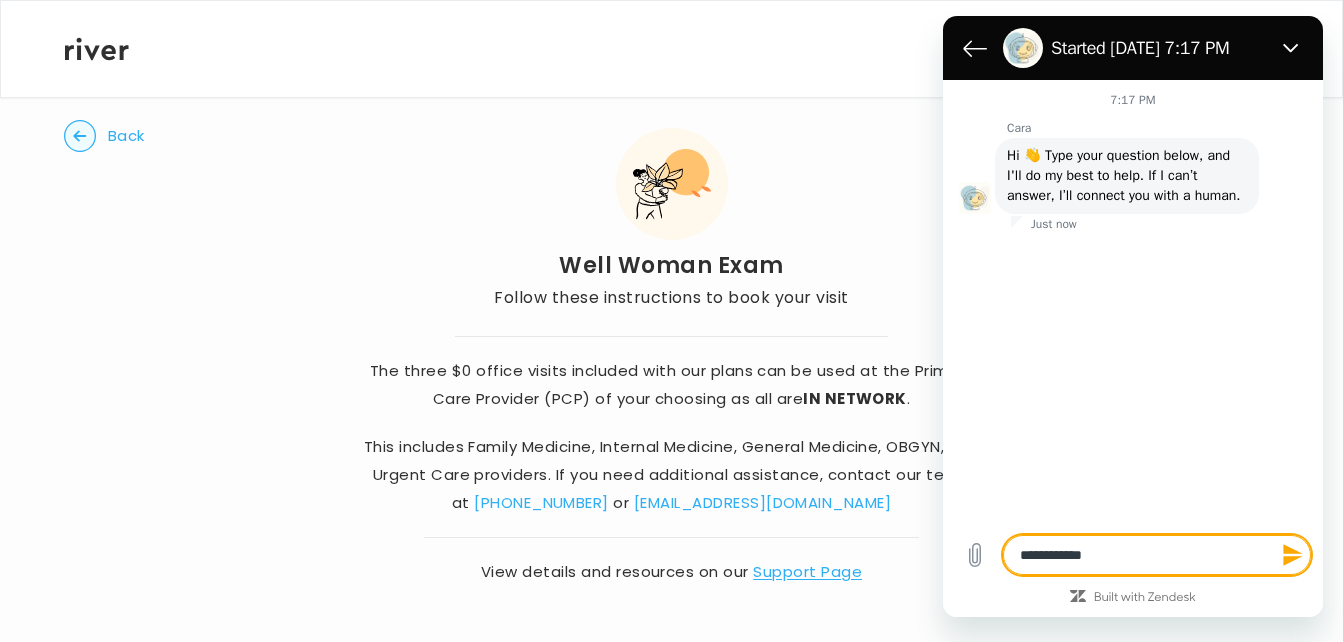 type on "**********" 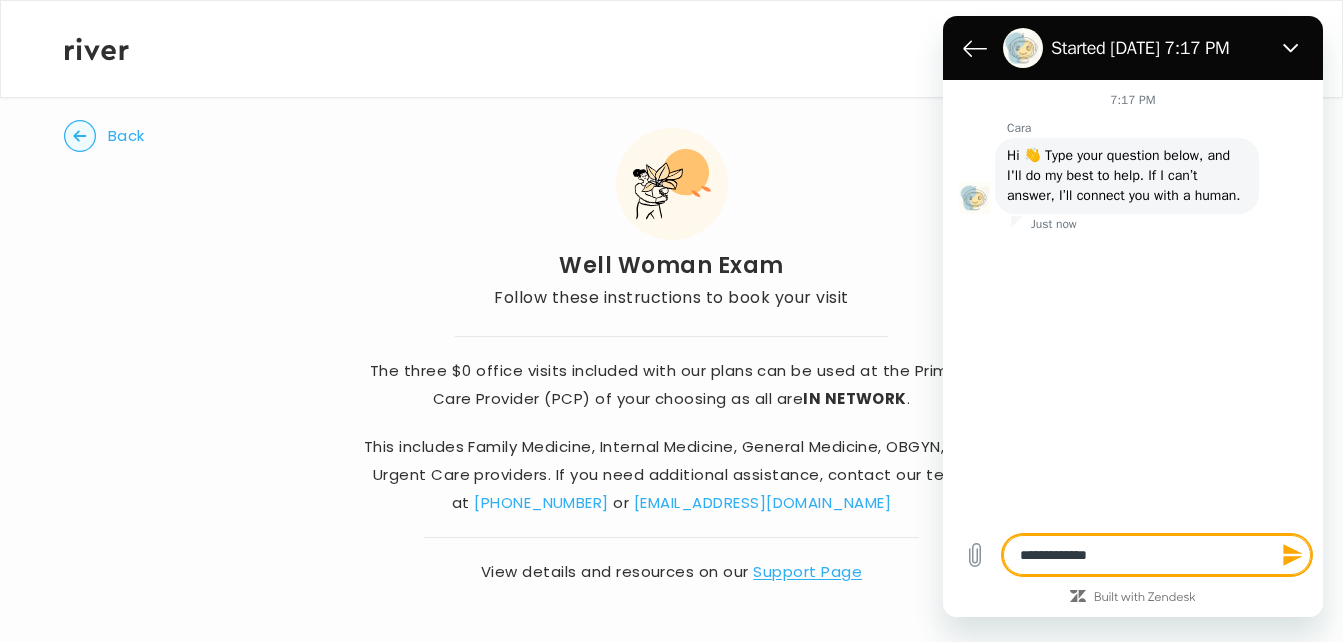 type on "**********" 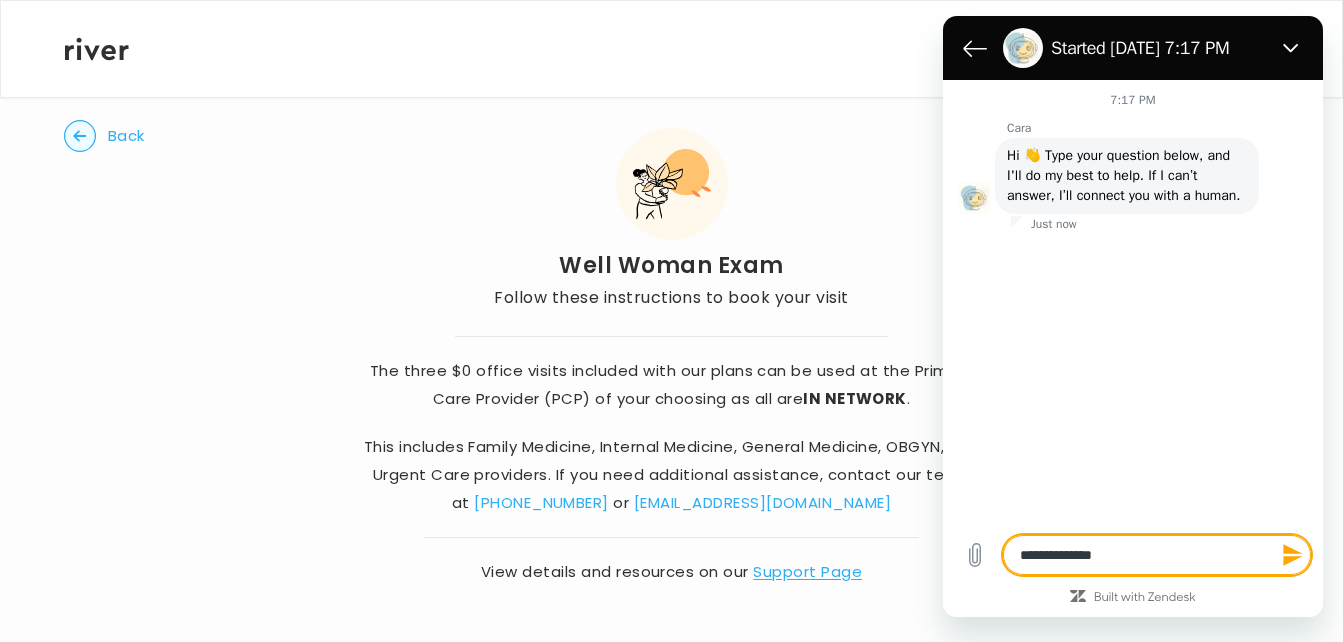 type on "**********" 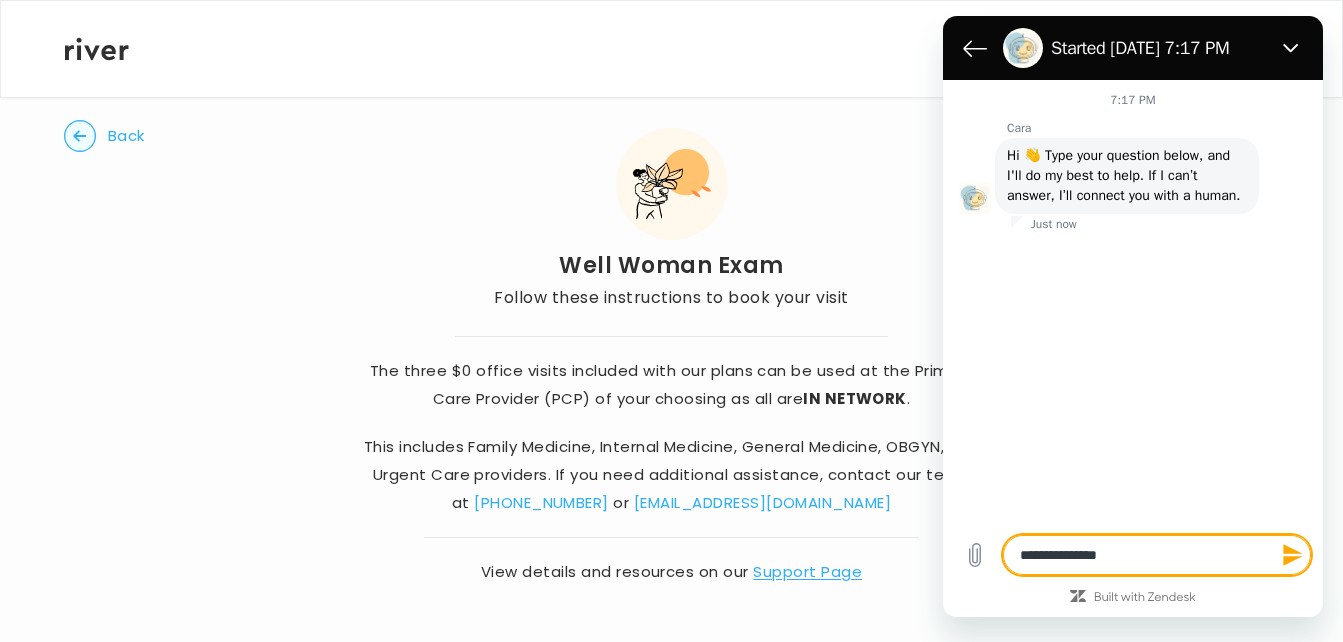 type on "**********" 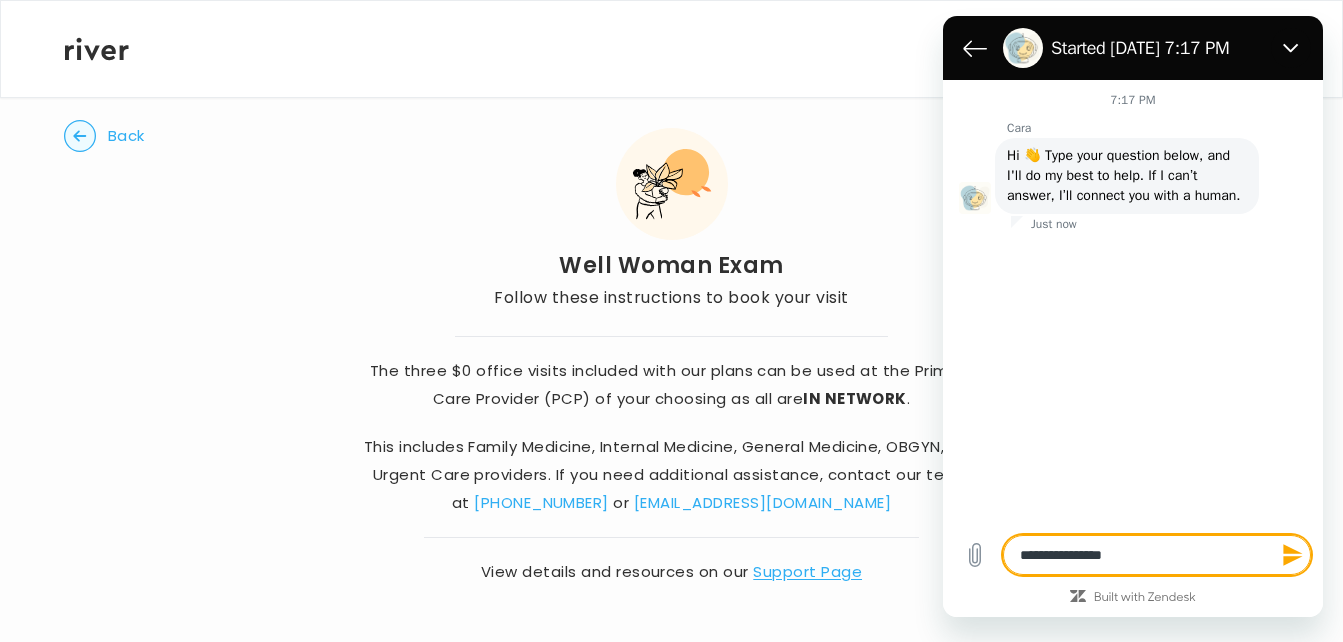 type on "**********" 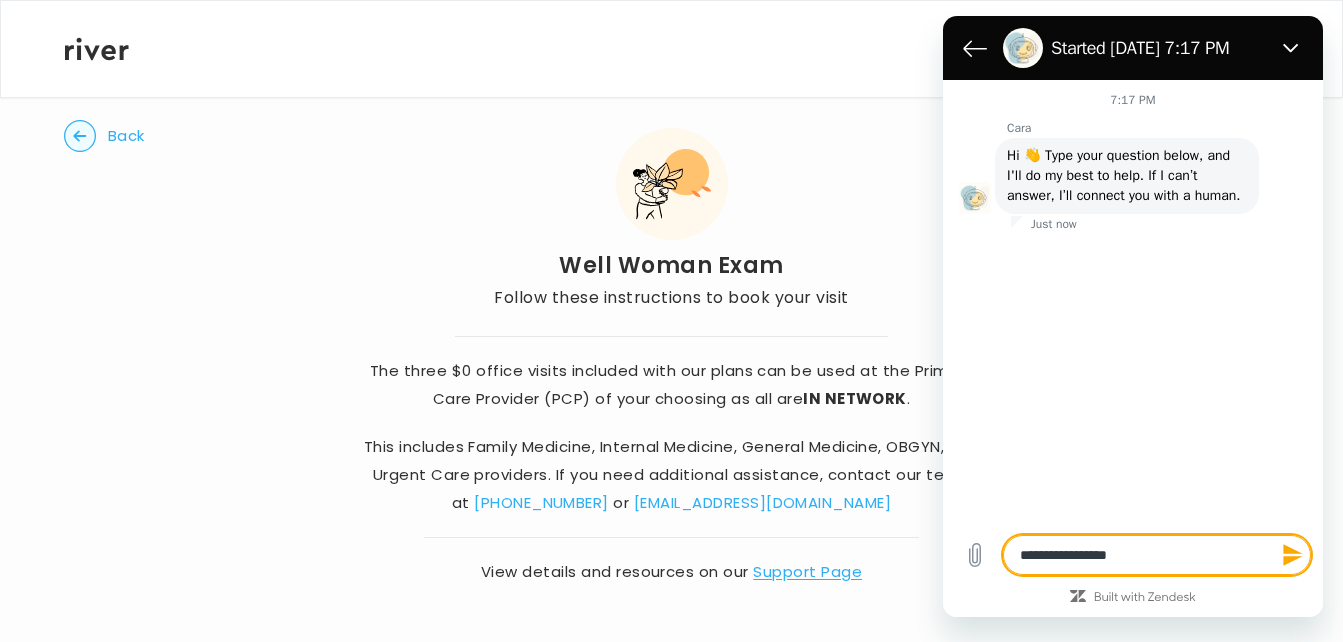 type on "**********" 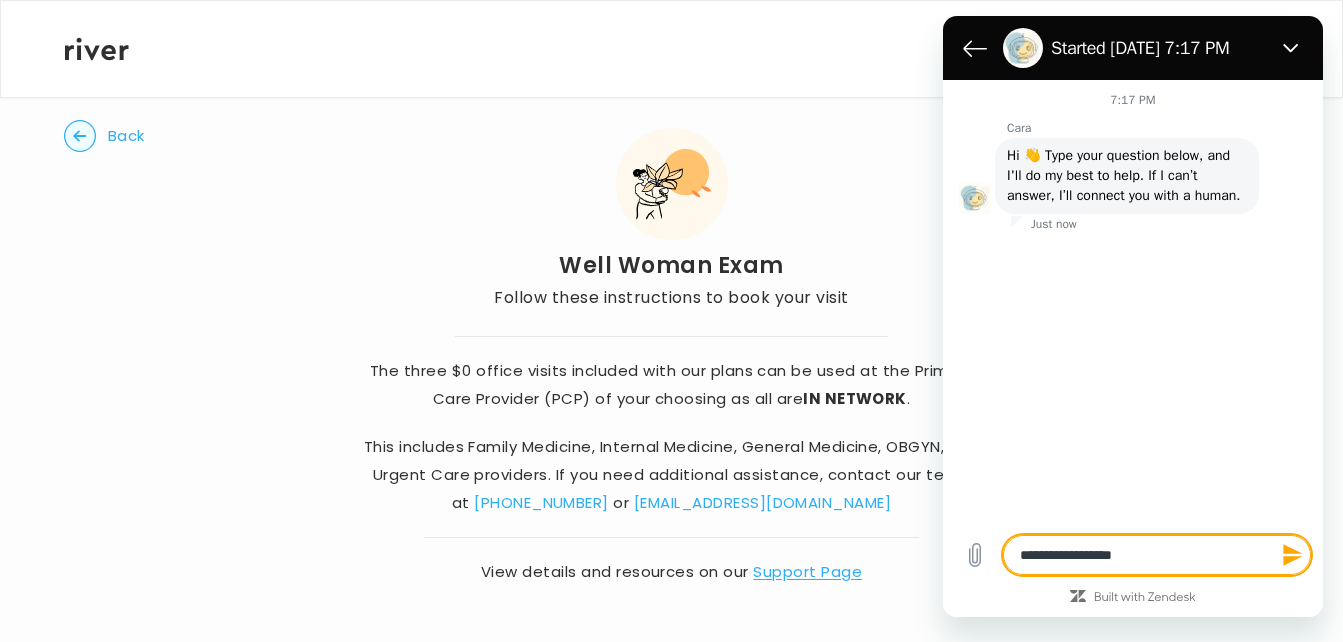type on "**********" 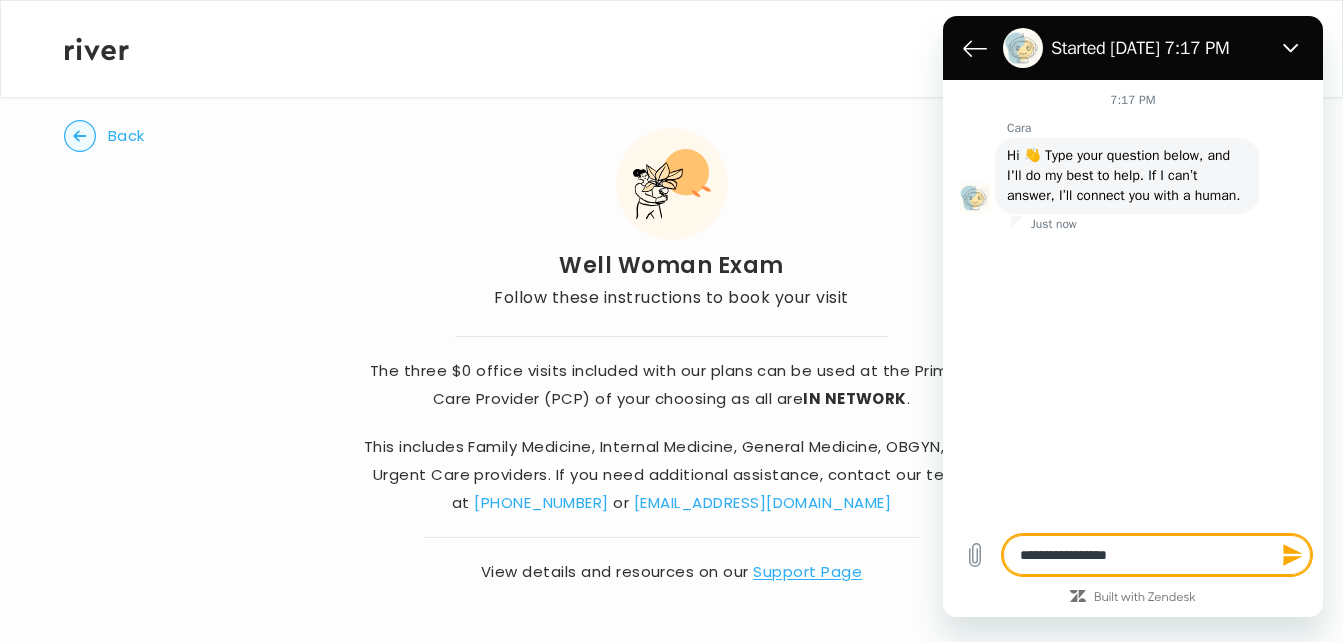 type on "**********" 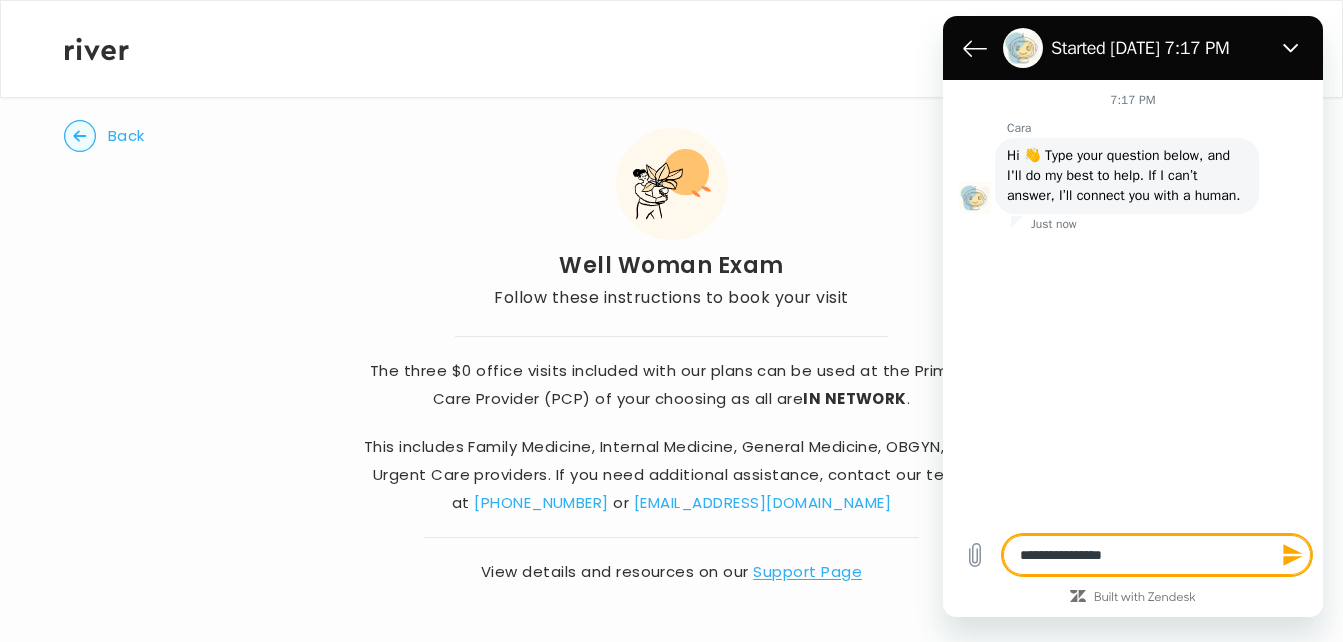 type on "**********" 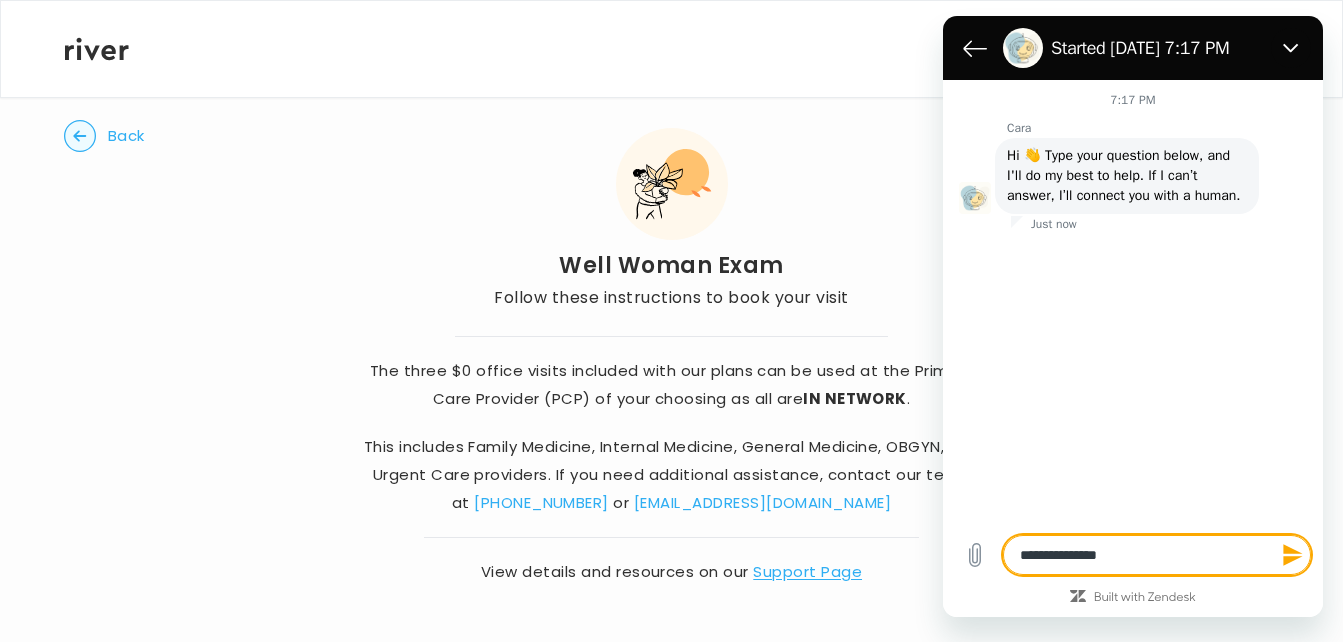 type on "**********" 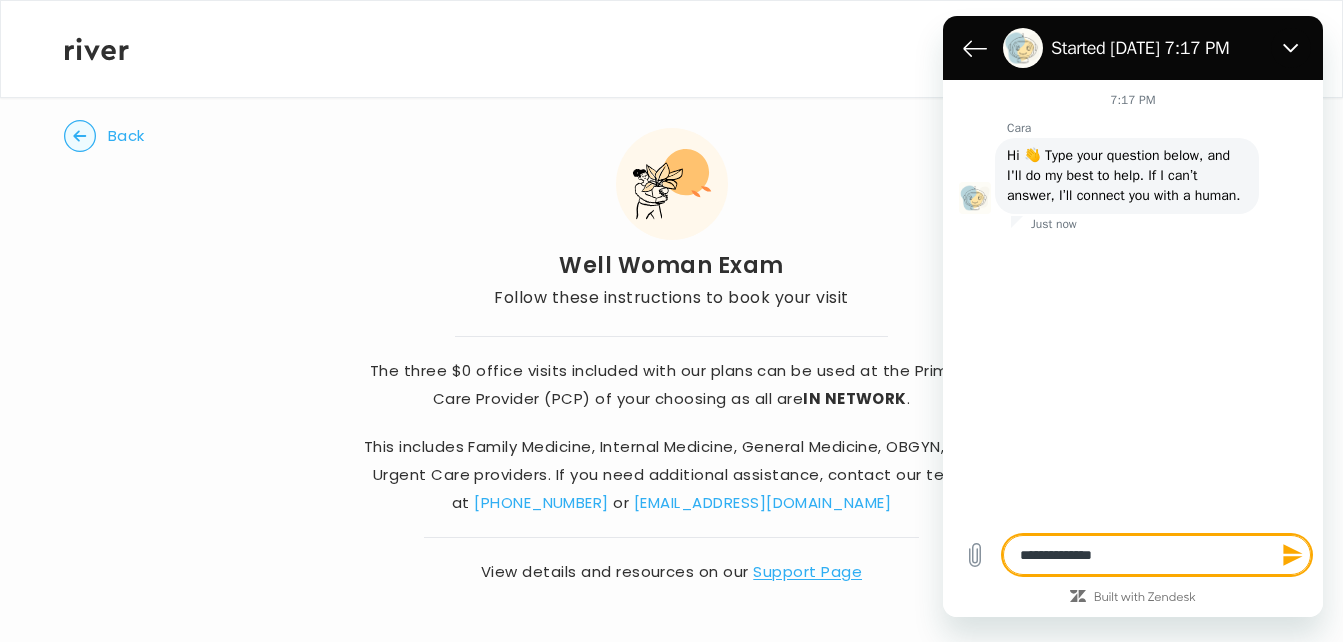 type on "**********" 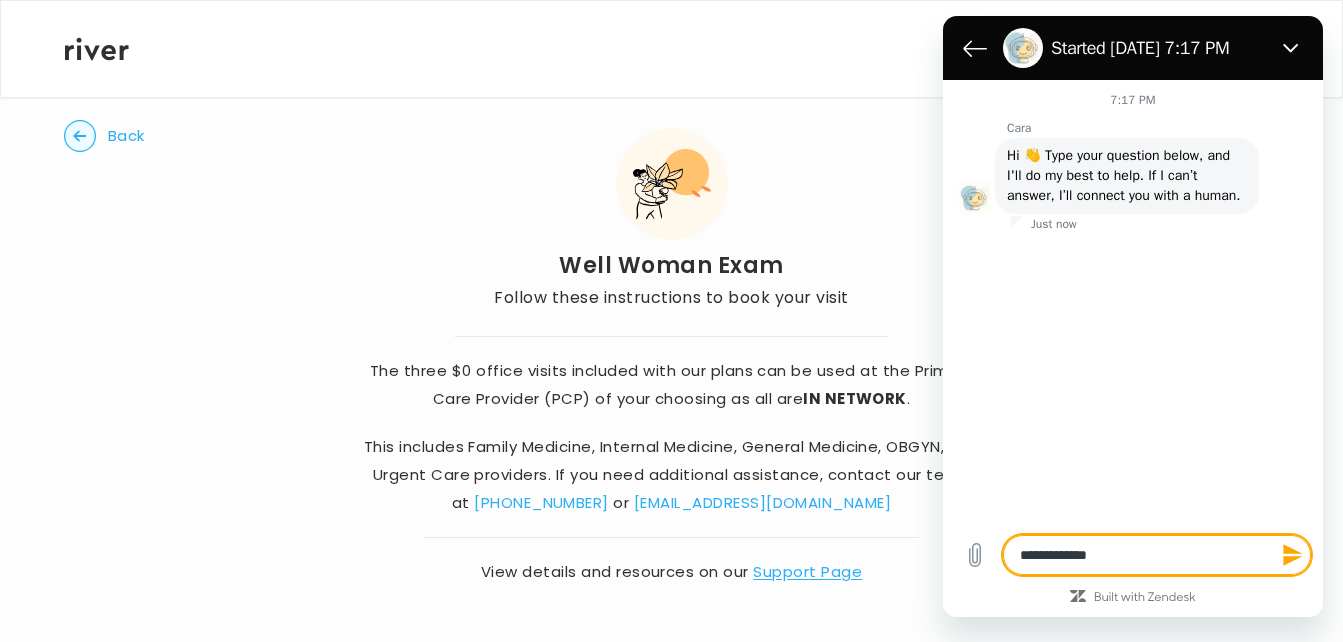 type on "**********" 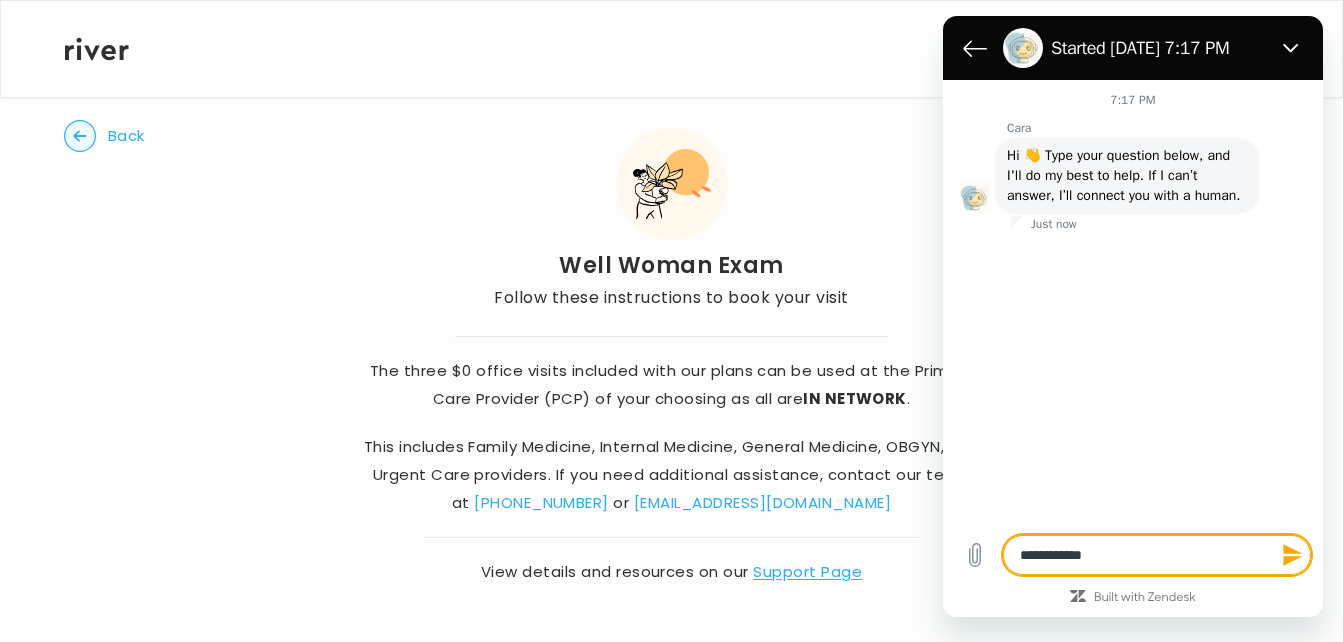 type on "**********" 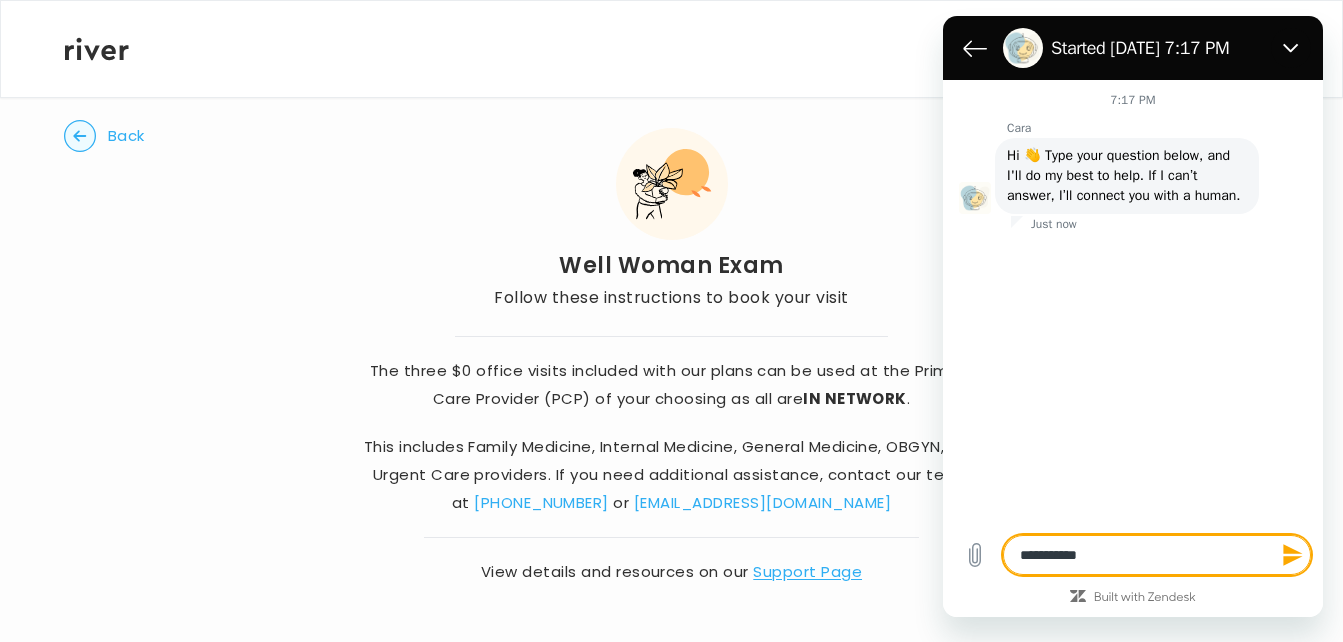 type on "*********" 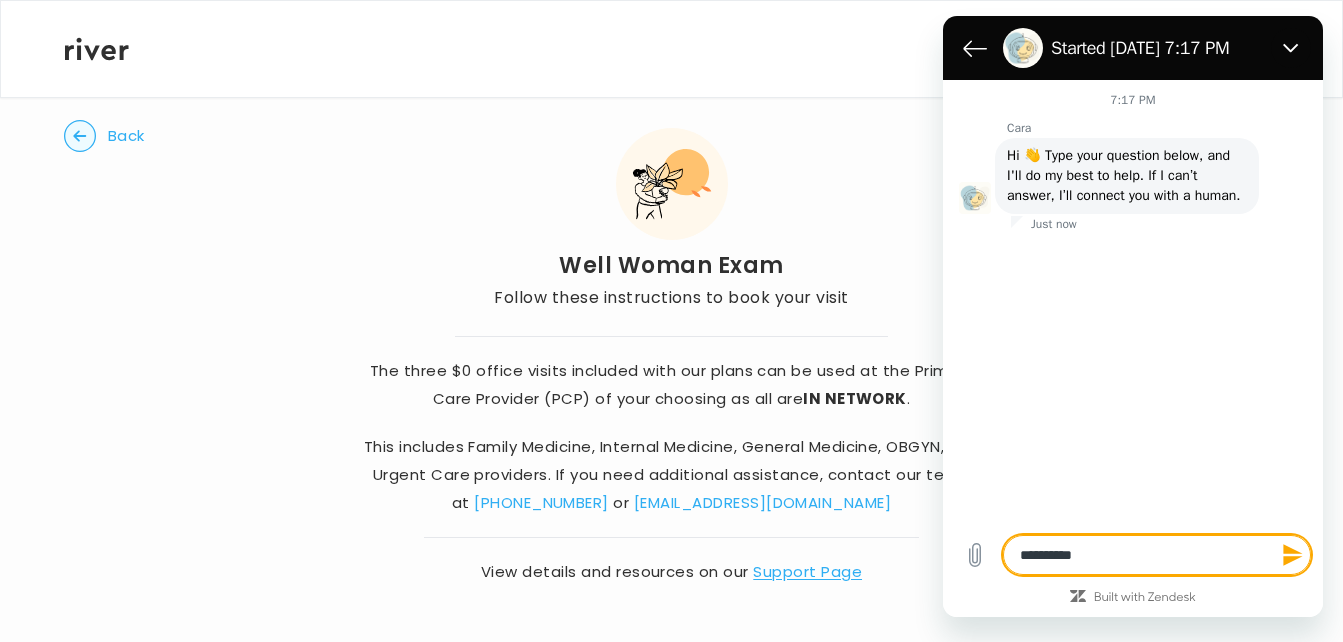 type on "*********" 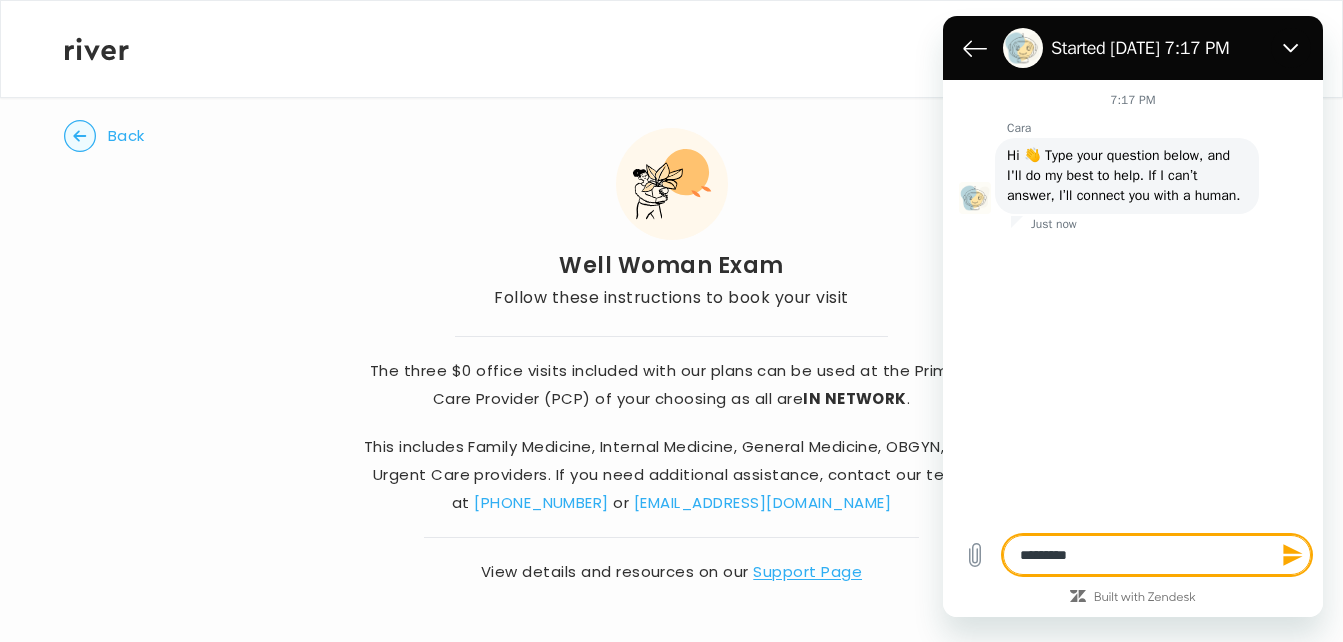 type on "********" 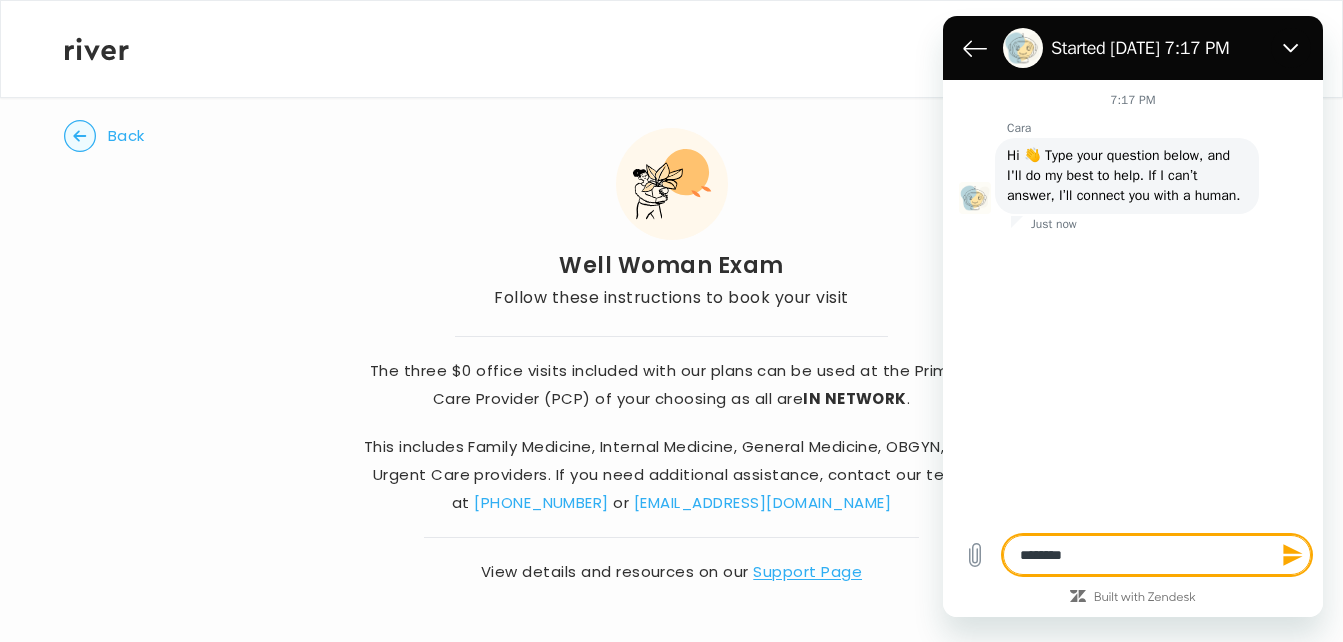 type on "*******" 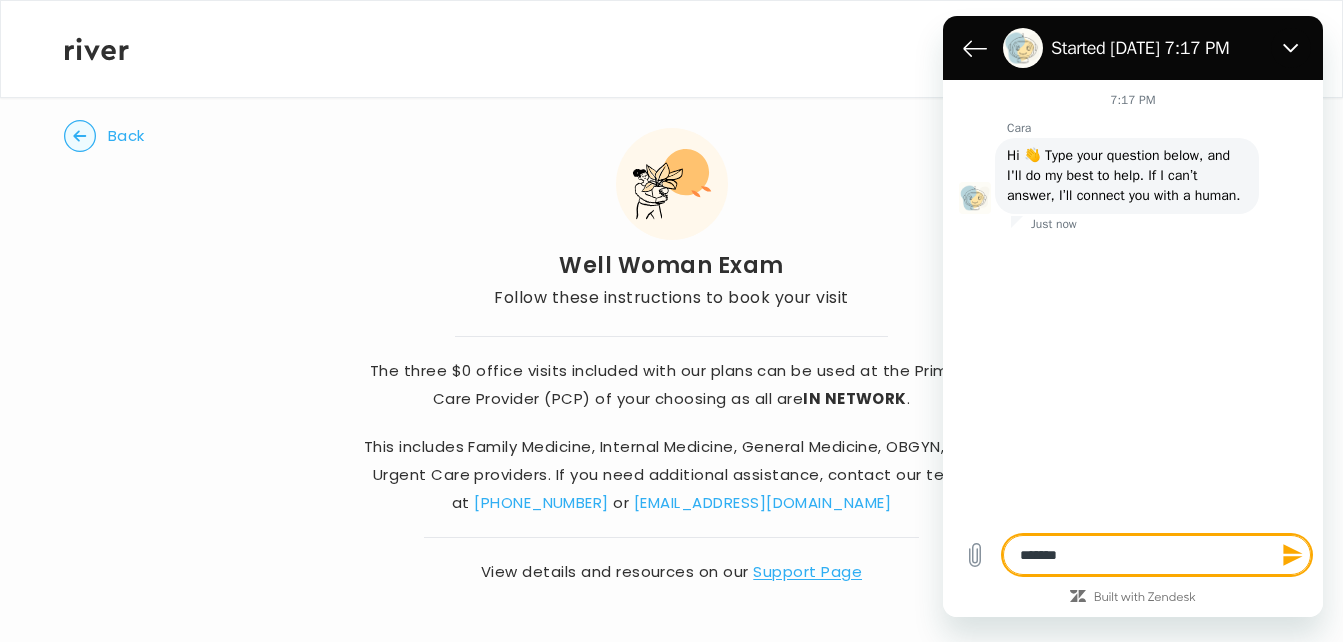 type on "*****" 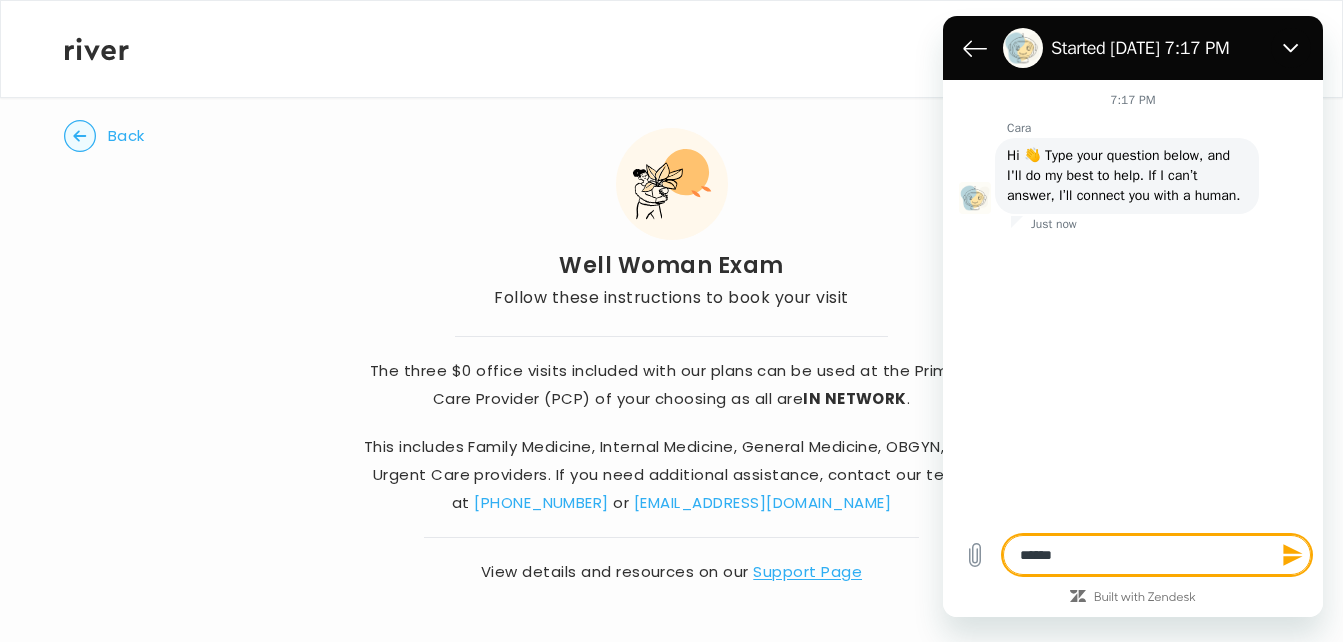 type on "*****" 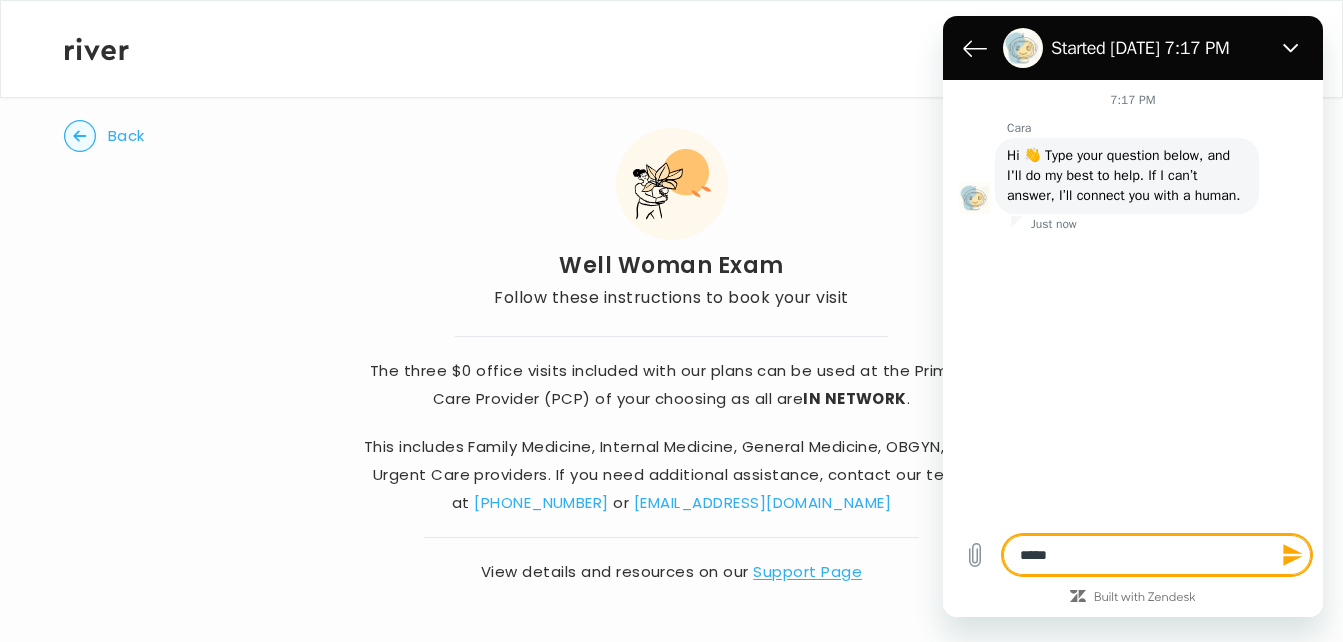 type on "****" 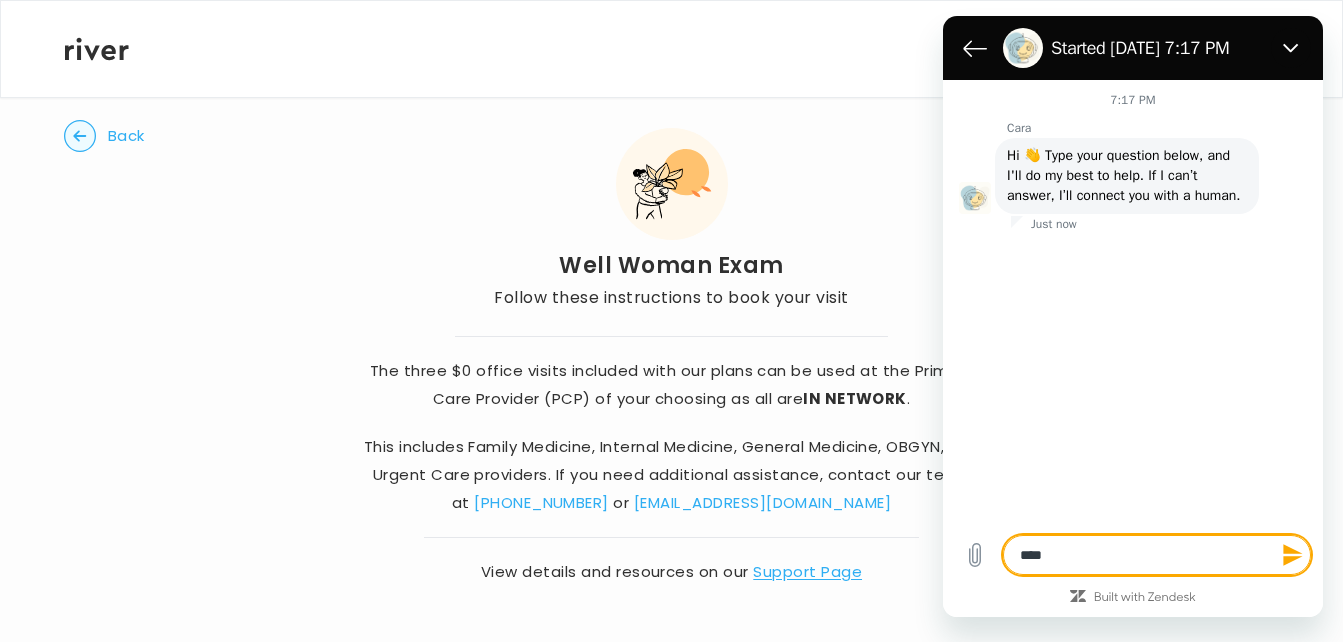 type on "***" 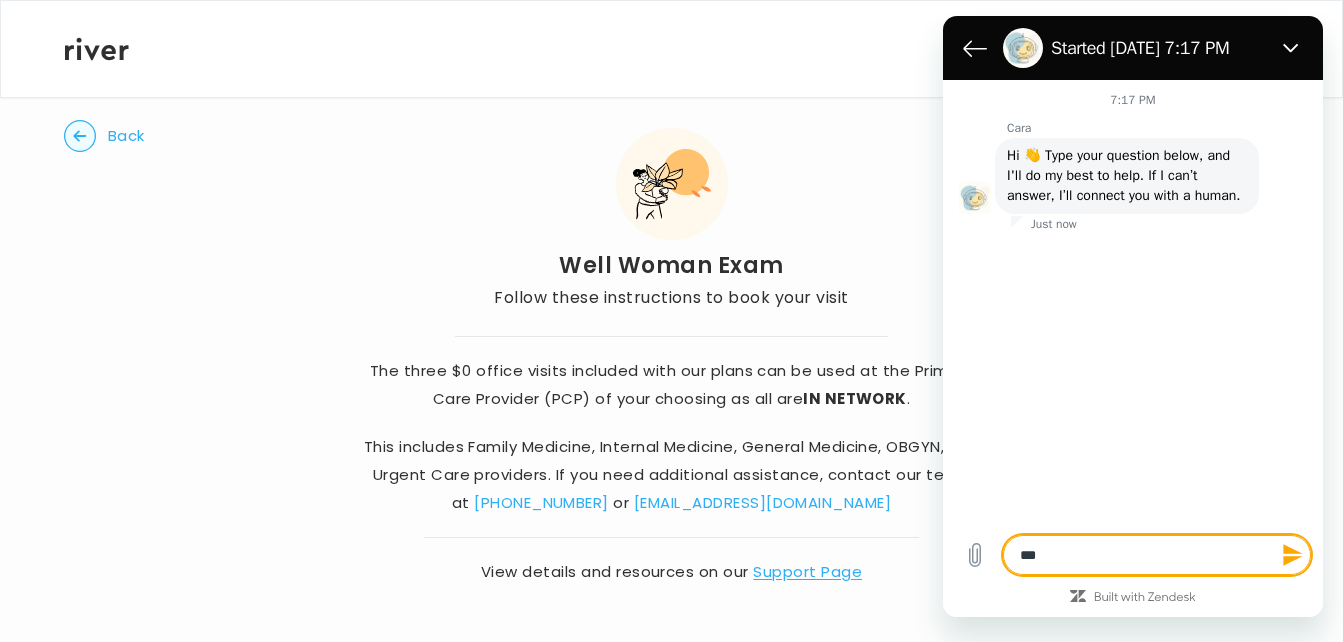 type on "**" 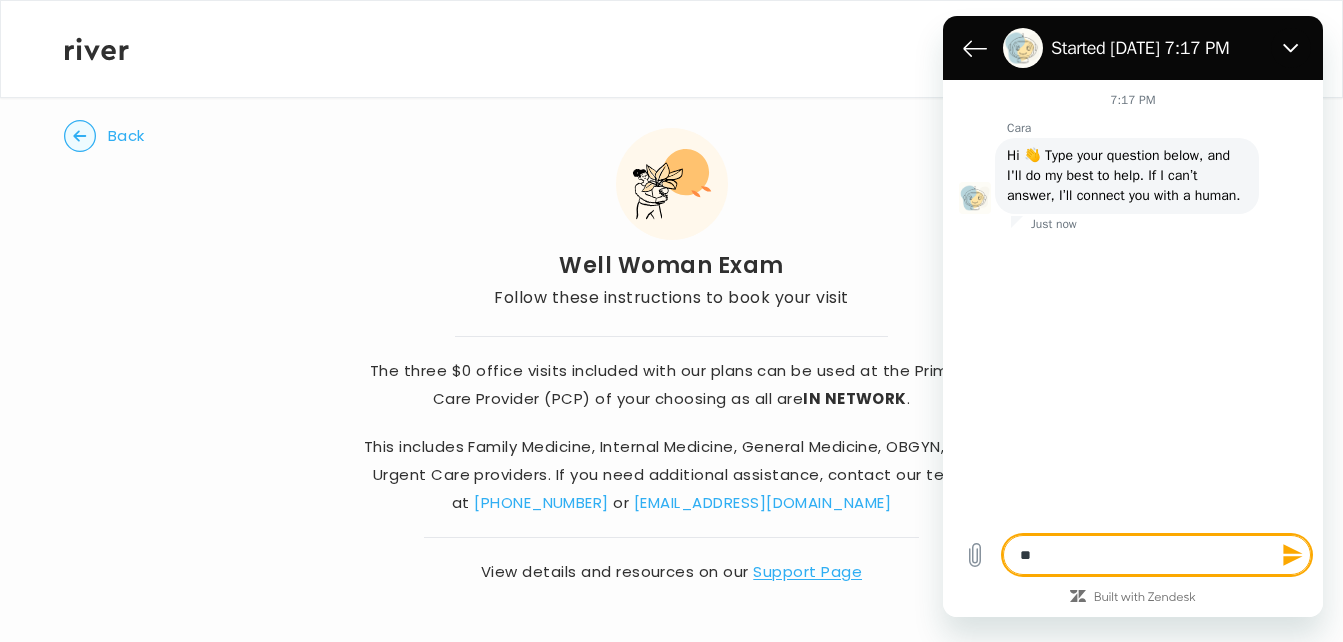 type on "*" 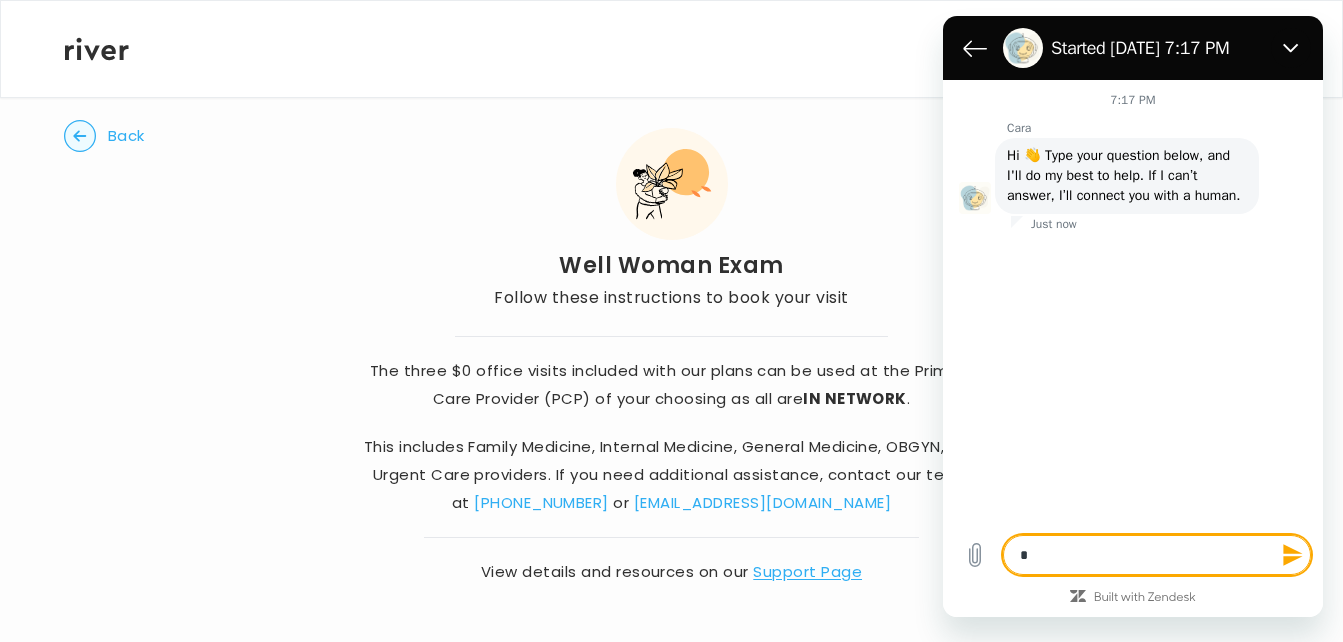type 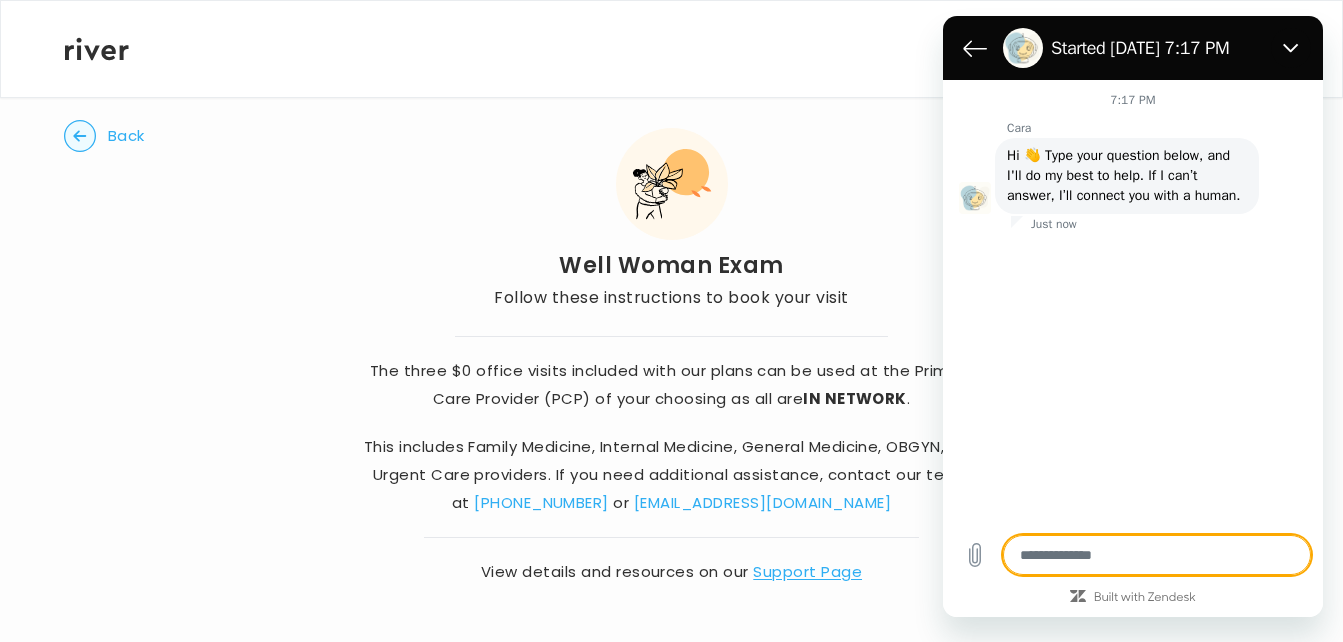 type on "*" 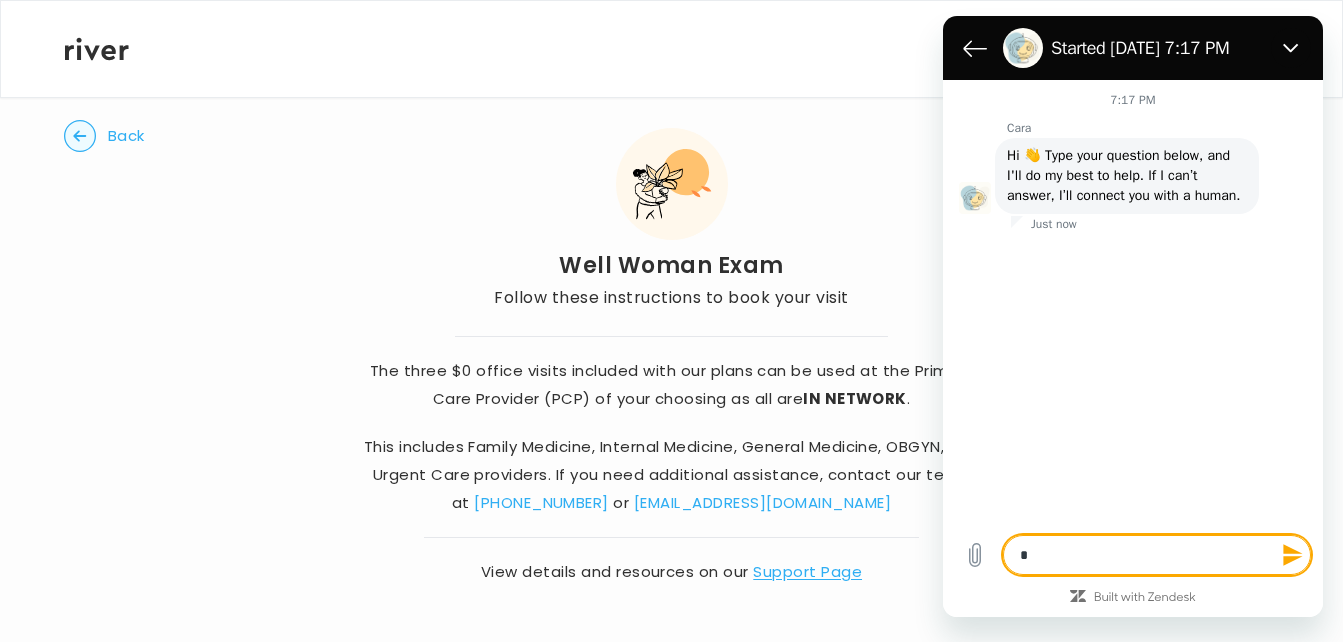 type on "**" 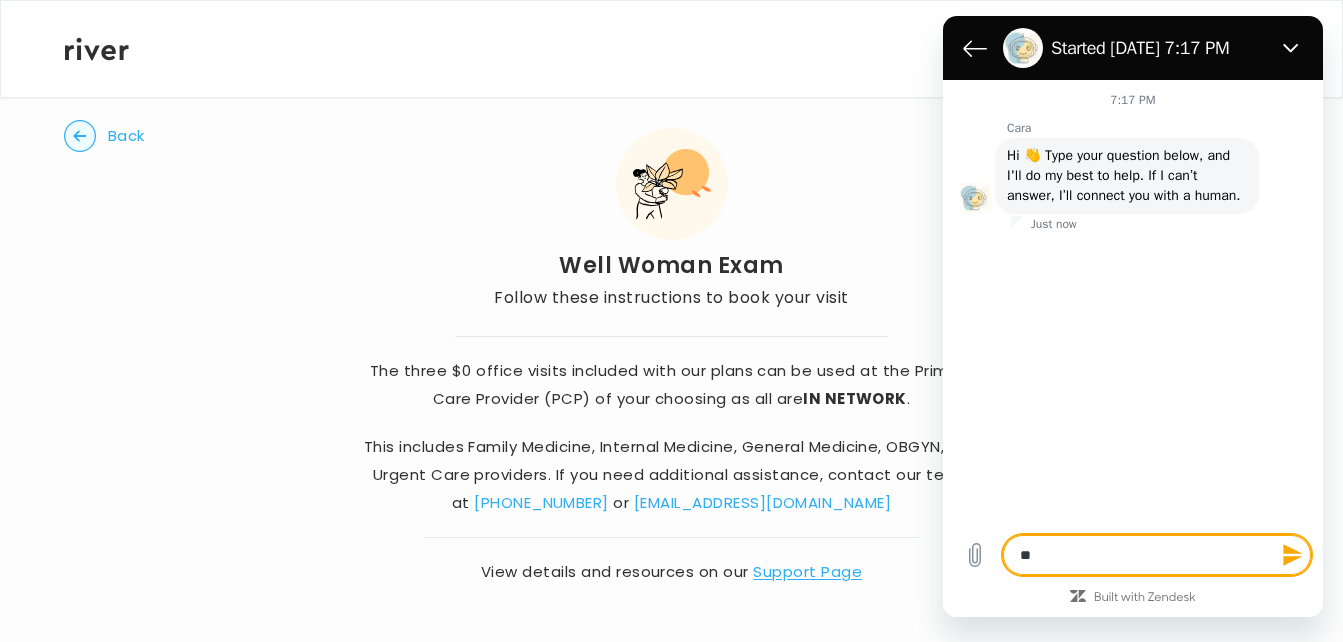 type on "***" 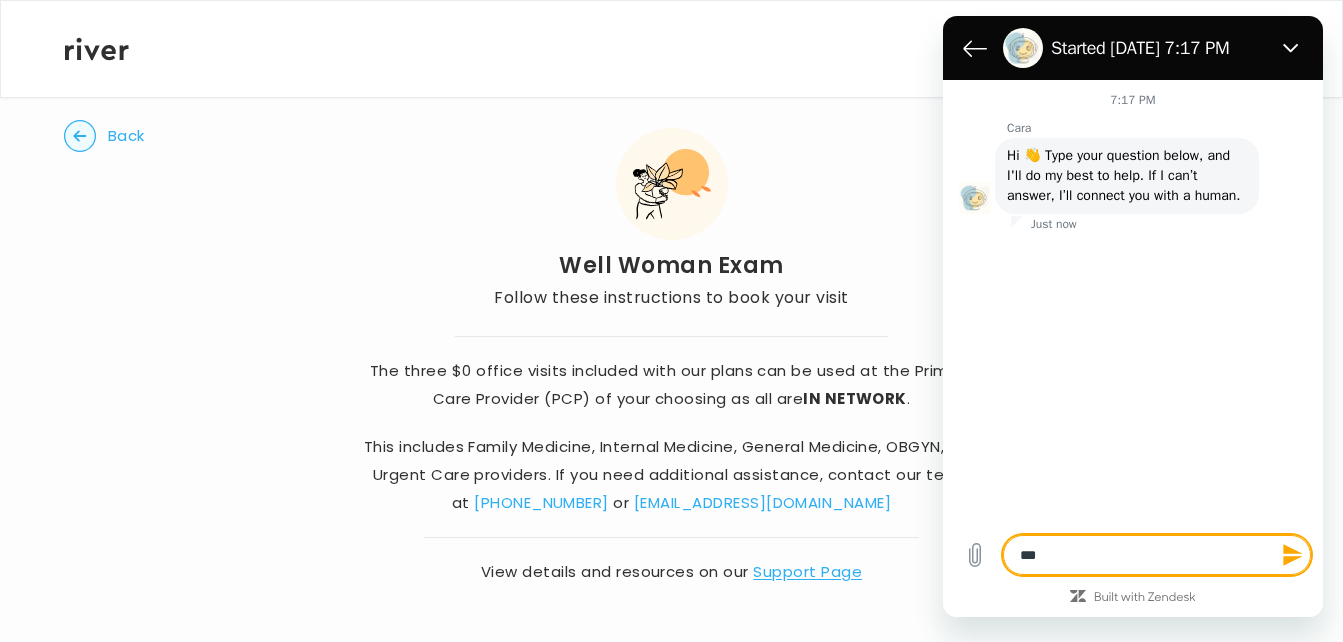 type on "****" 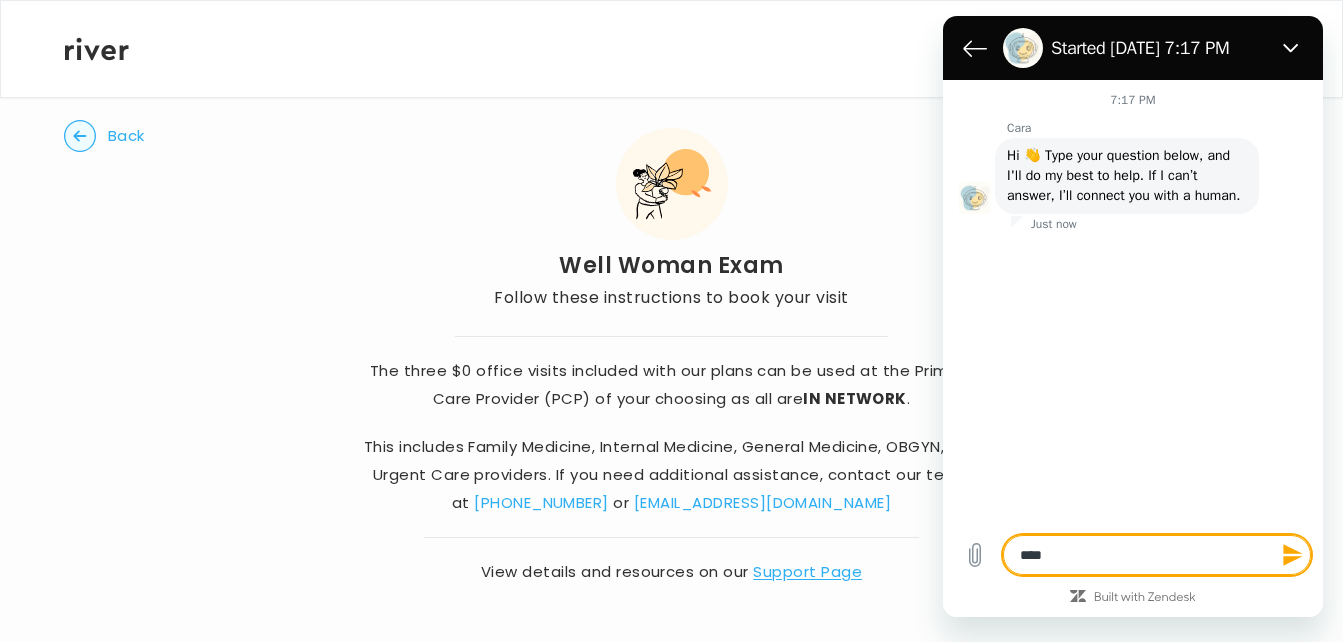 type on "*****" 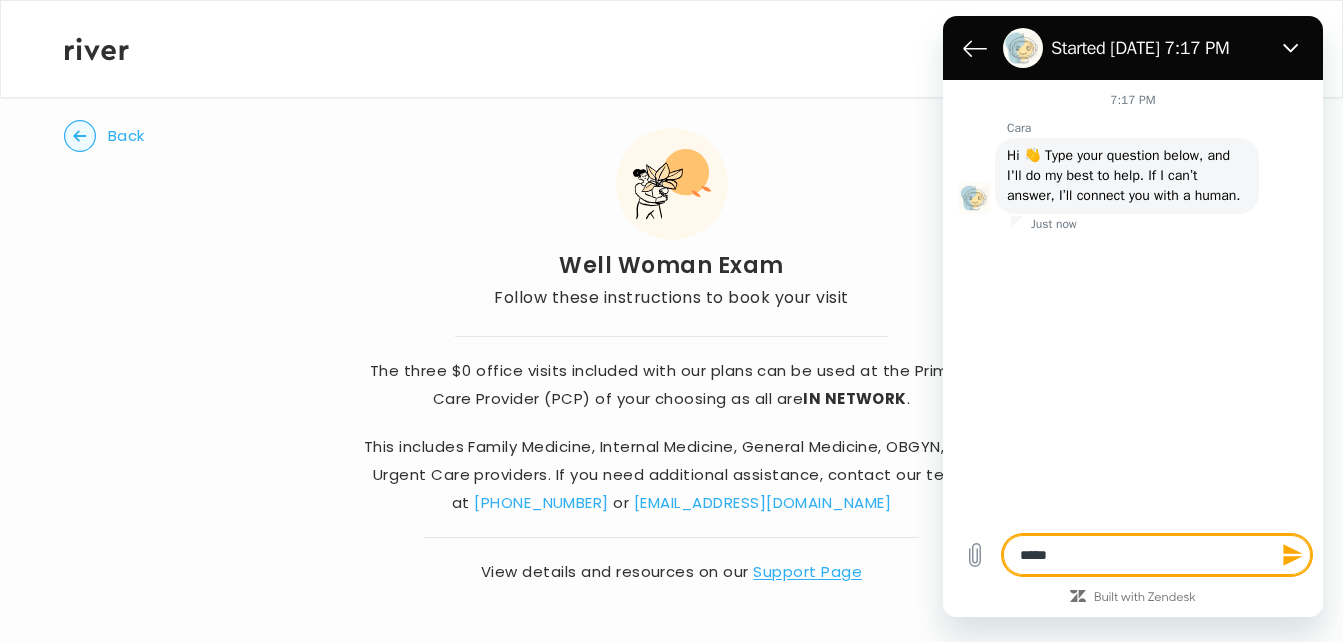 type on "*****" 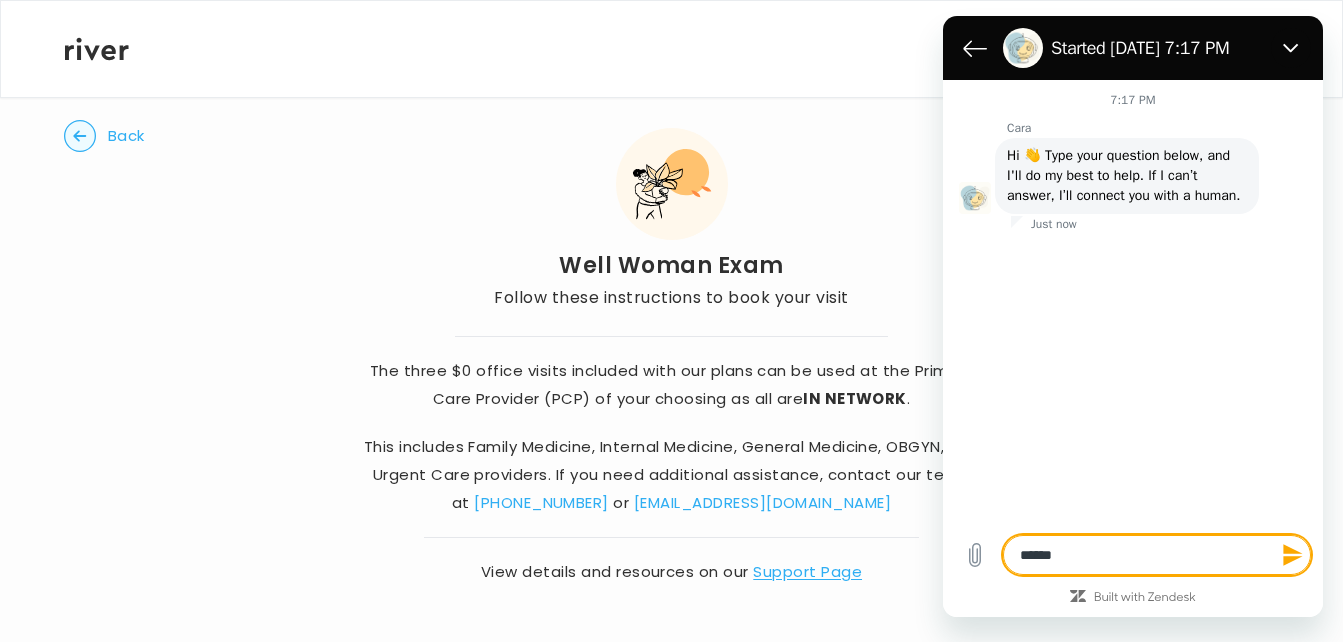type on "*******" 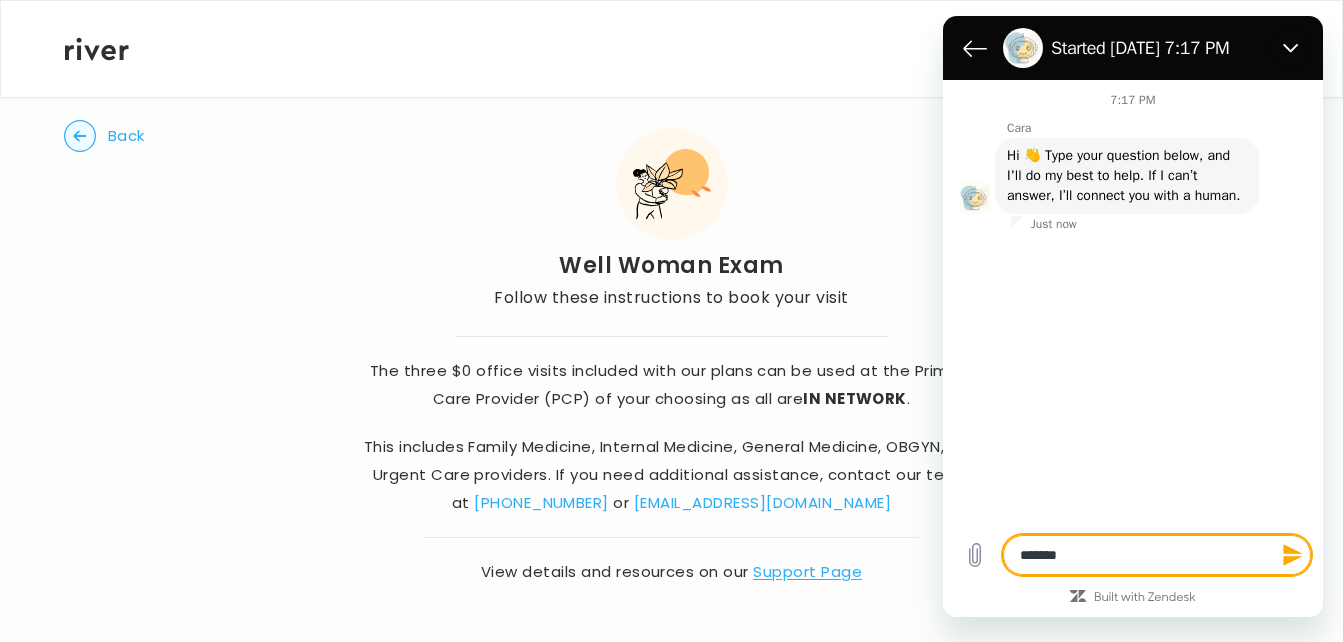 type on "********" 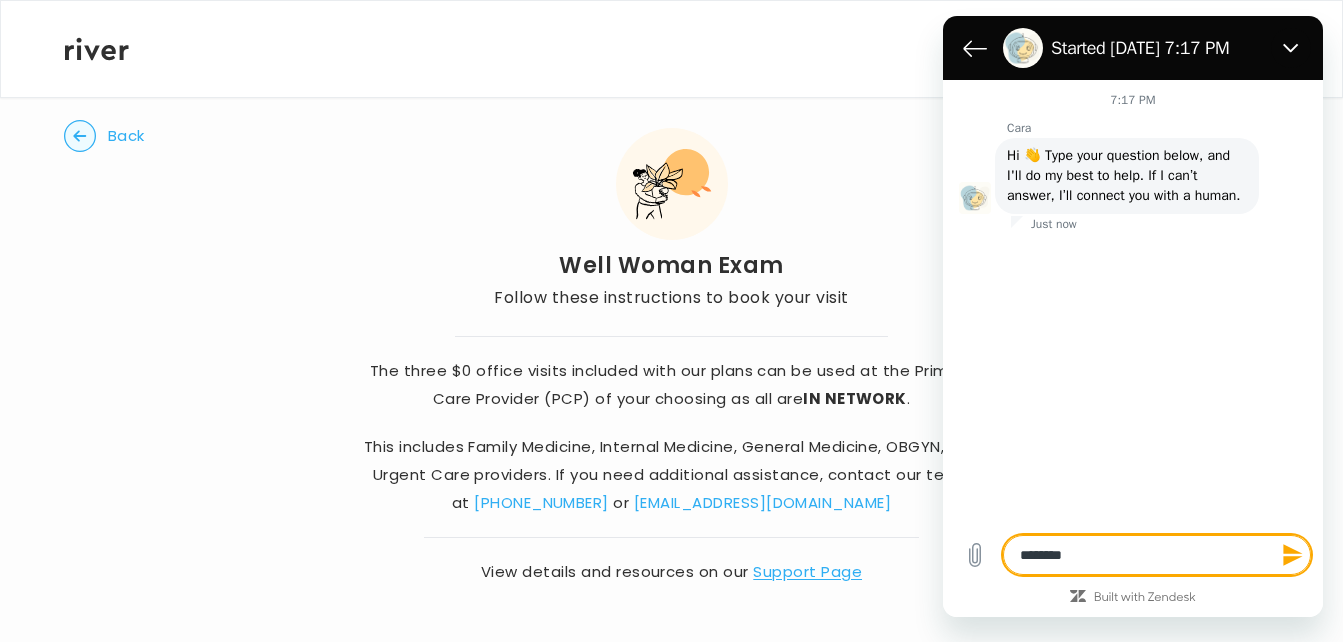 type on "*********" 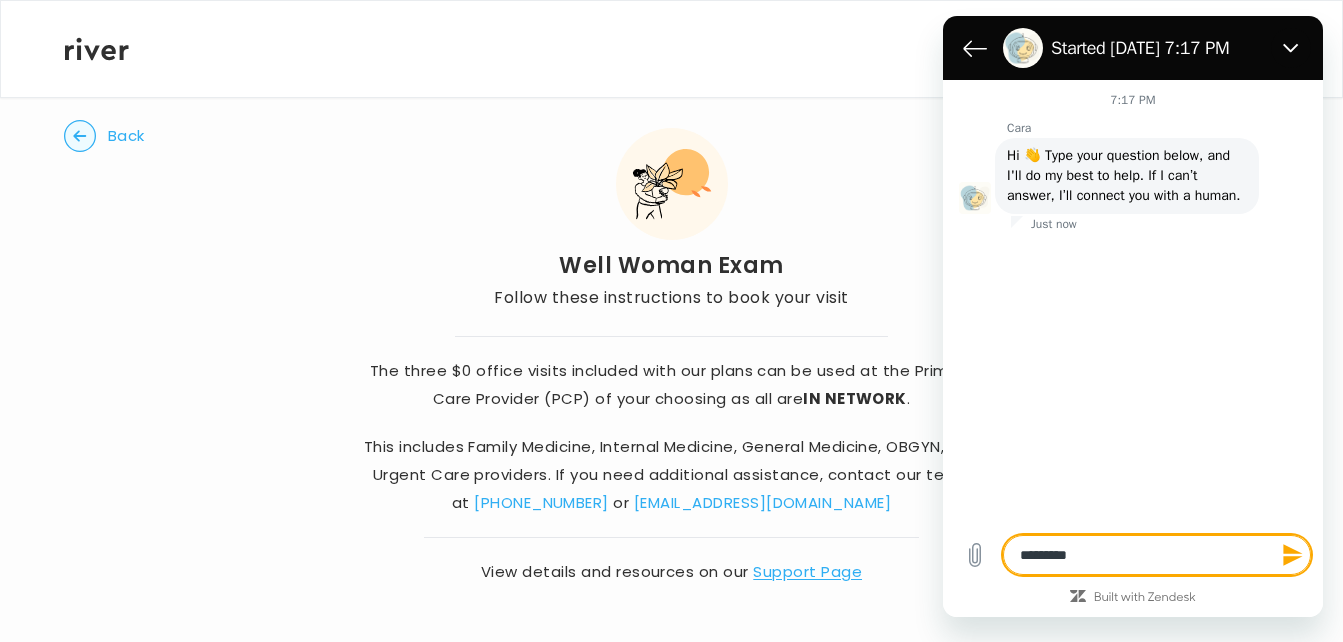 type on "*********" 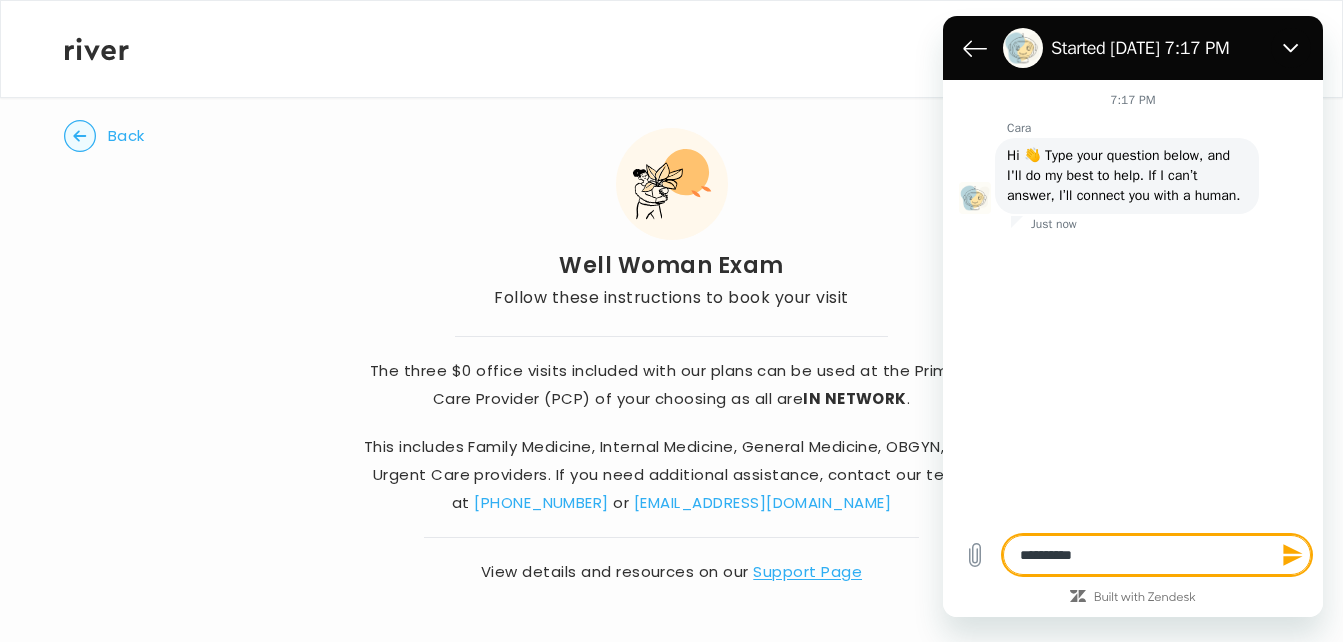 type on "**********" 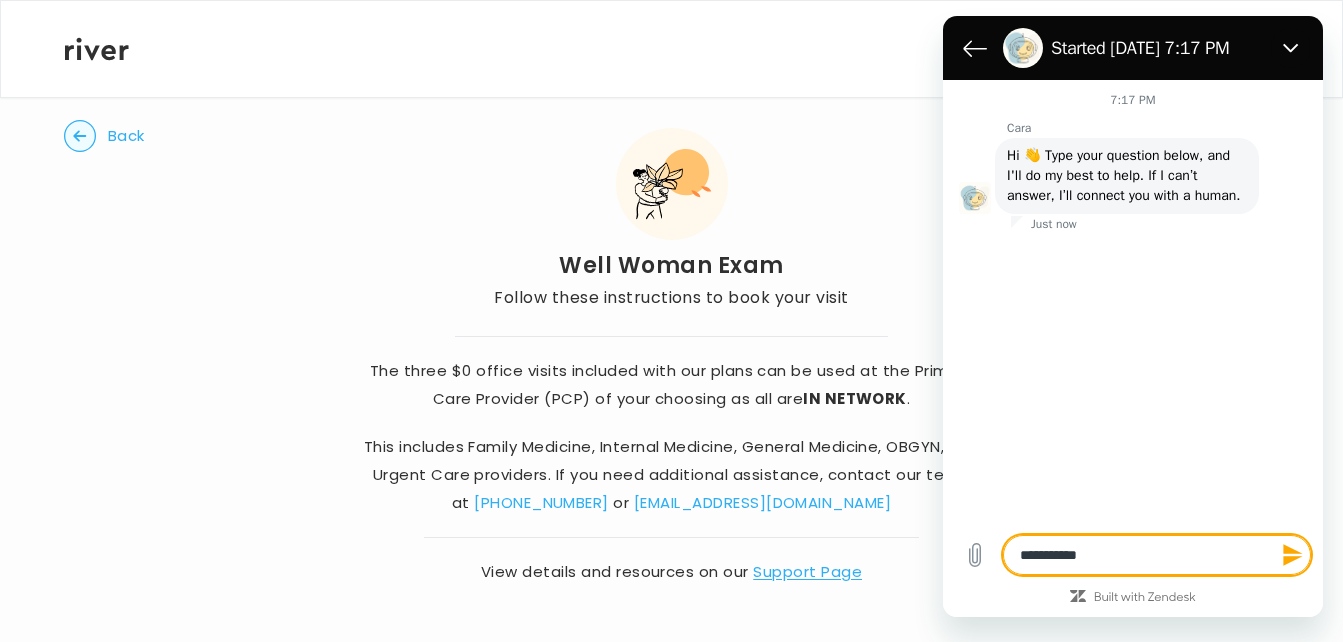 type on "*********" 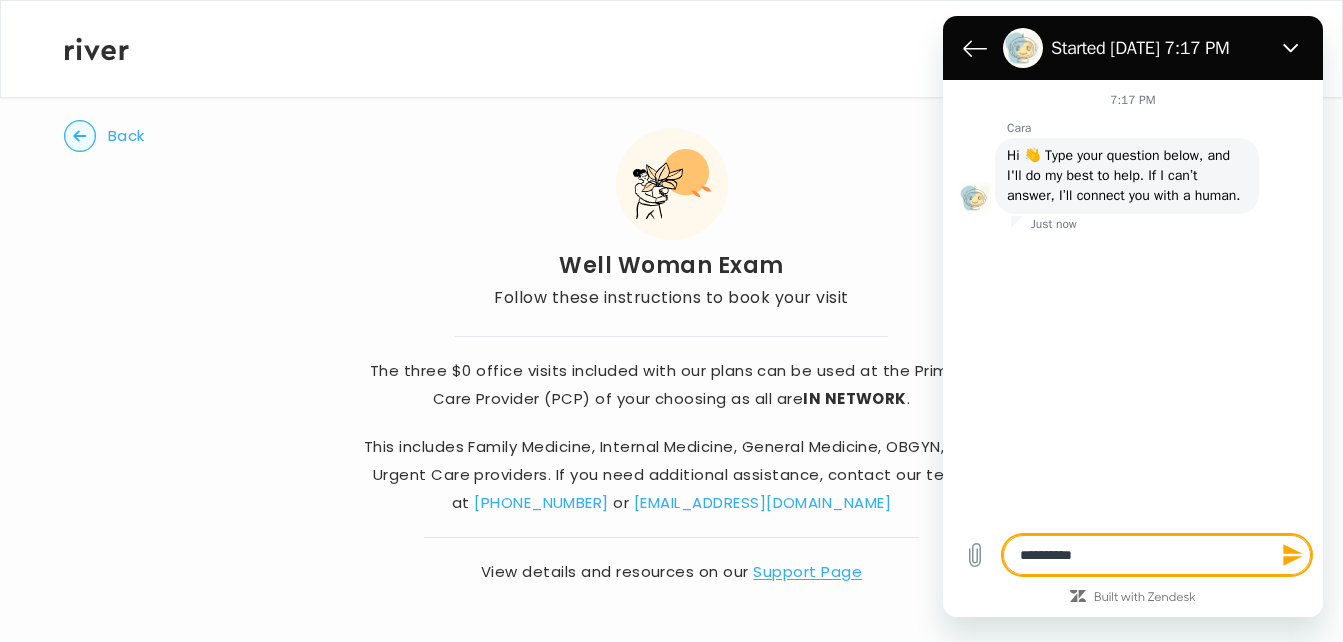 type on "**********" 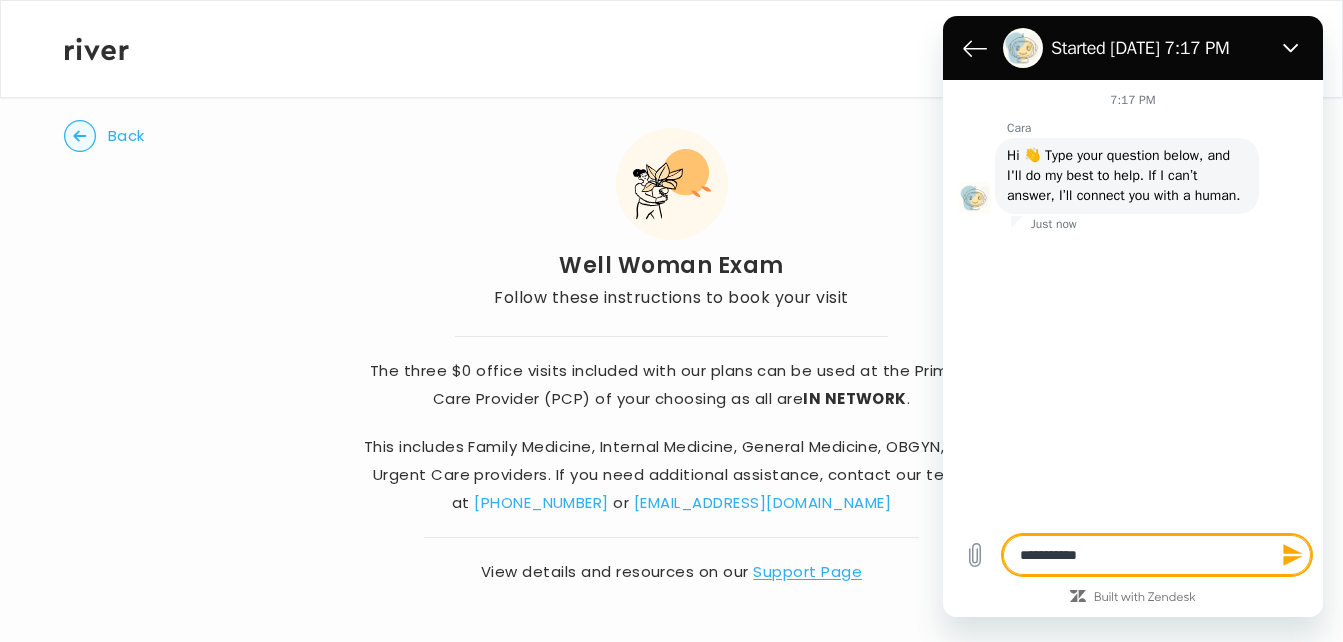type on "**********" 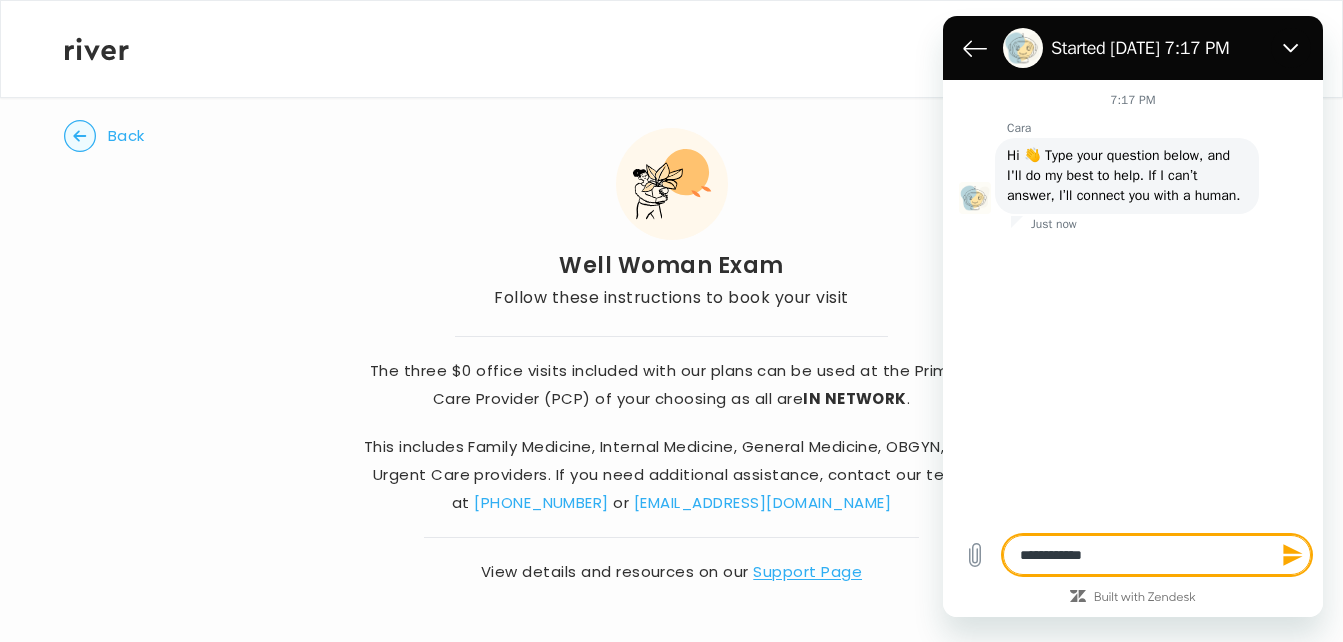 type on "**********" 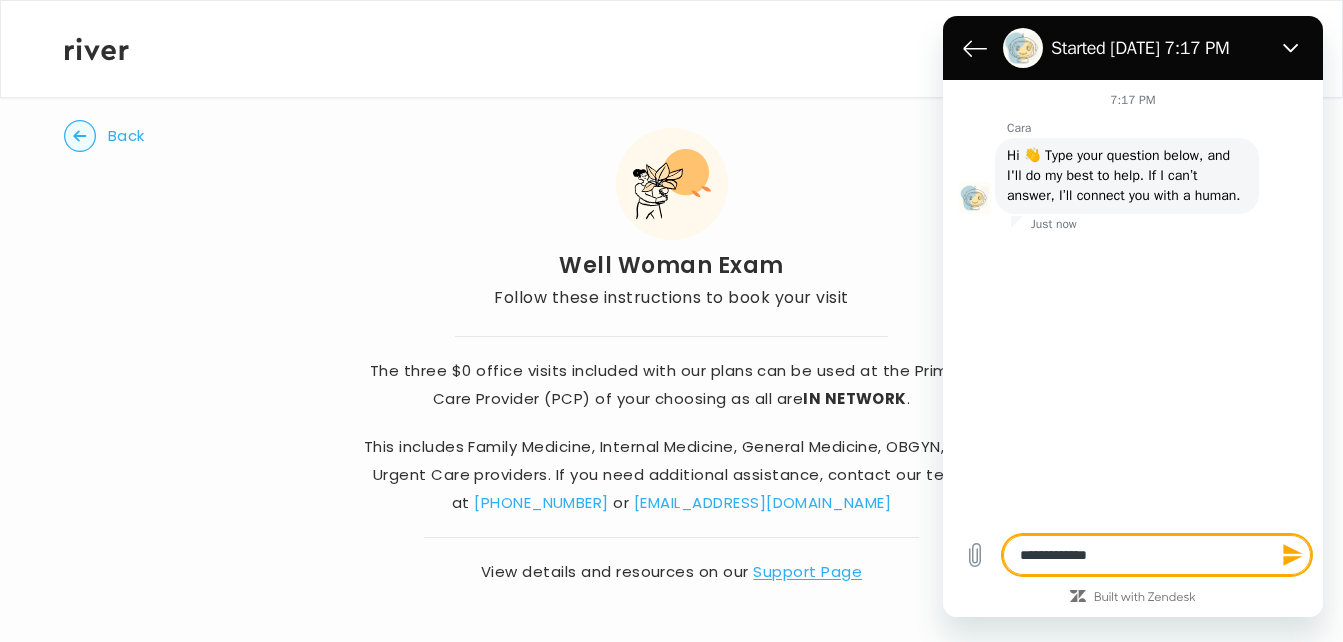 type on "**********" 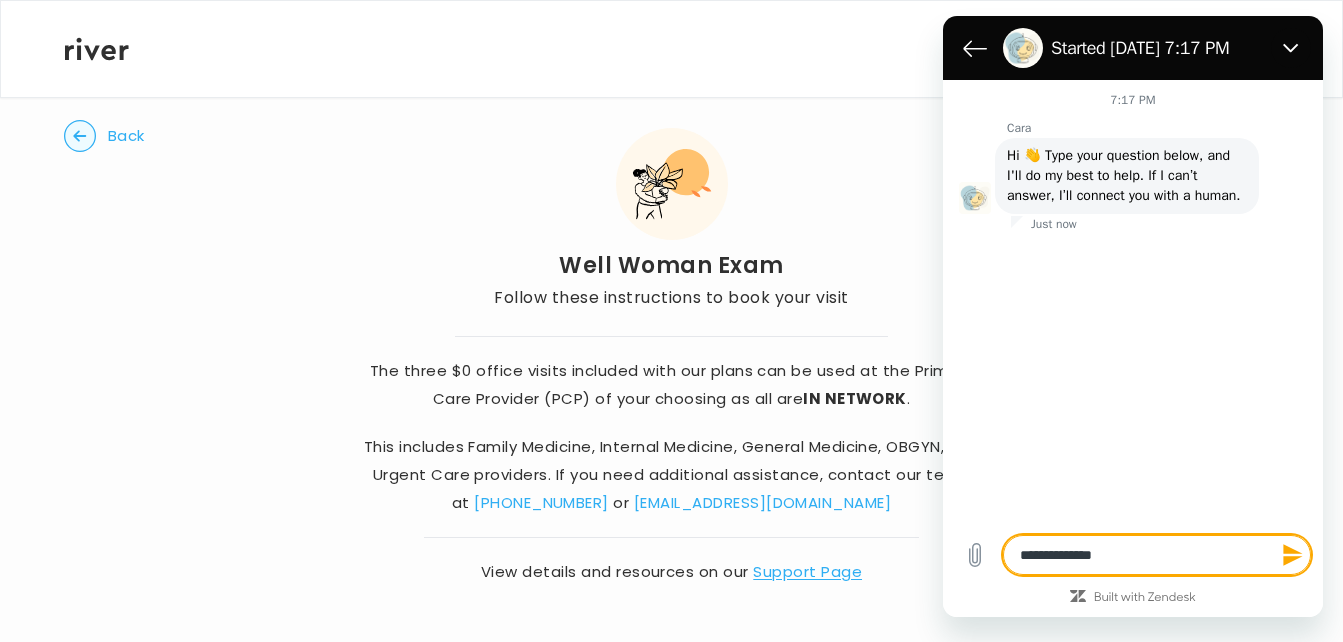 type on "**********" 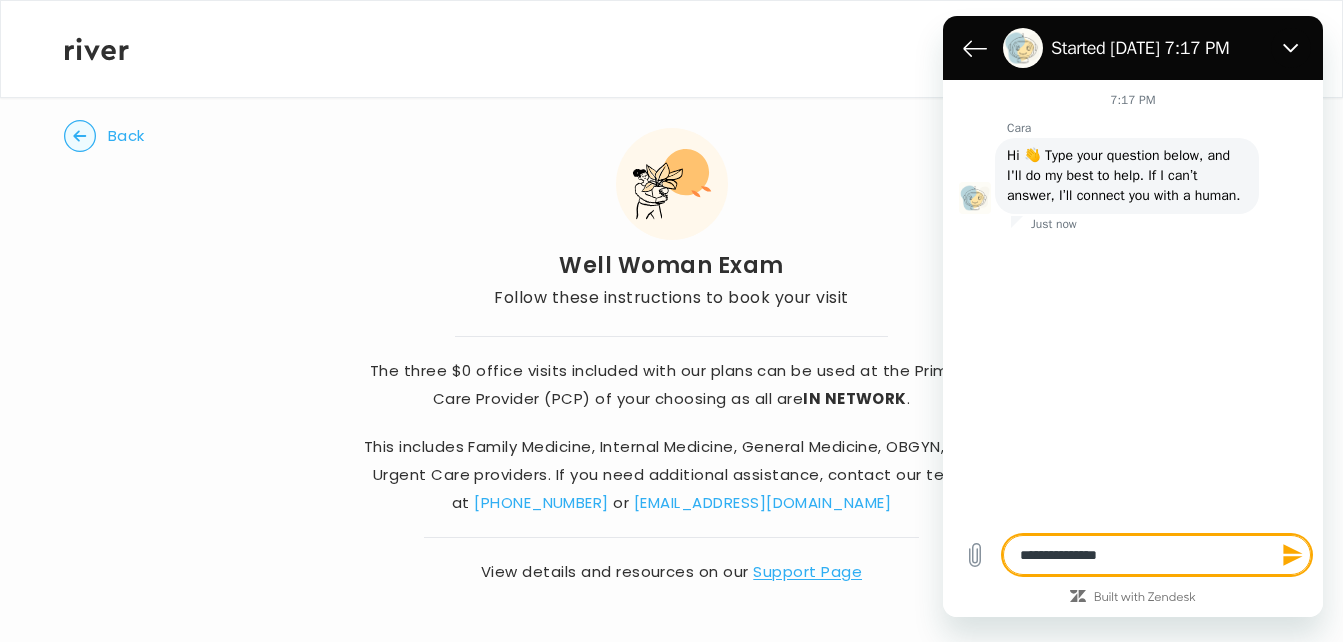 type on "**********" 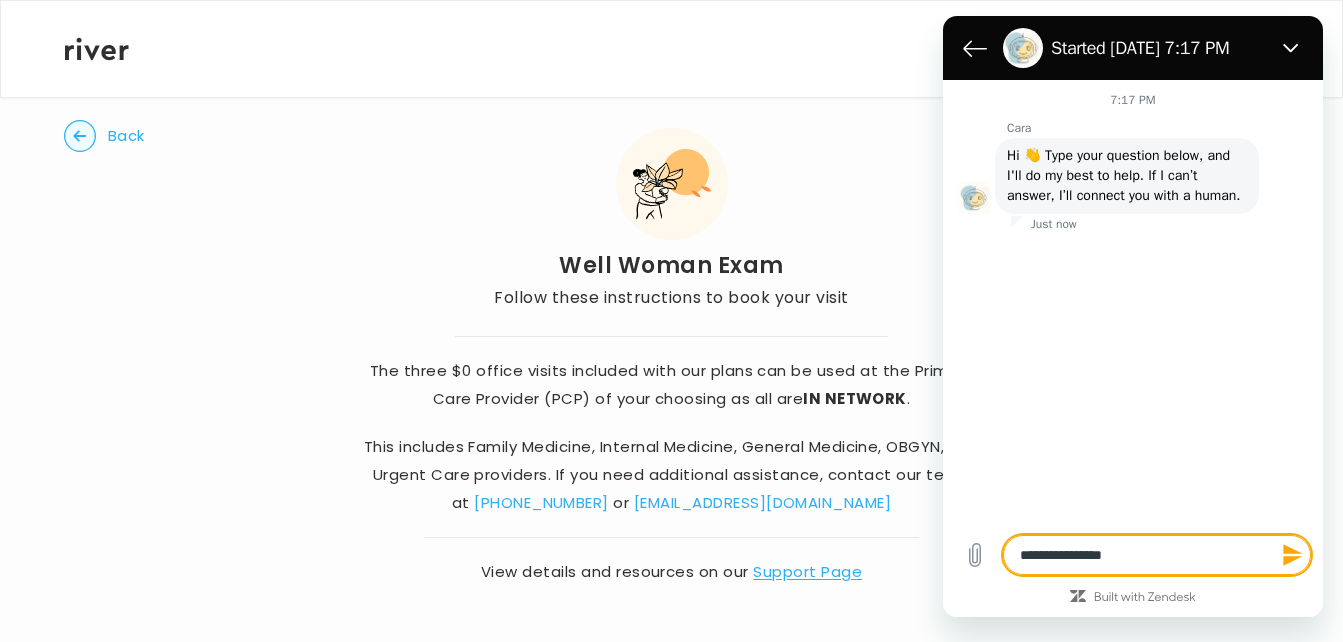 type on "**********" 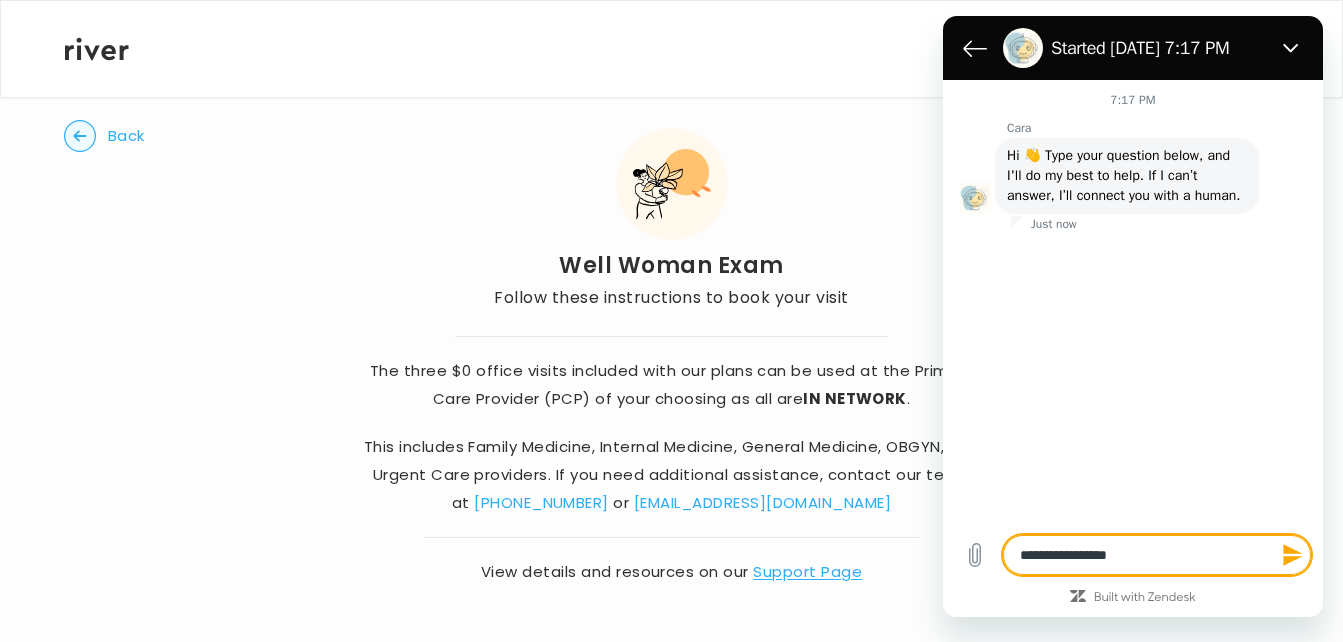 type on "**********" 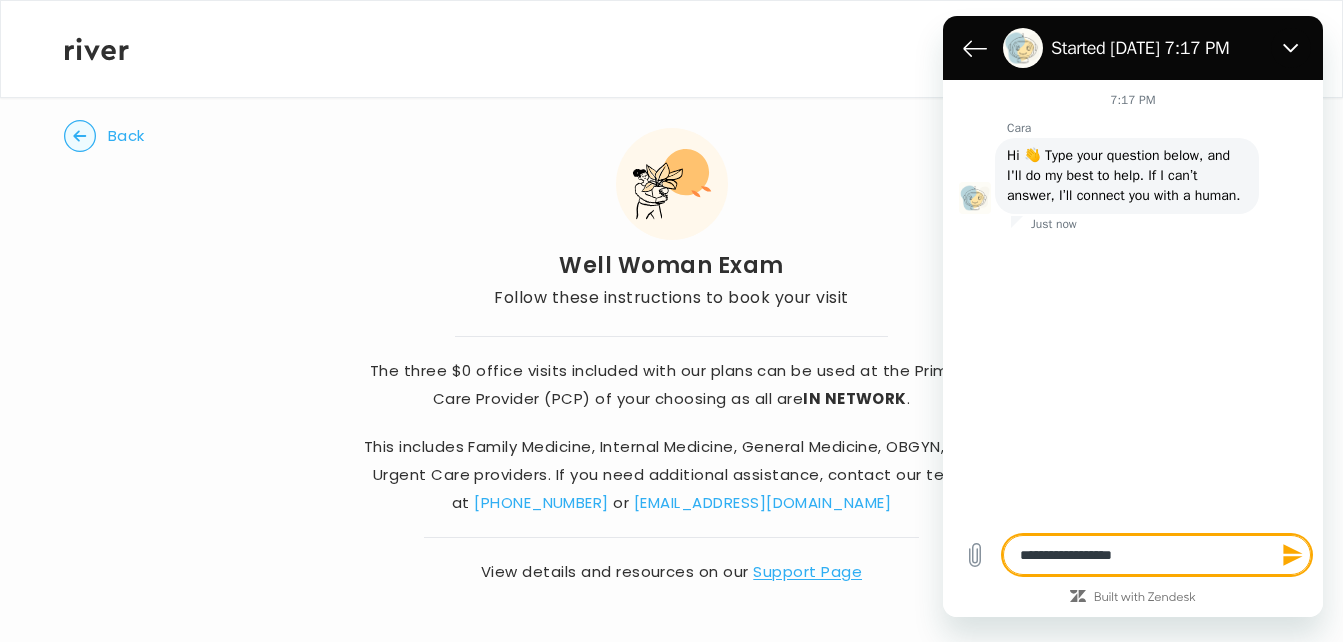 type on "**********" 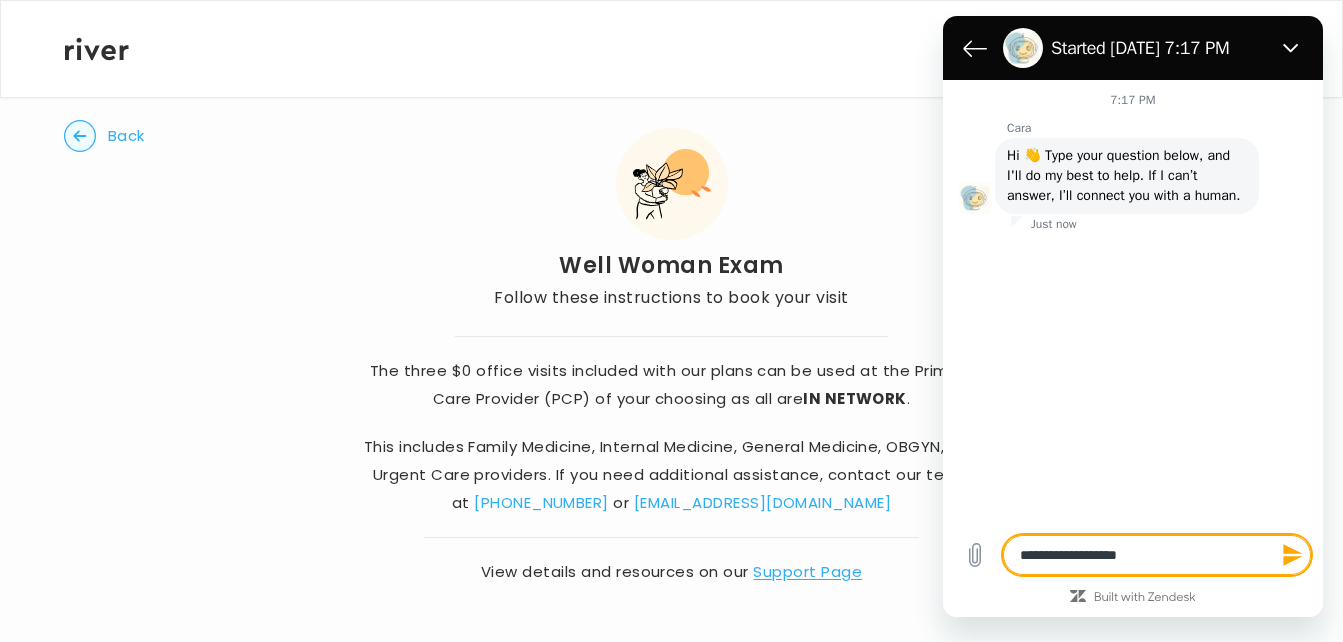 type on "**********" 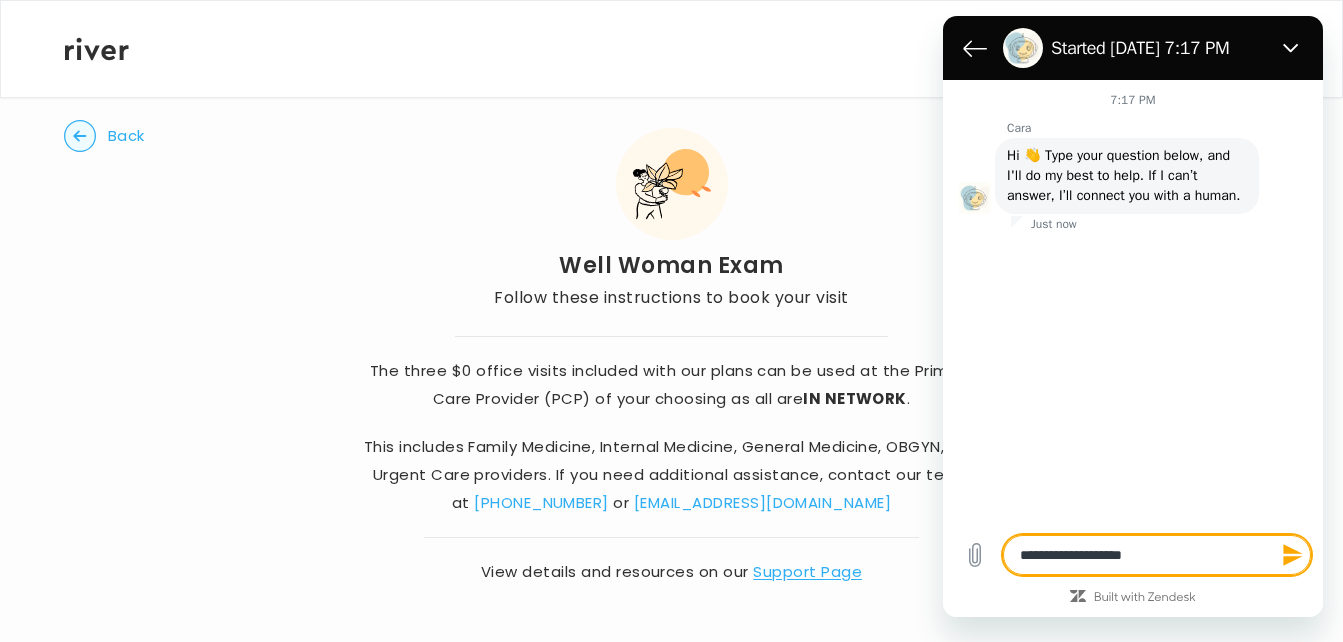 type on "**********" 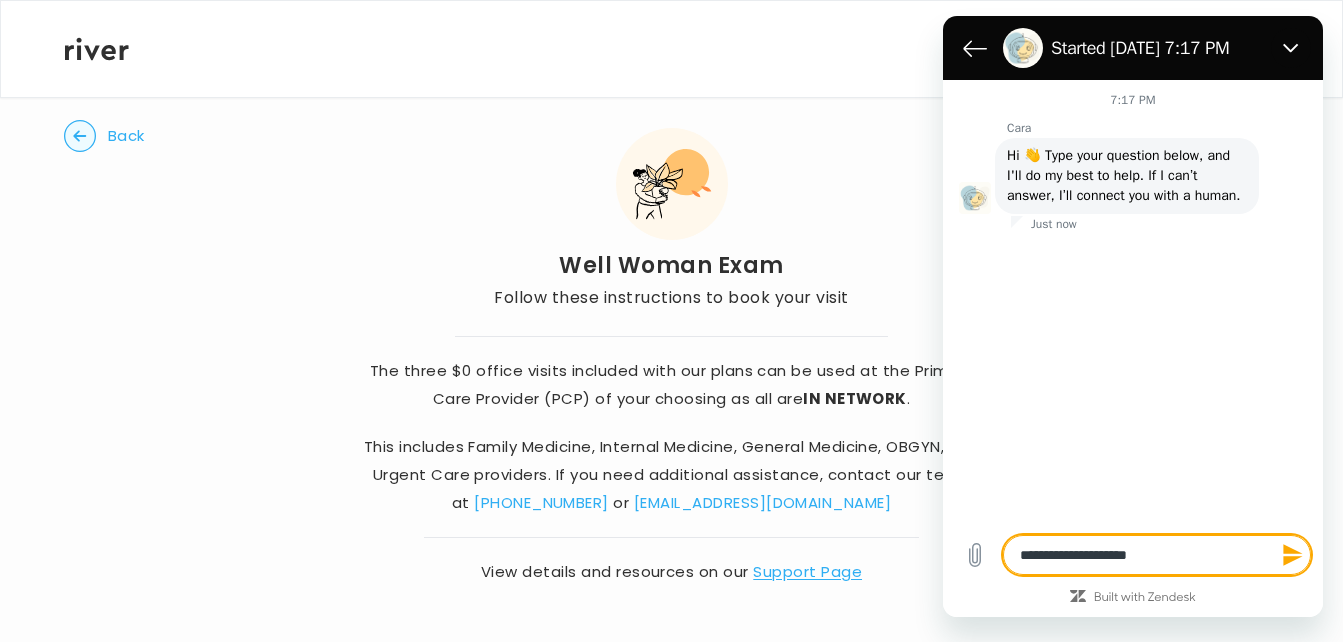 type on "**********" 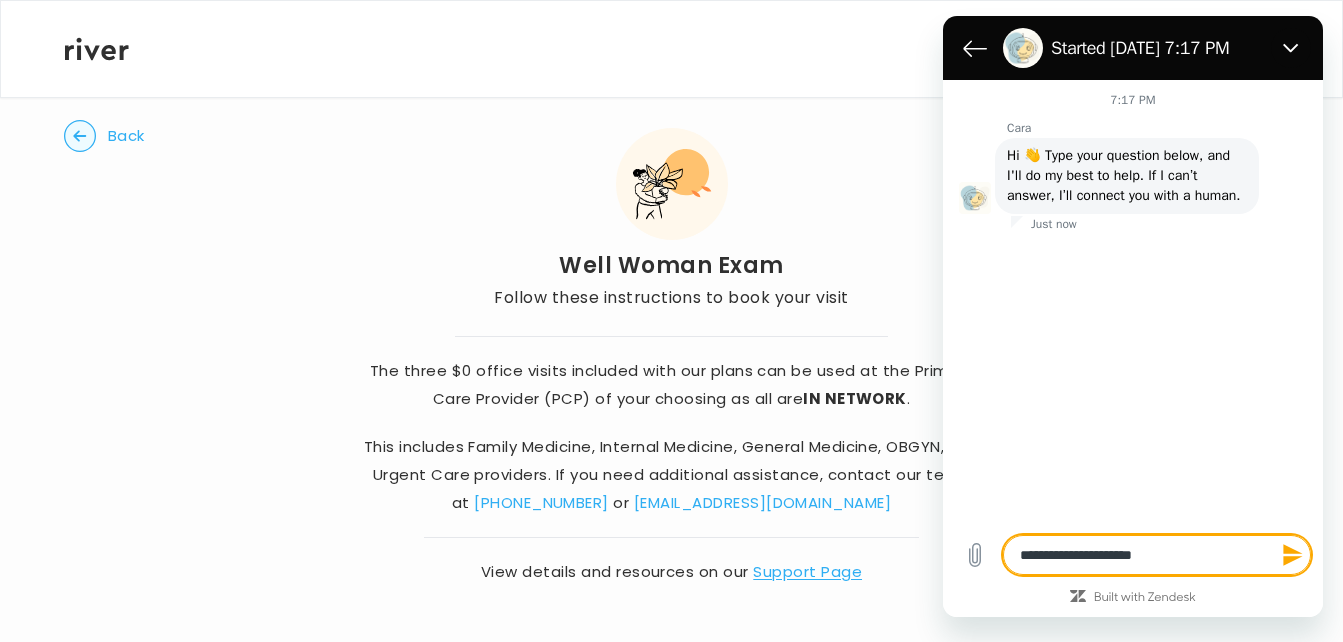 type on "**********" 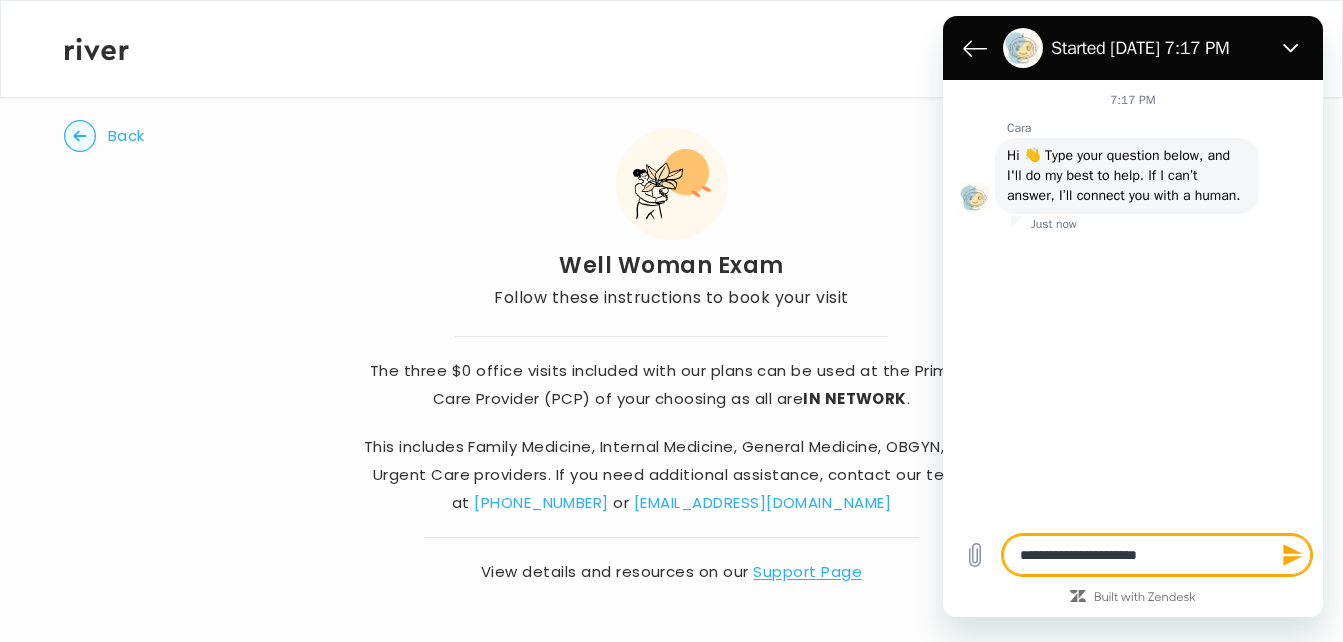 type on "**********" 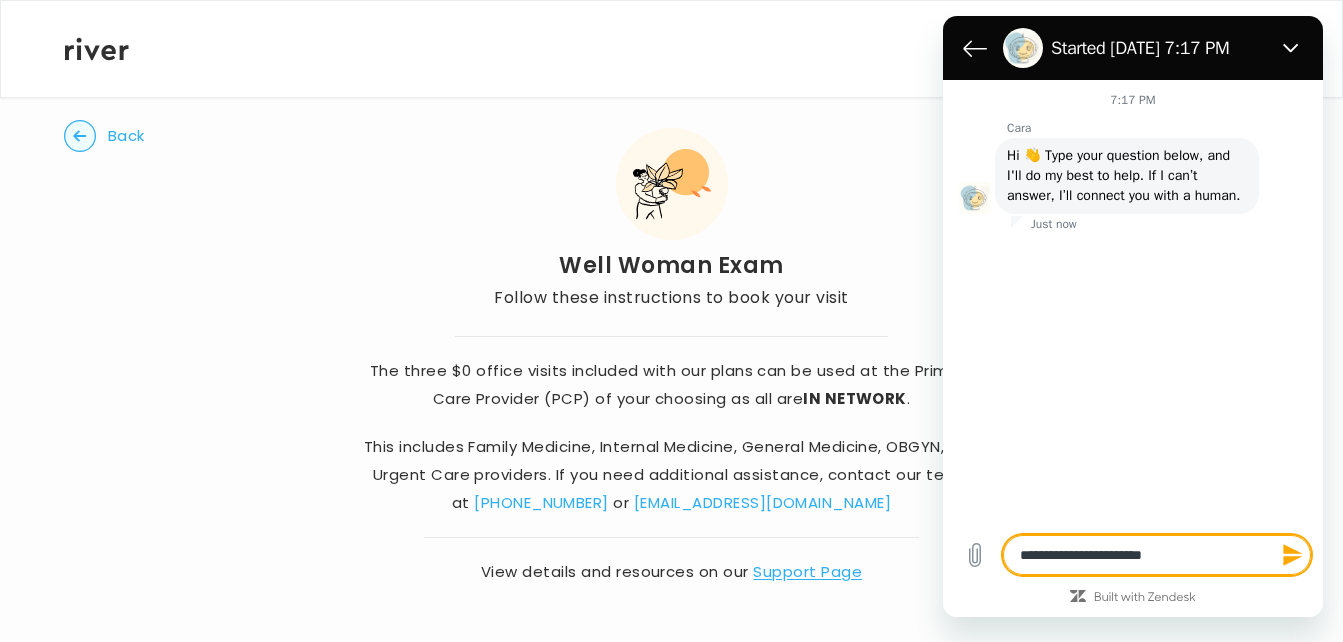 type on "**********" 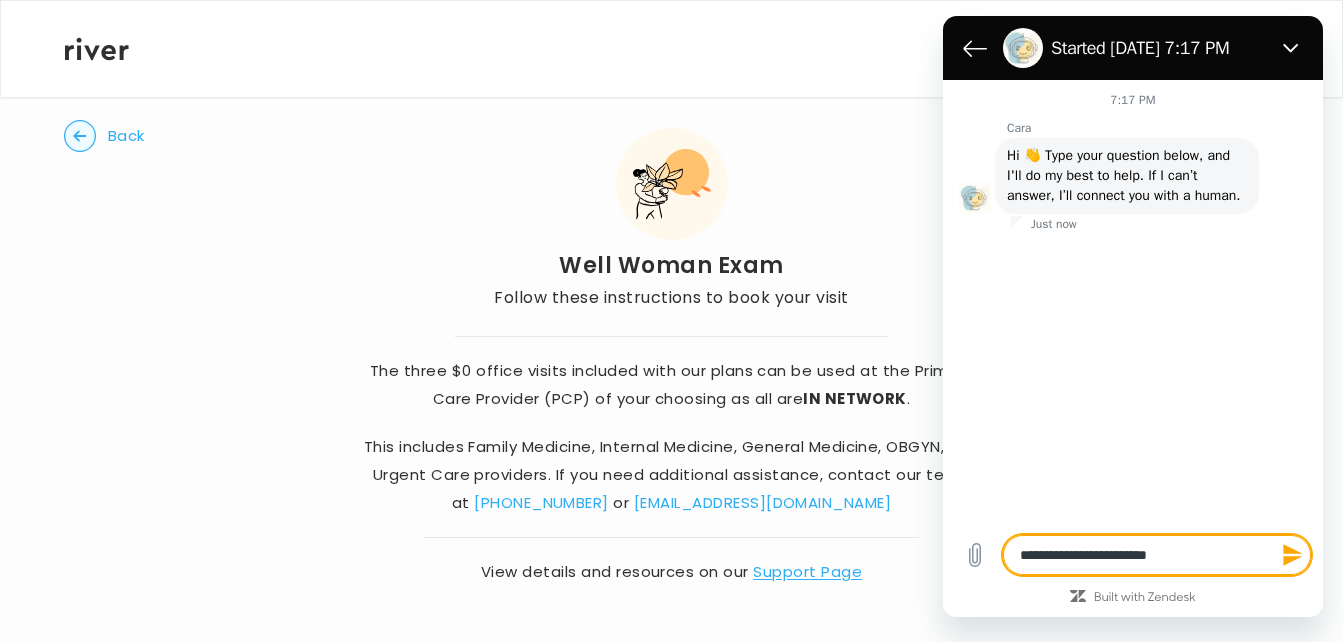 type on "**********" 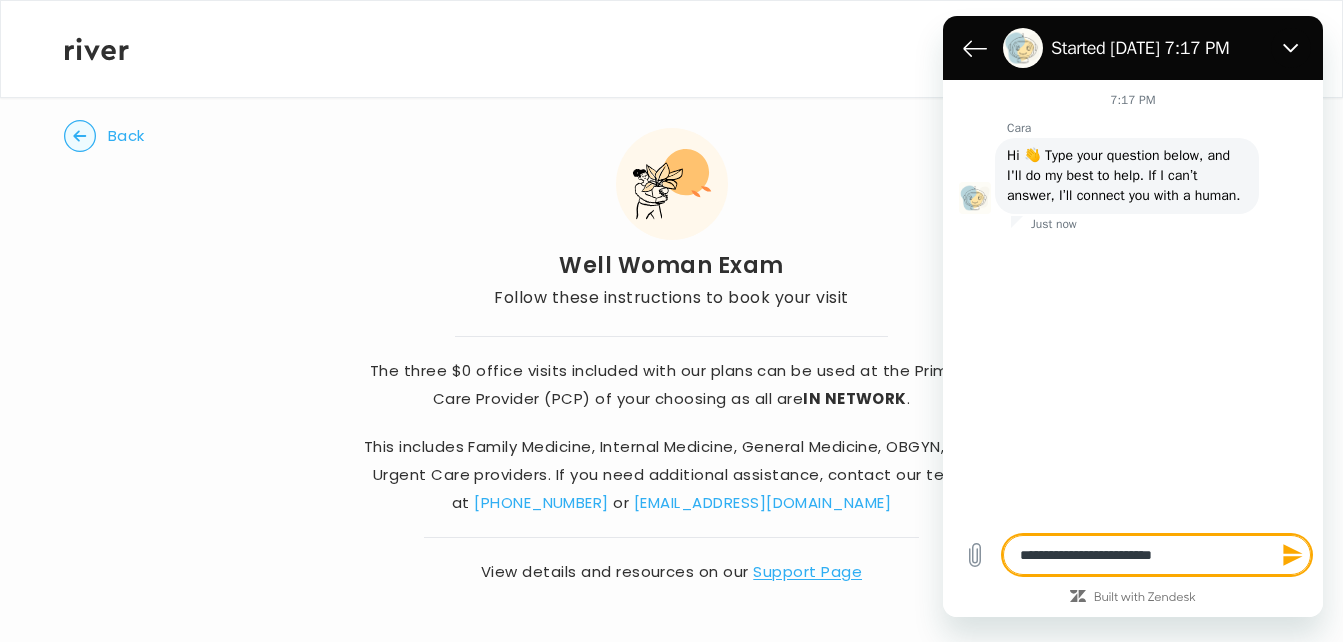 type on "**********" 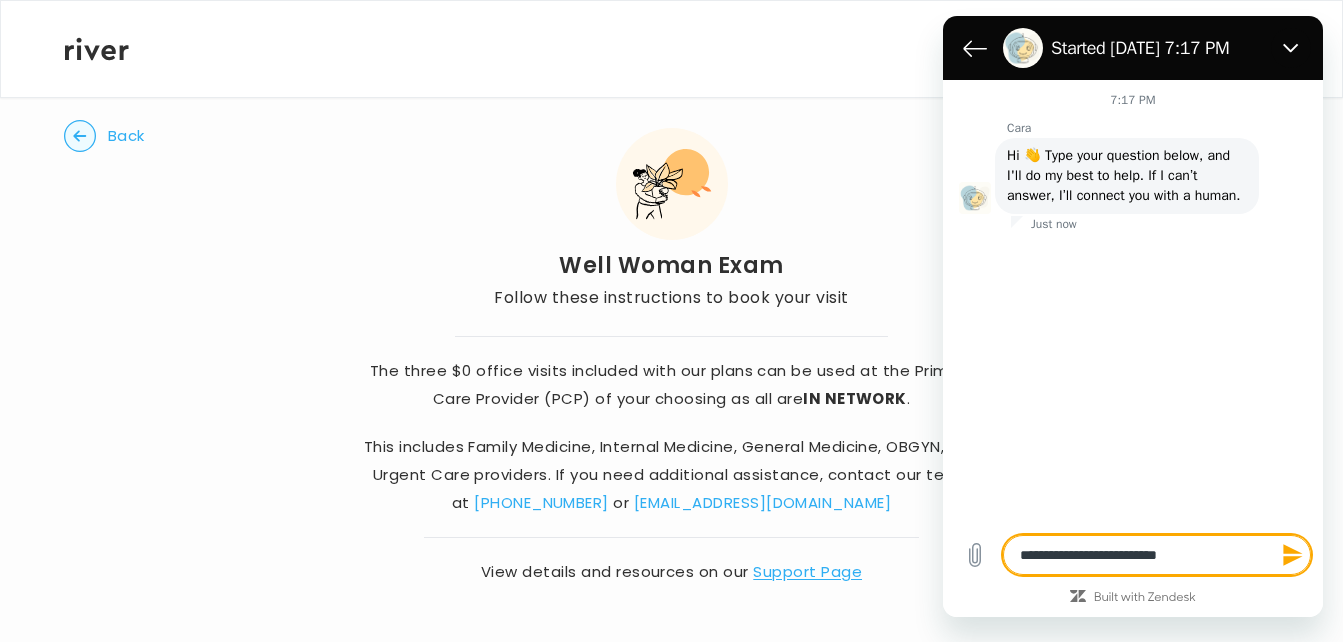 type on "**********" 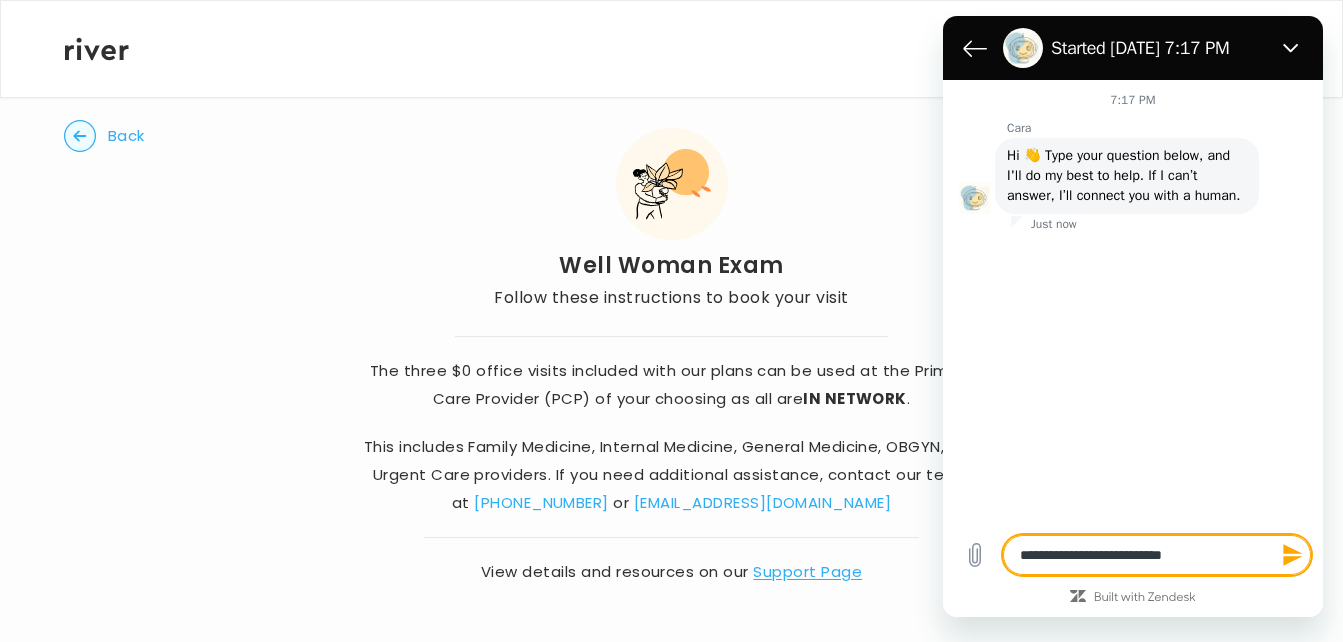 type on "**********" 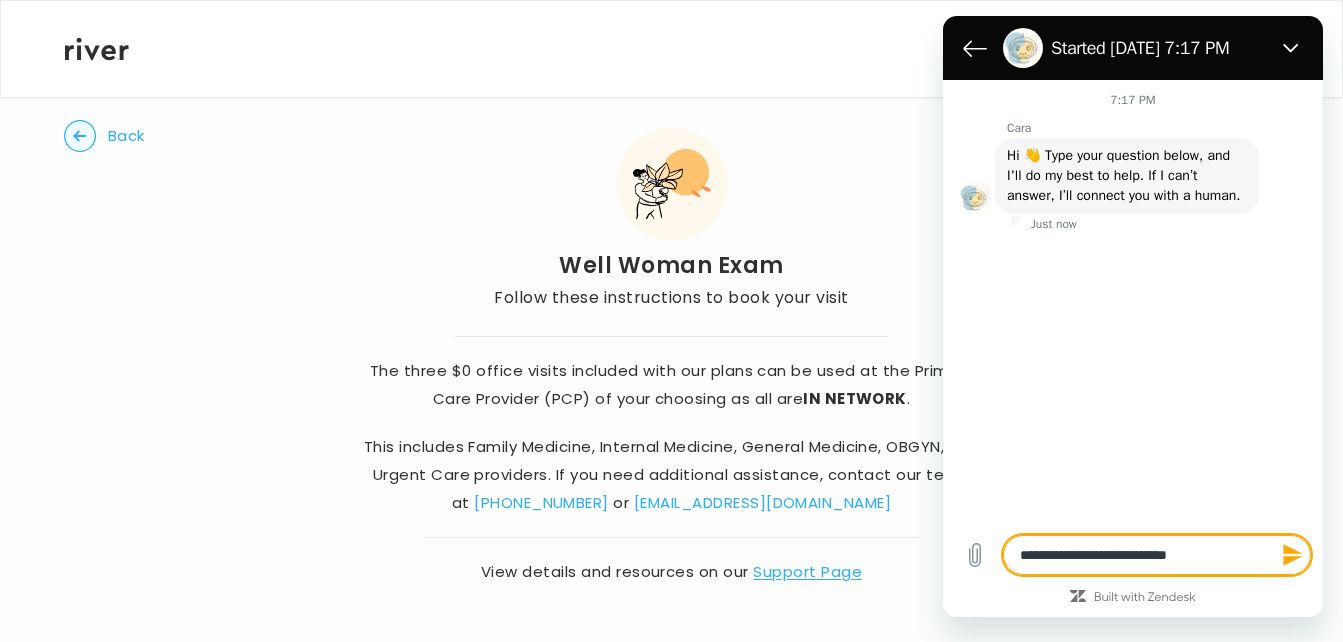 type on "**********" 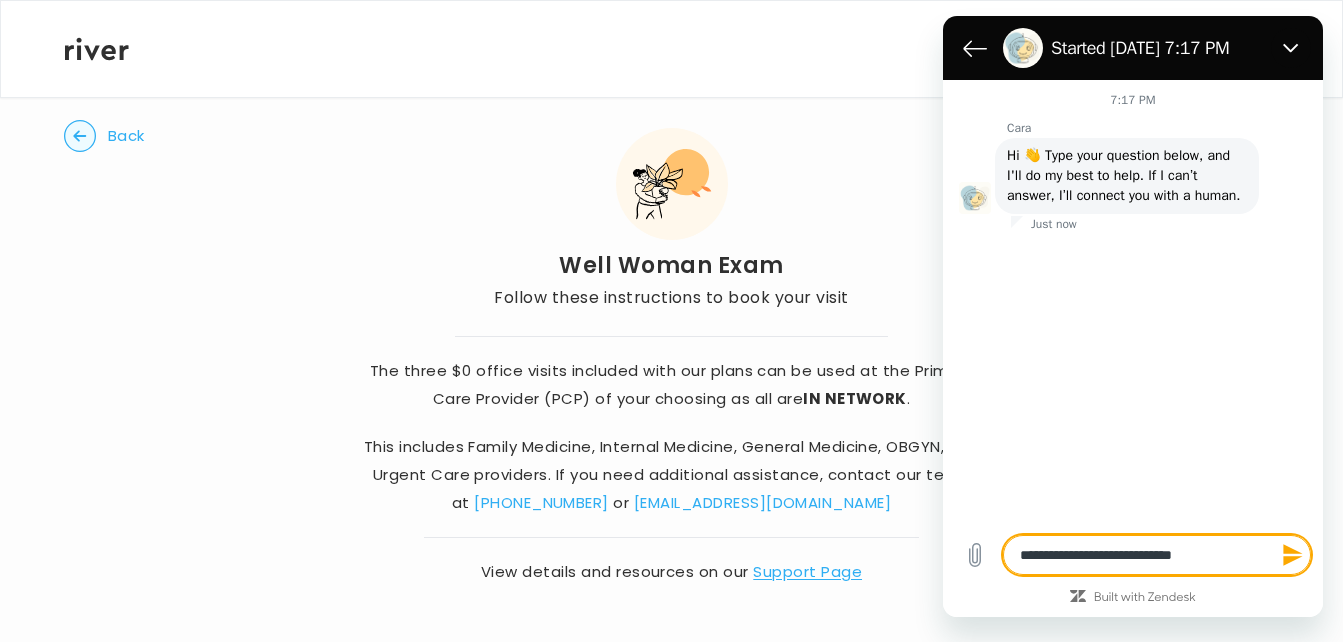 type on "**********" 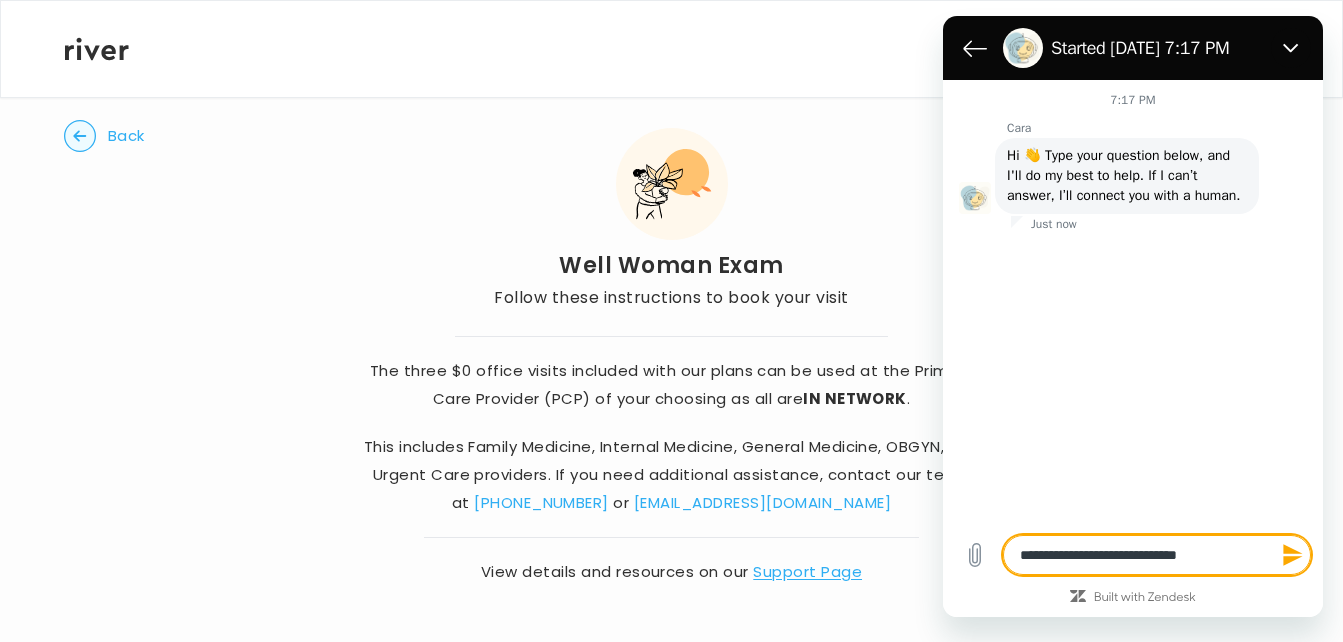 type on "**********" 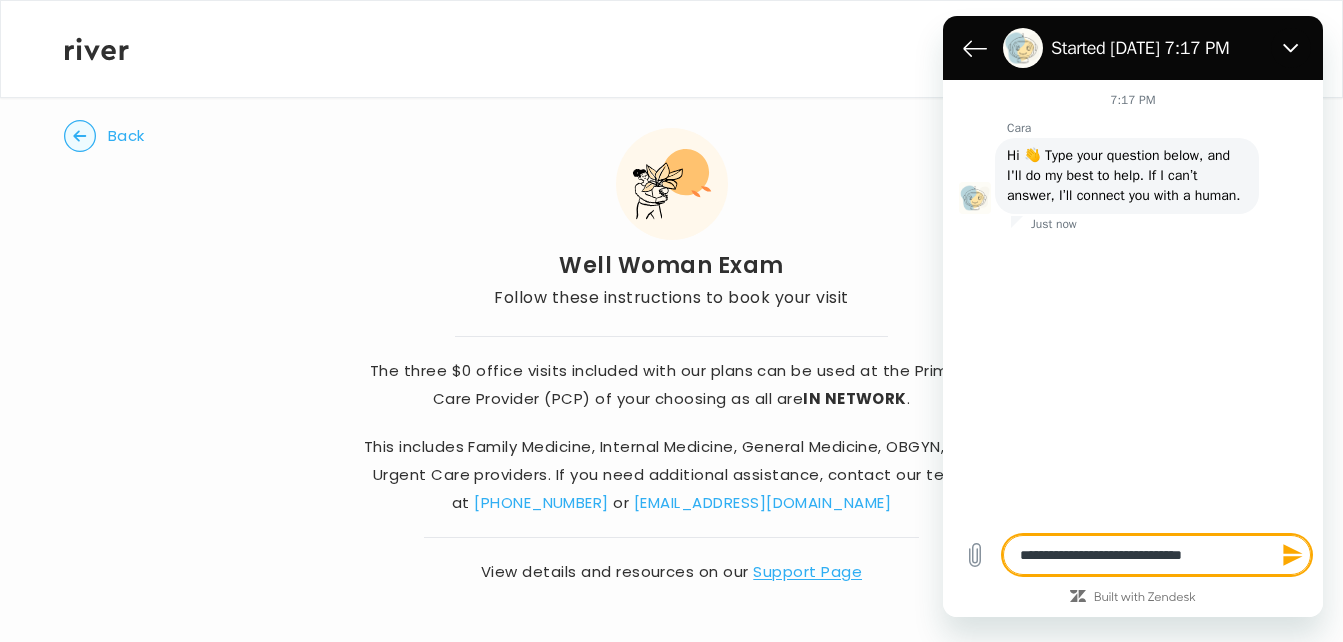 type on "**********" 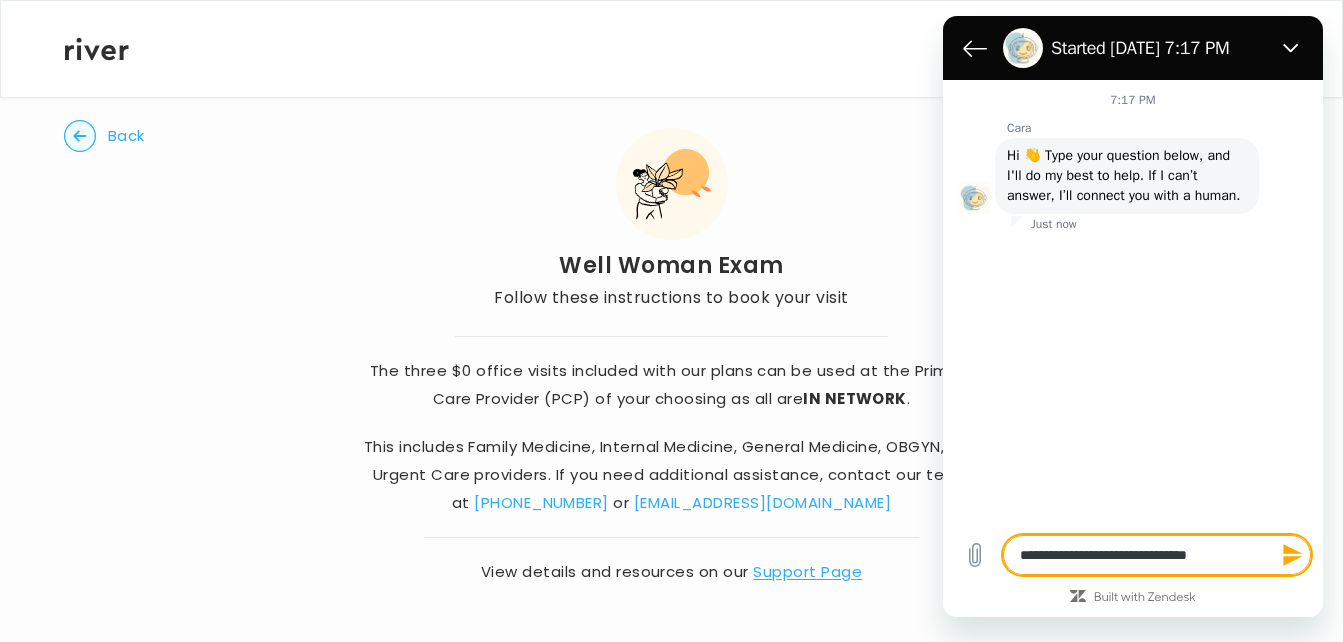 type on "**********" 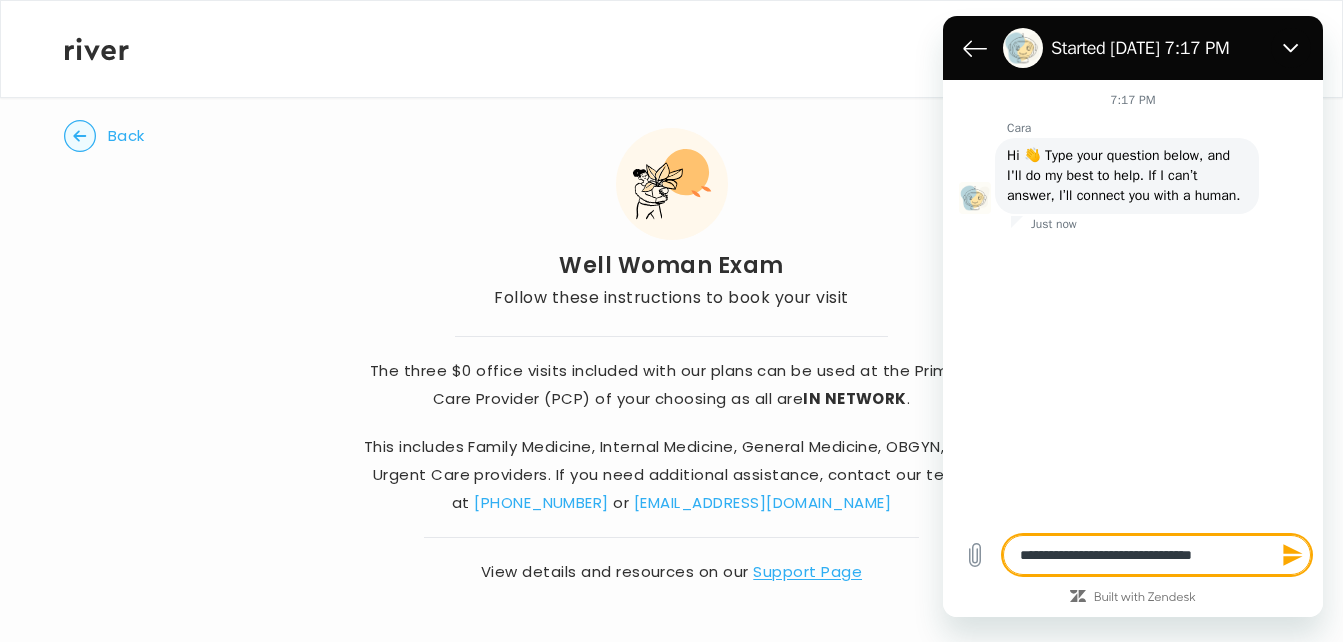 type on "**********" 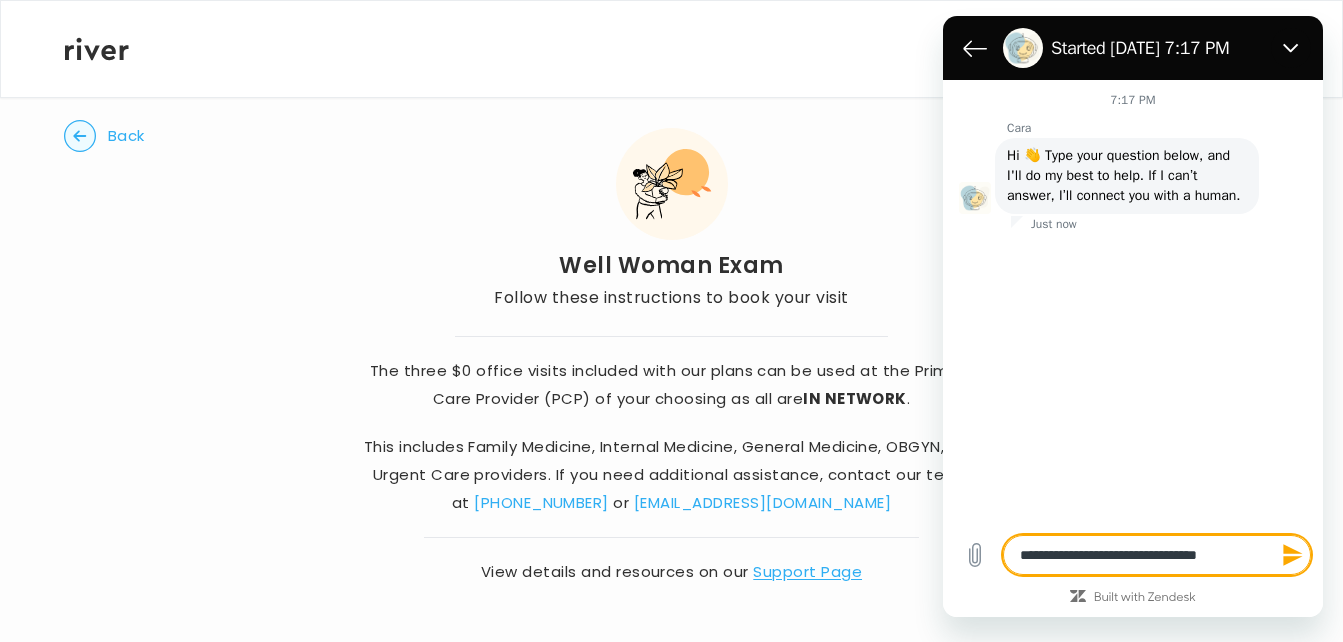 type on "**********" 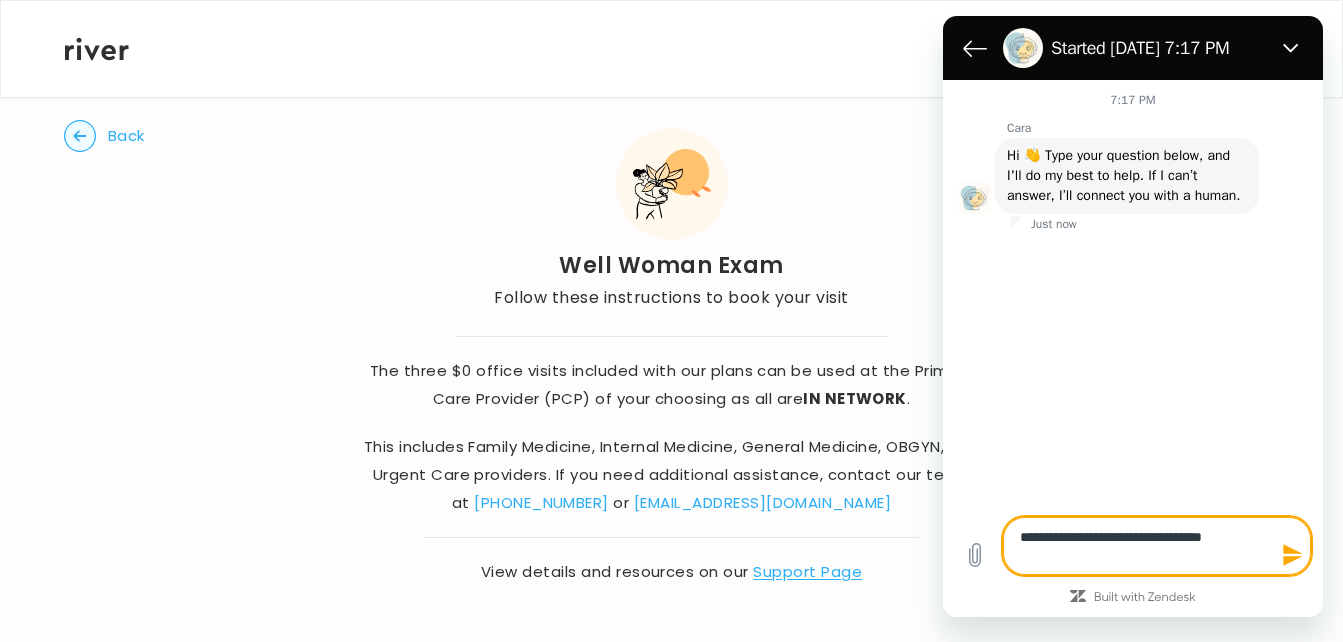 type on "**********" 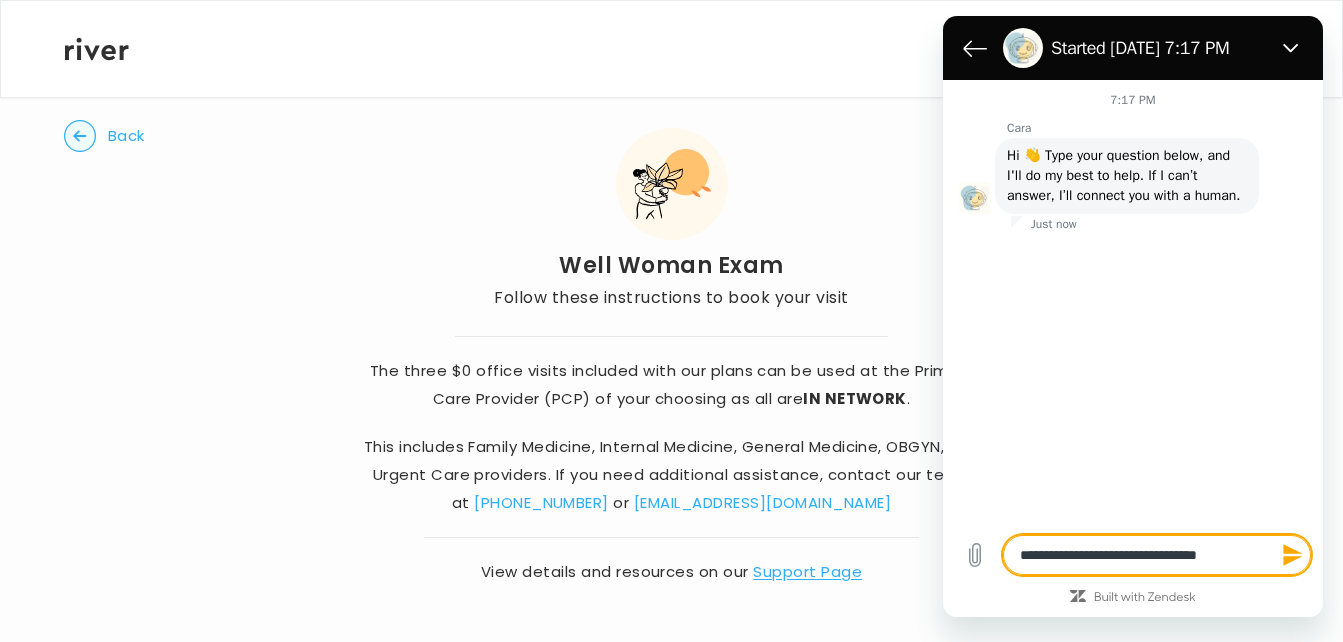 type on "**********" 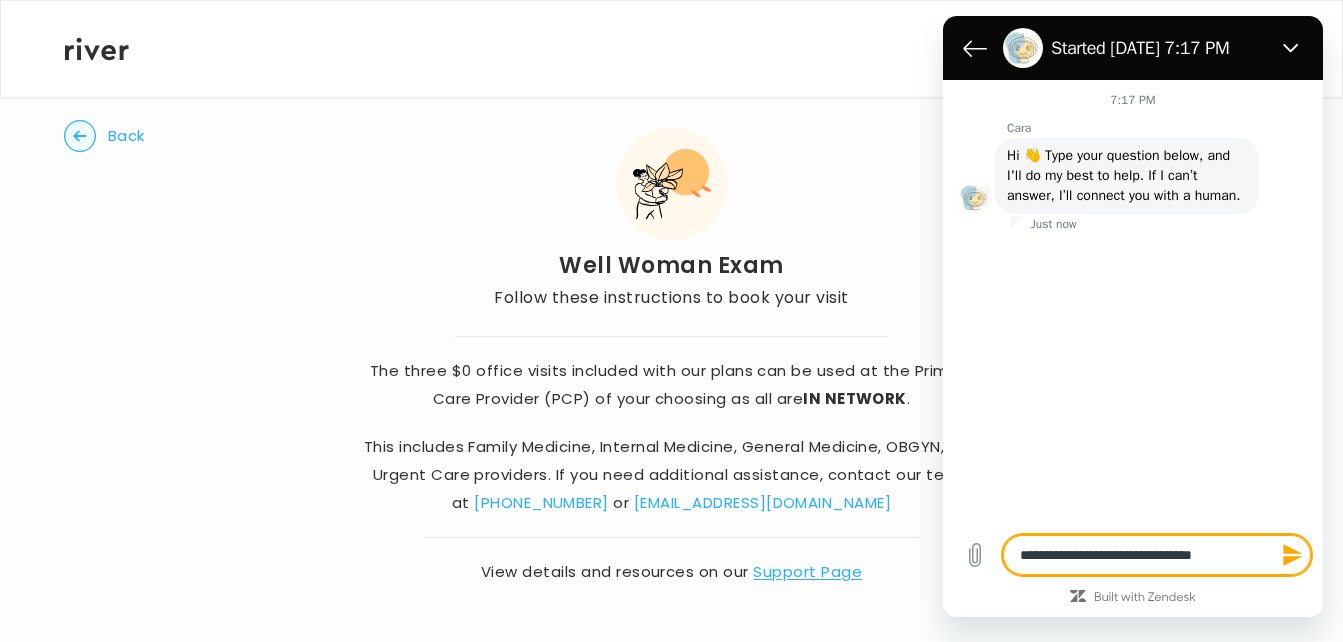 type on "**********" 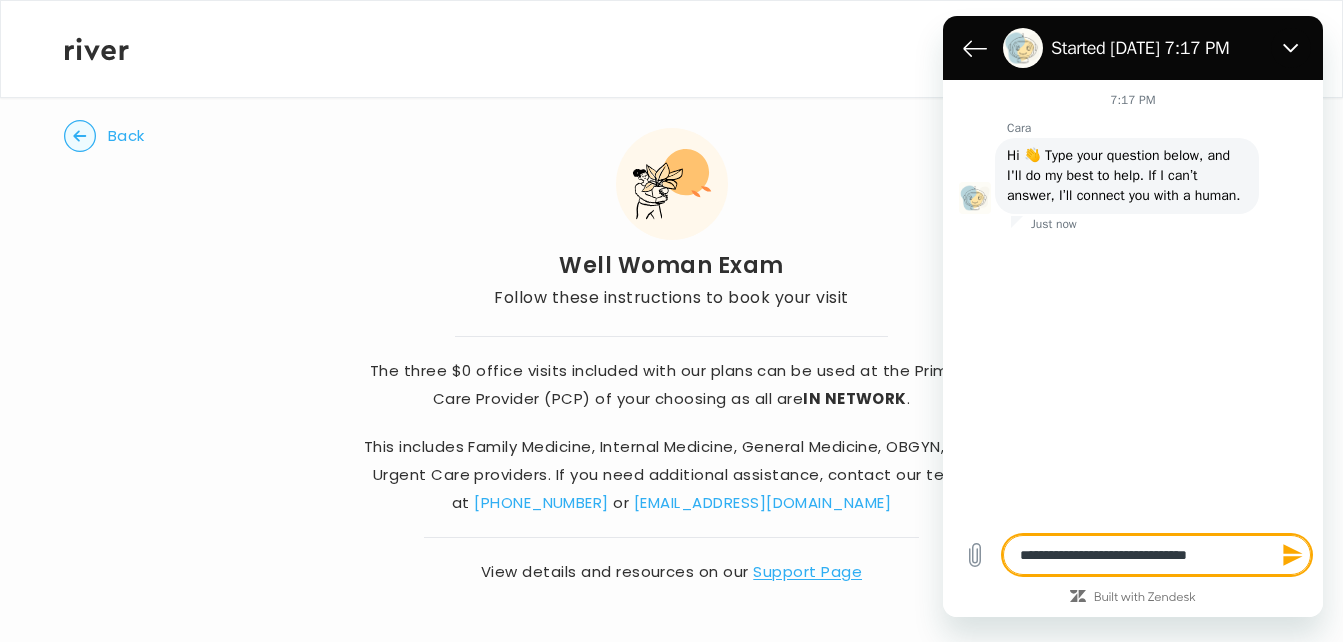 type on "**********" 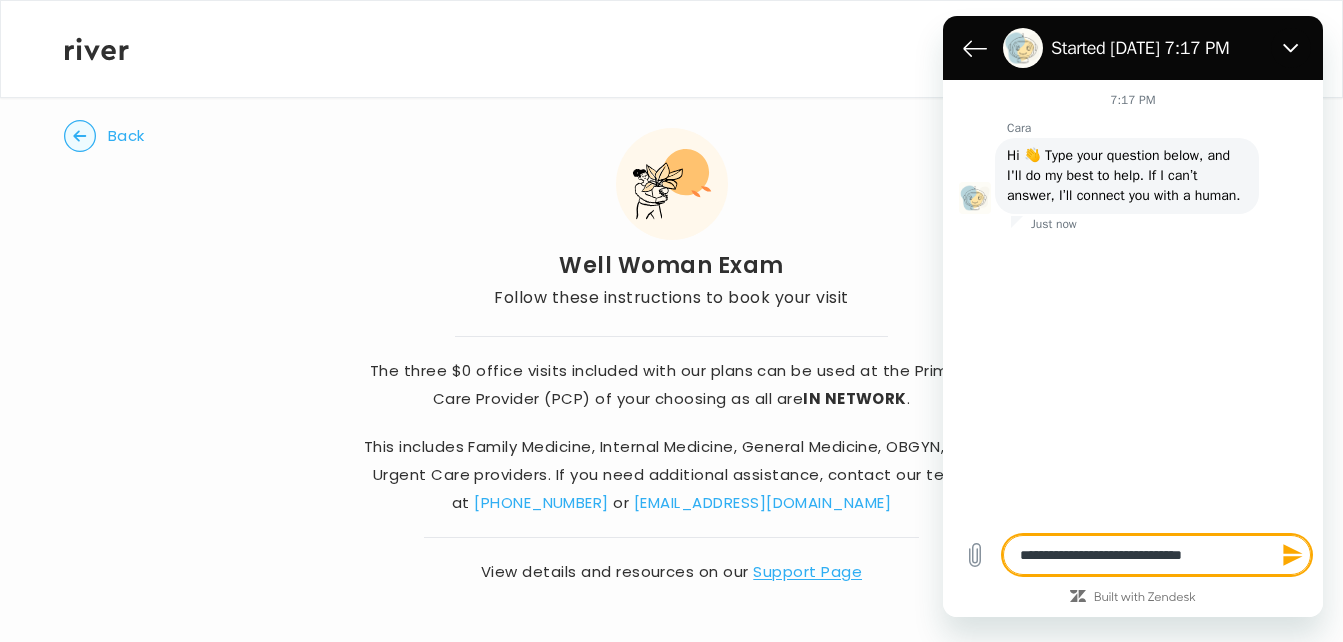 type on "**********" 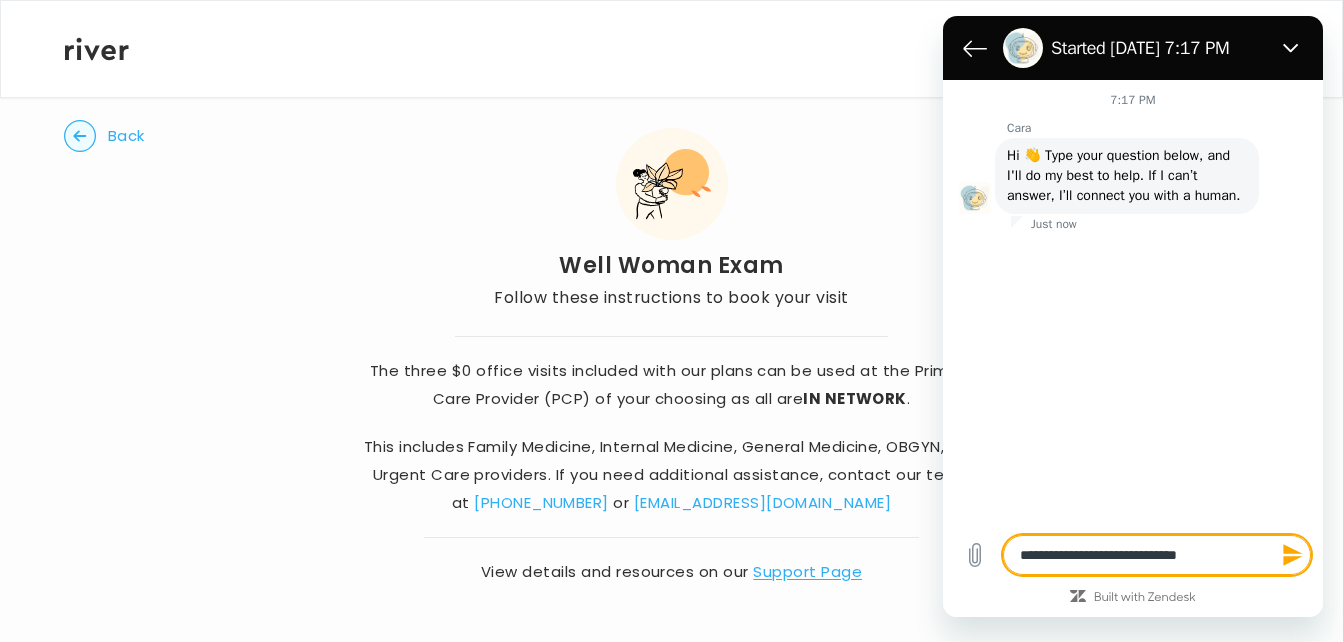 type on "**********" 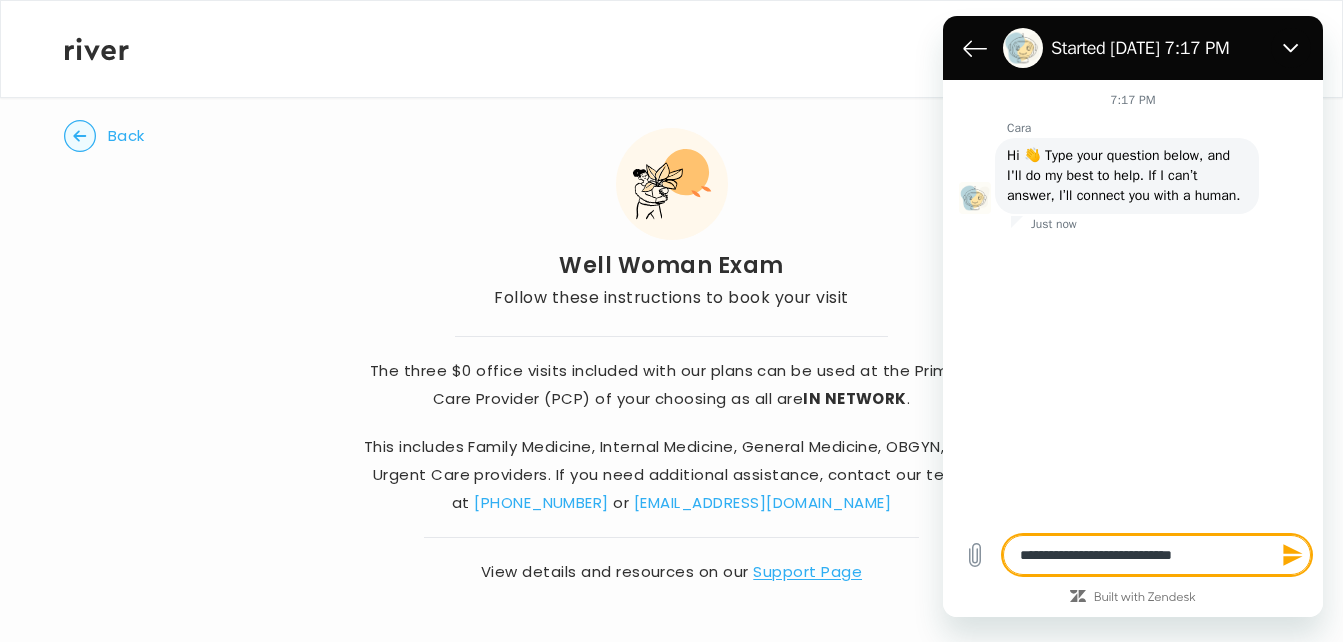 type on "**********" 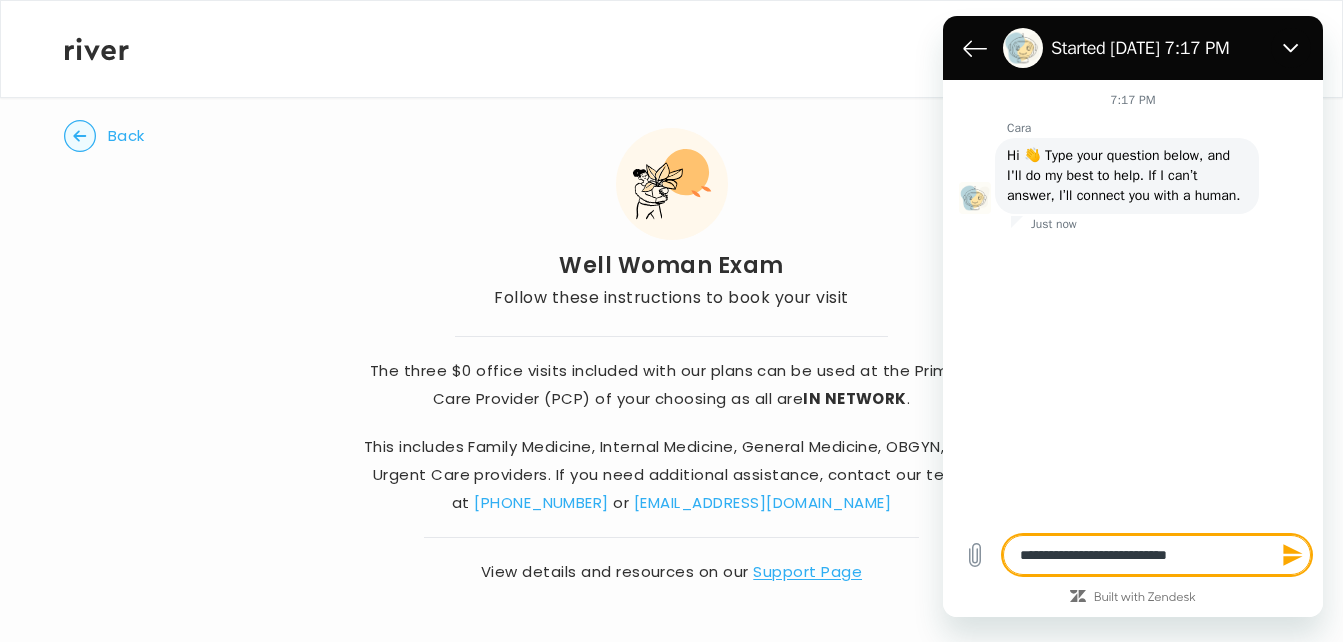 type on "**********" 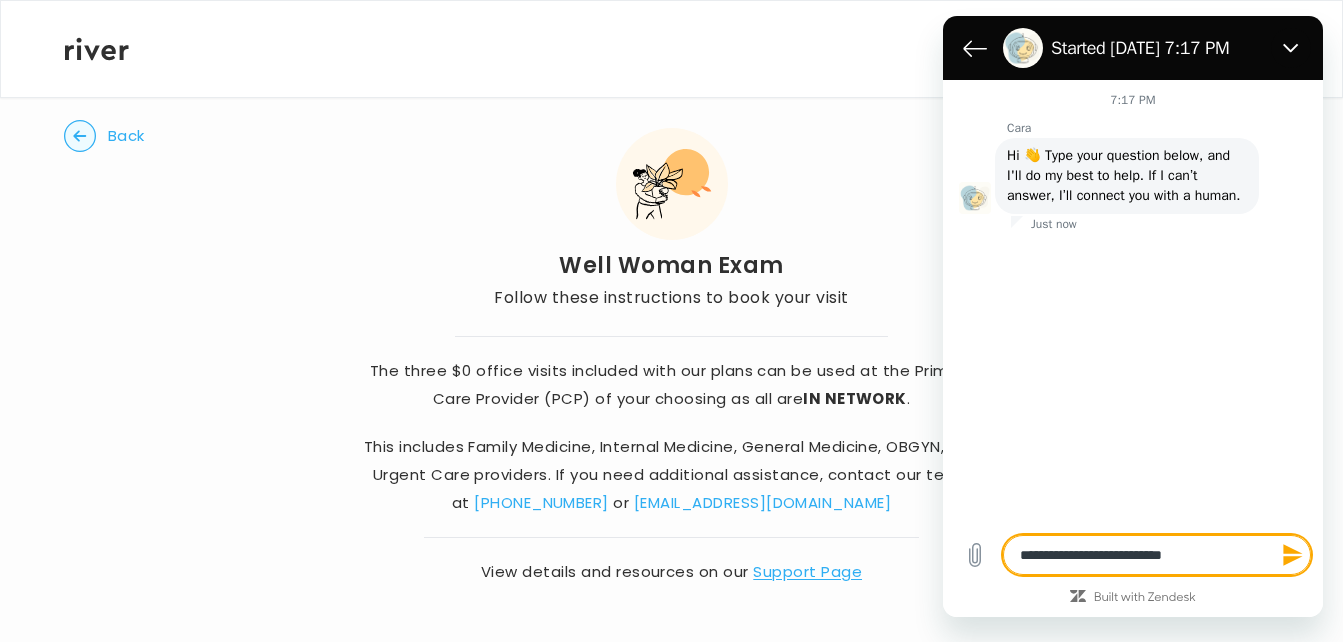 type on "**********" 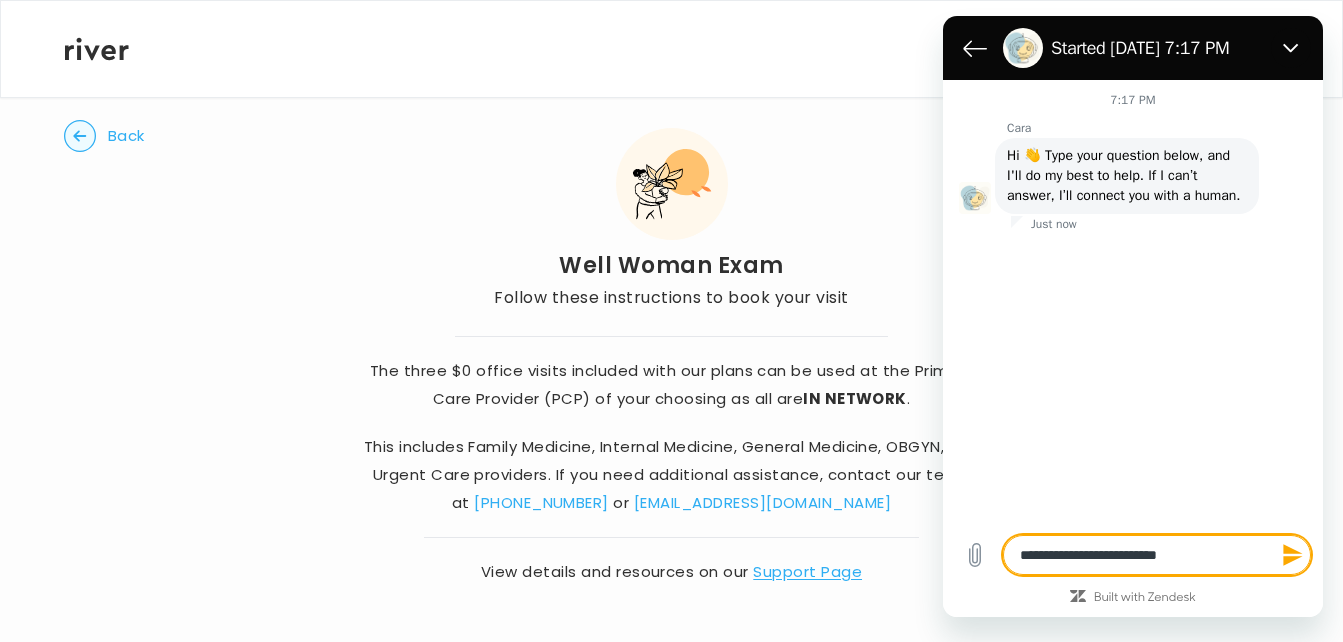 type on "**********" 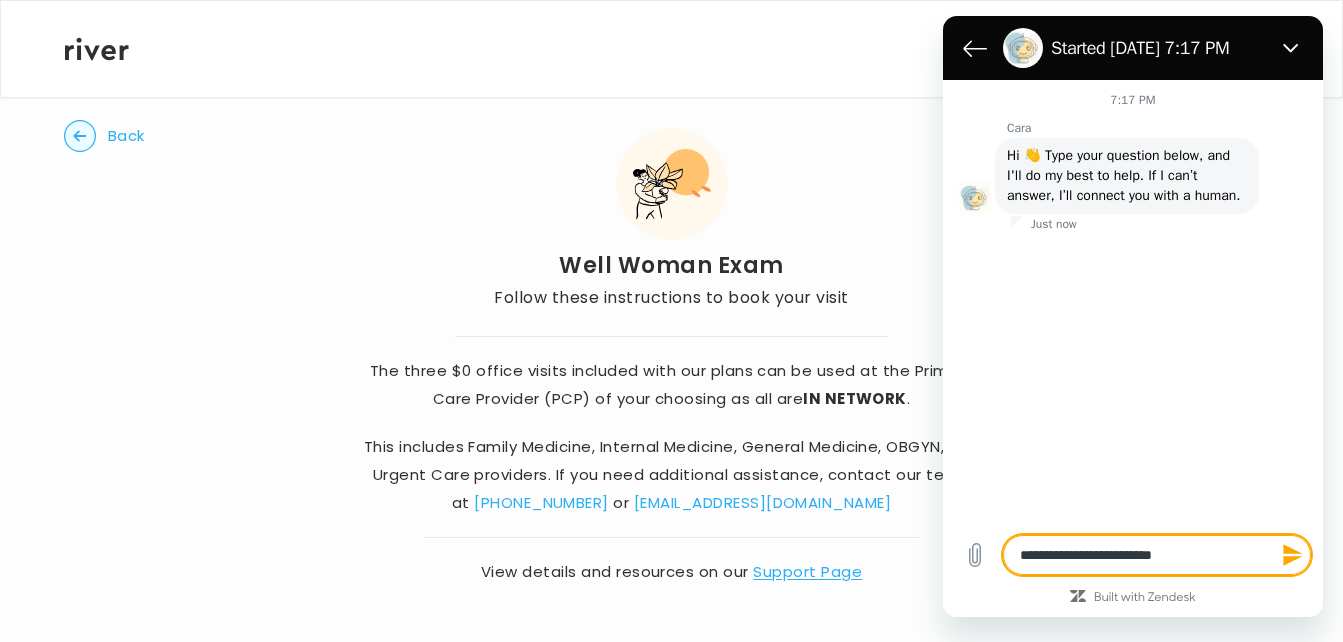 type on "**********" 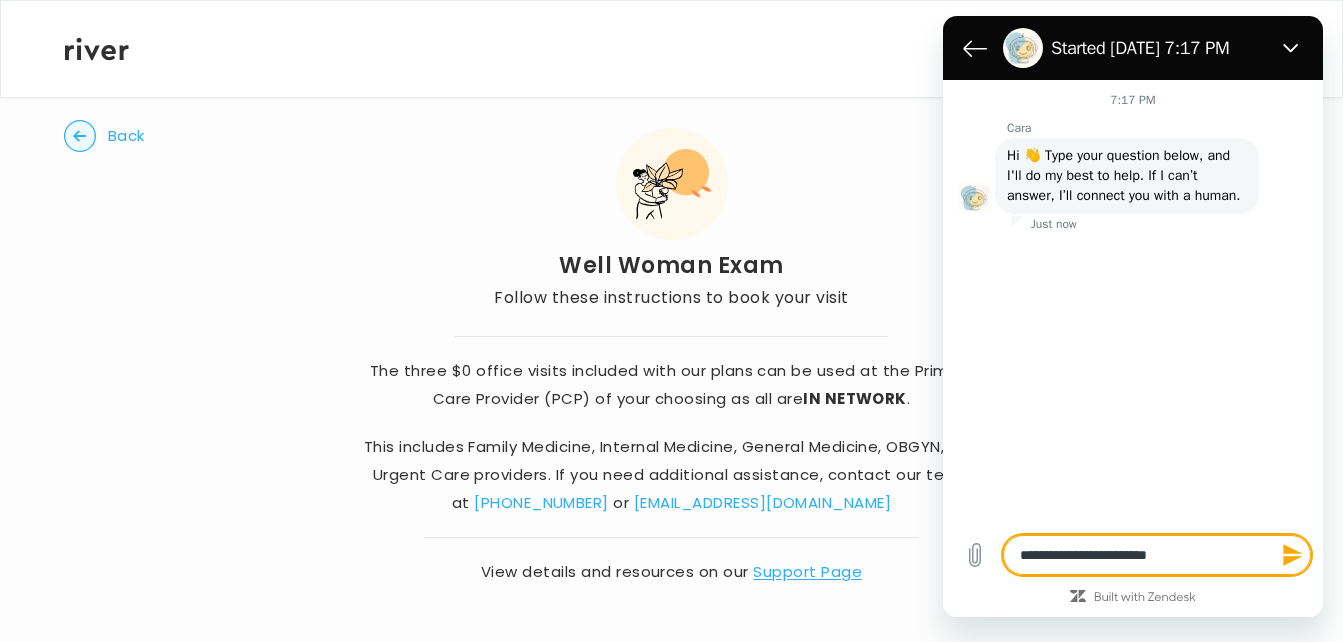 type on "*" 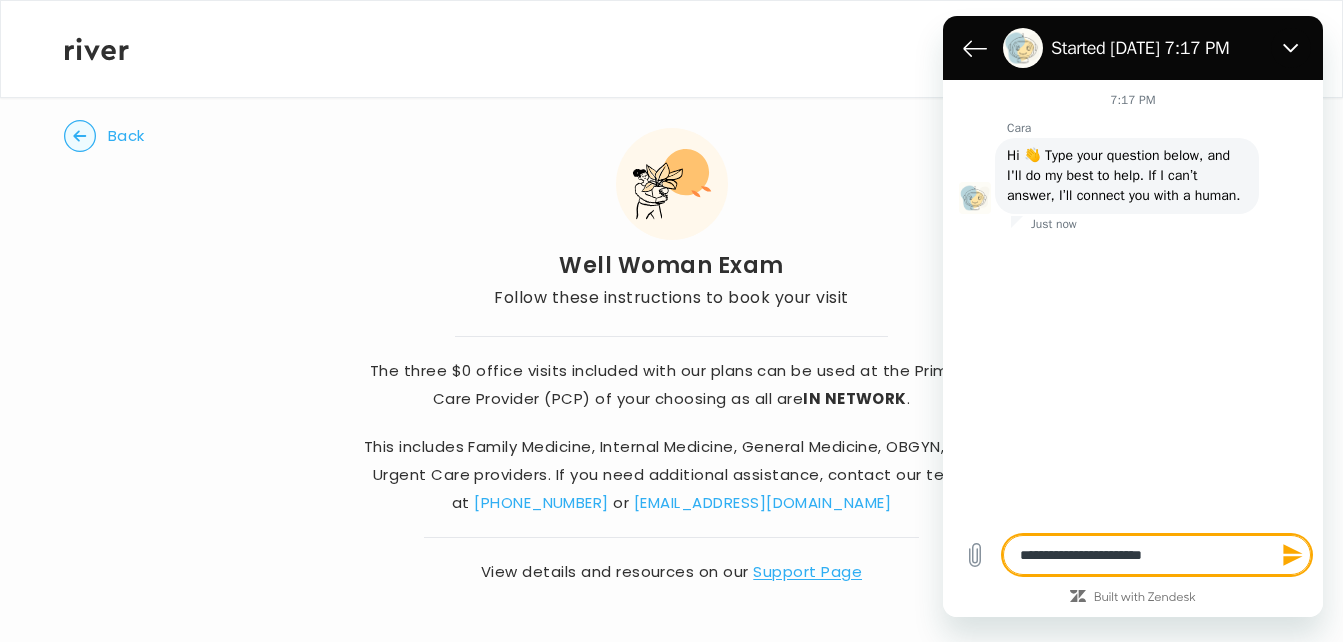 type on "**********" 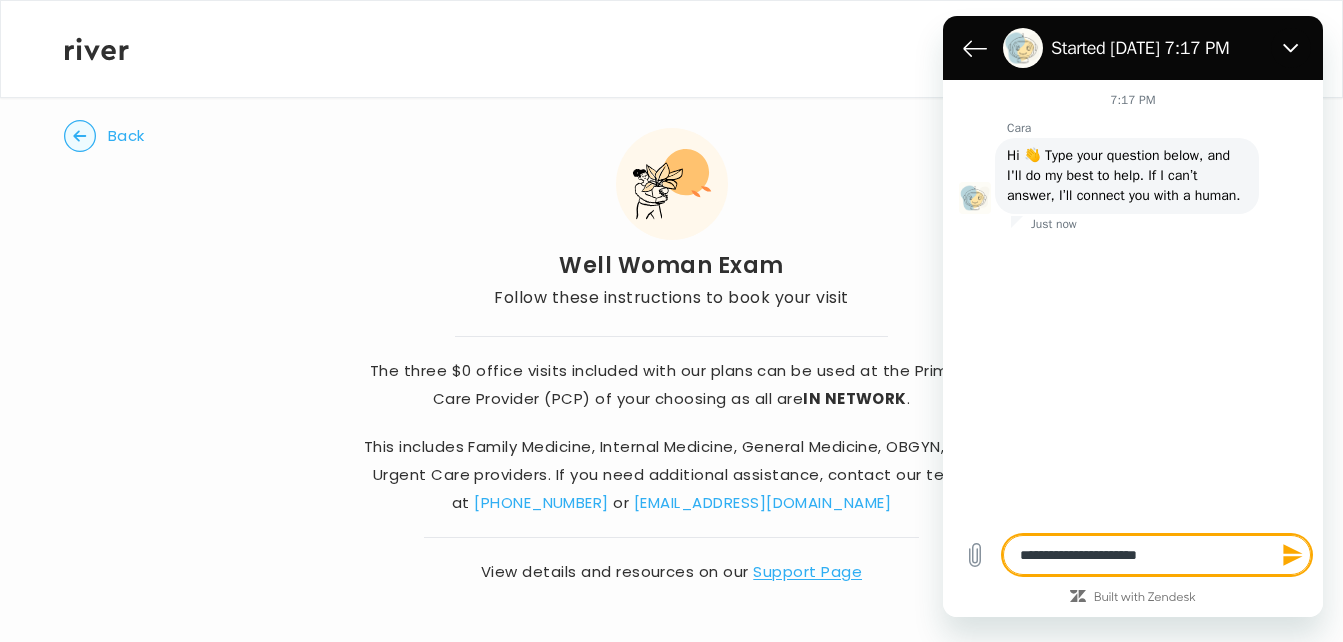 type on "*" 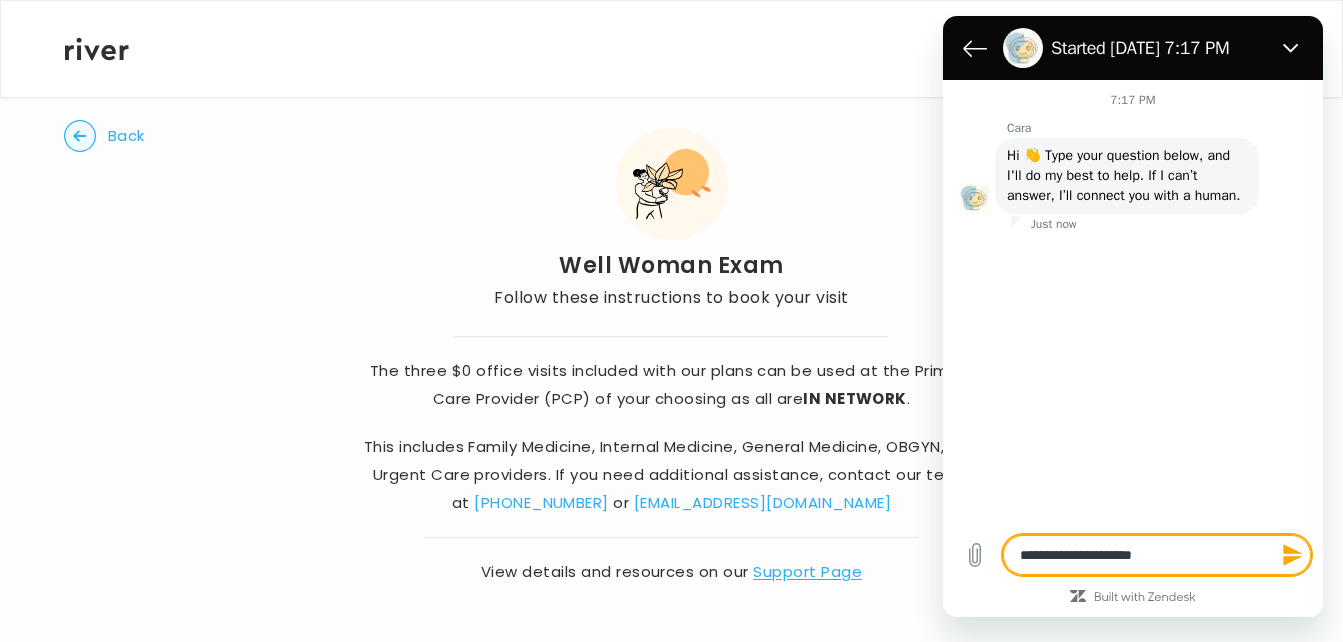 type on "**********" 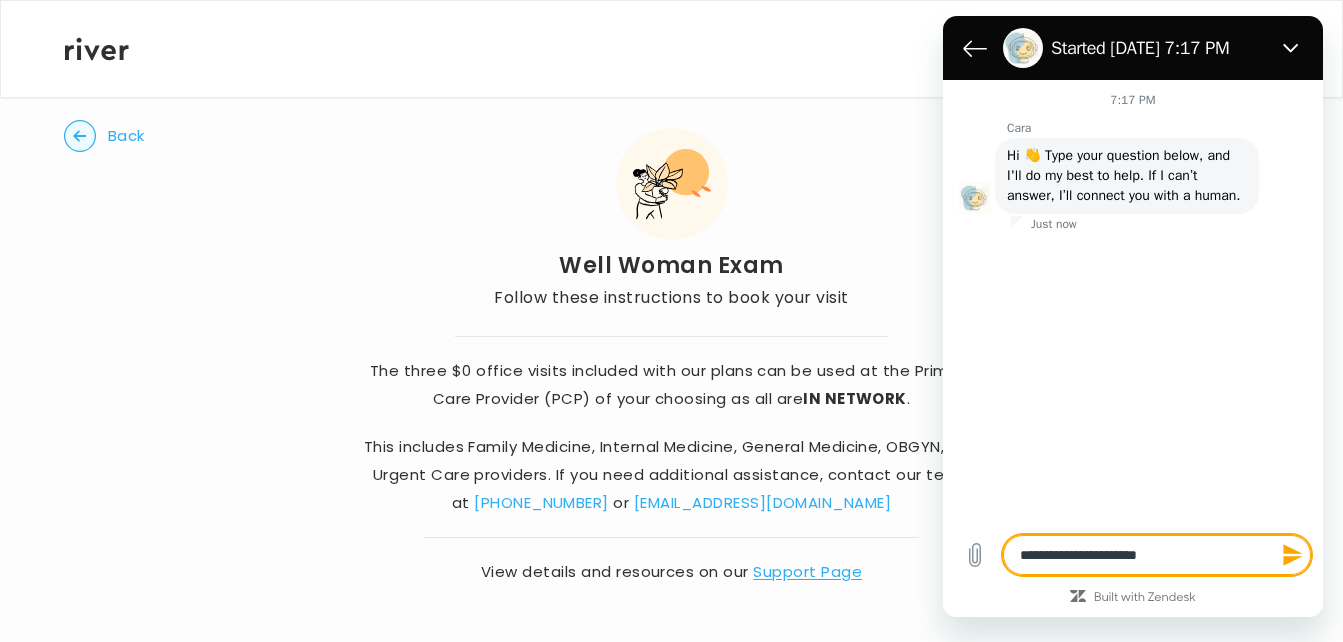 type on "**********" 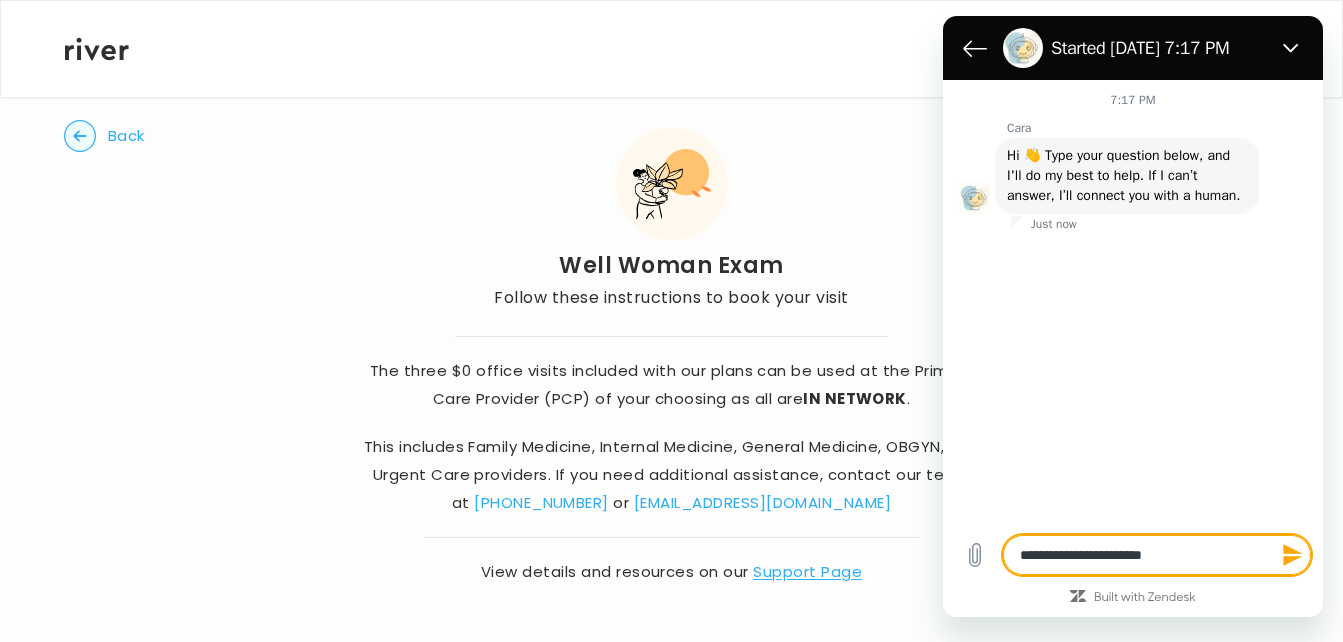 type on "**********" 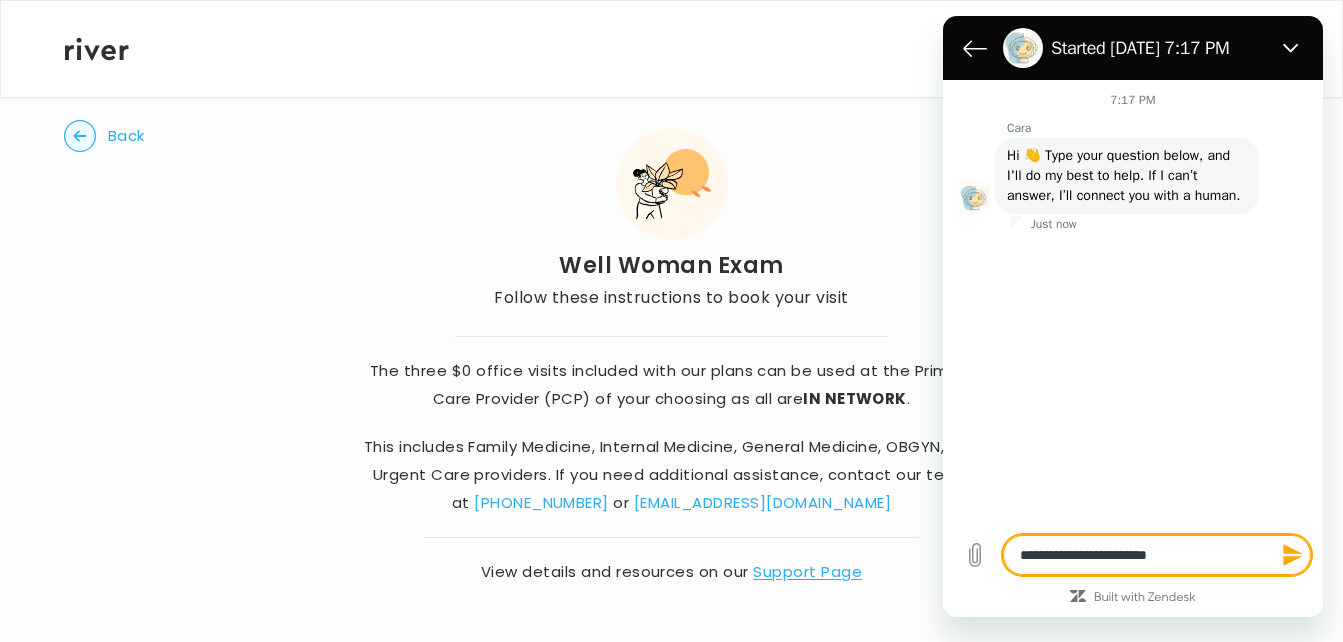 type on "**********" 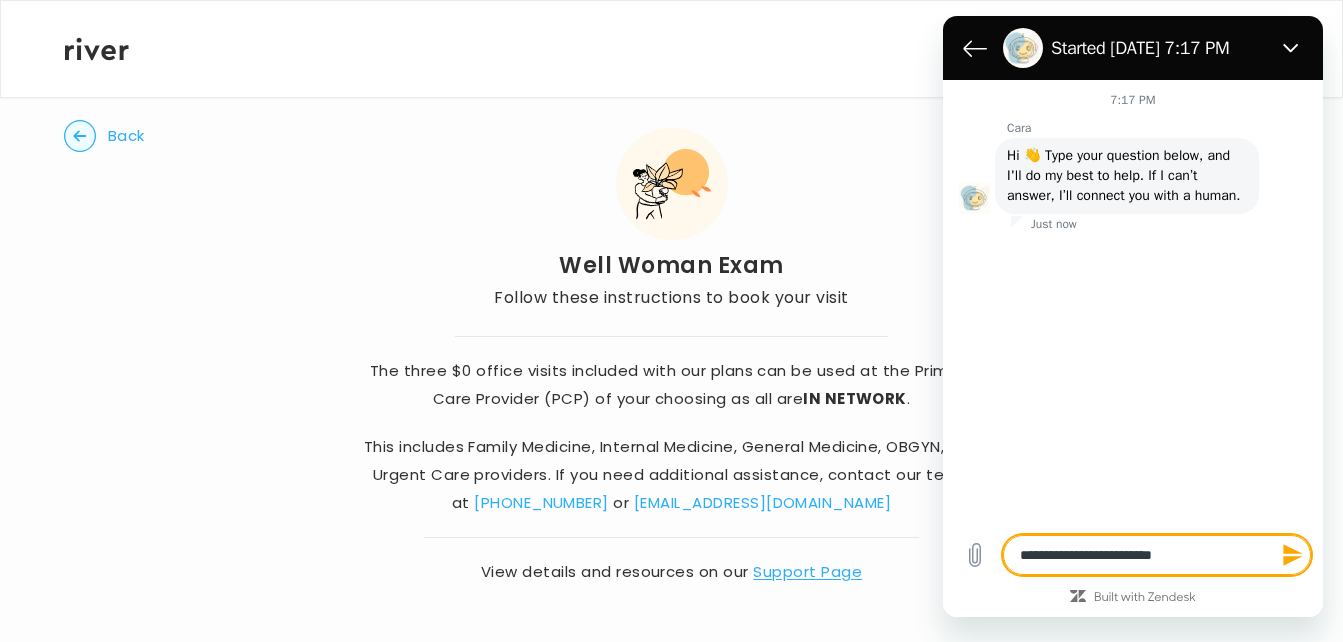type on "**********" 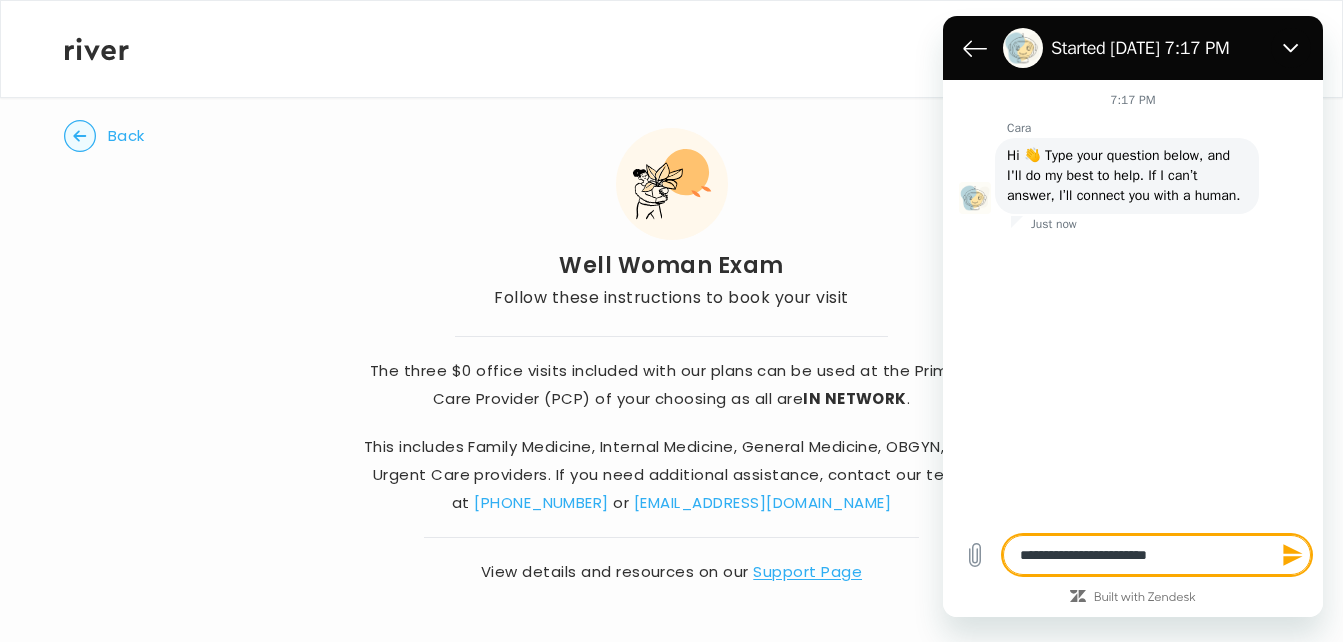 type on "**********" 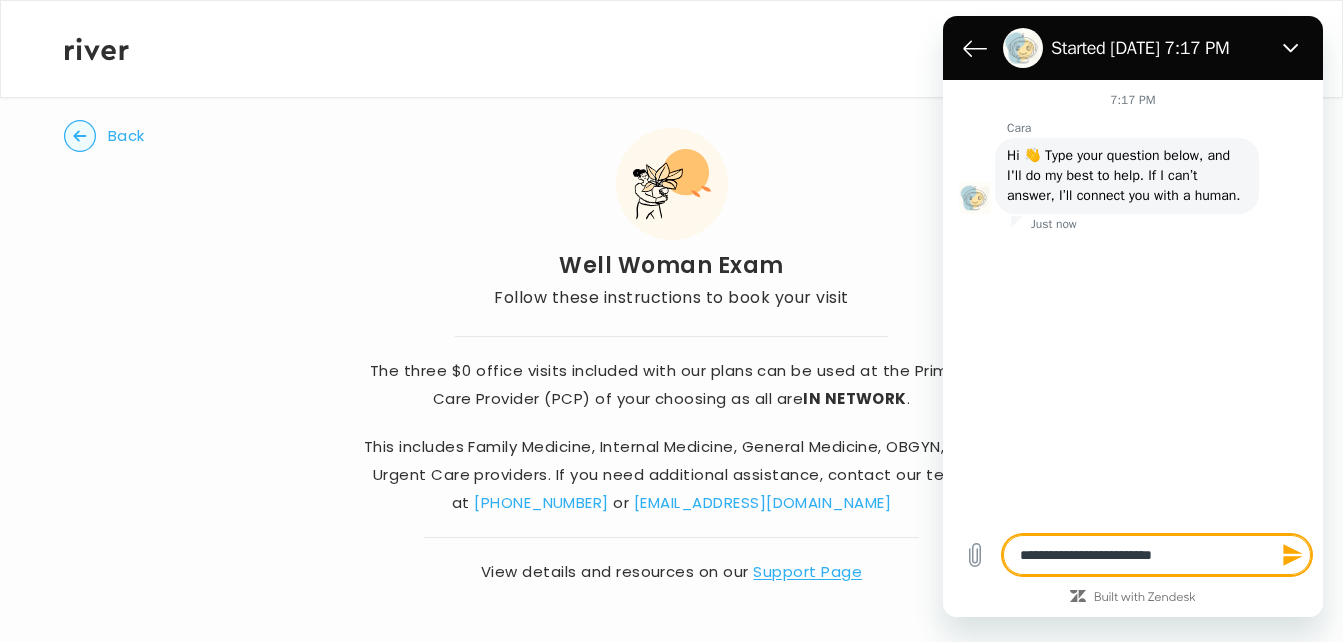 type on "**********" 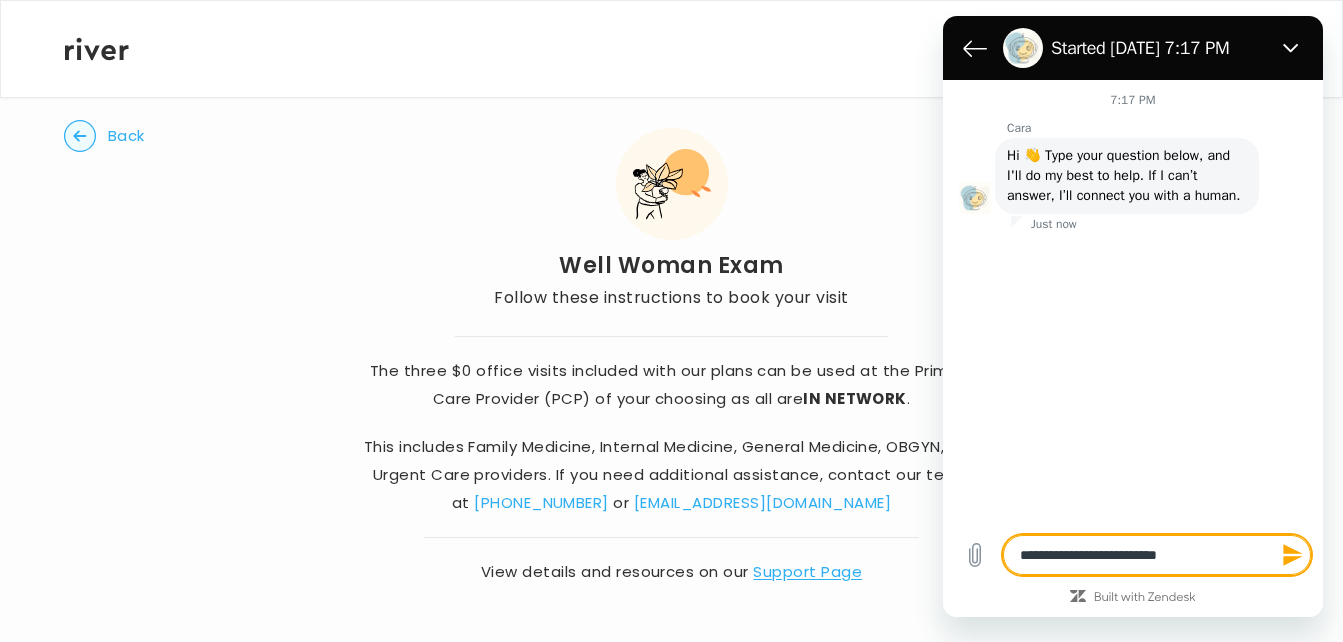 type on "**********" 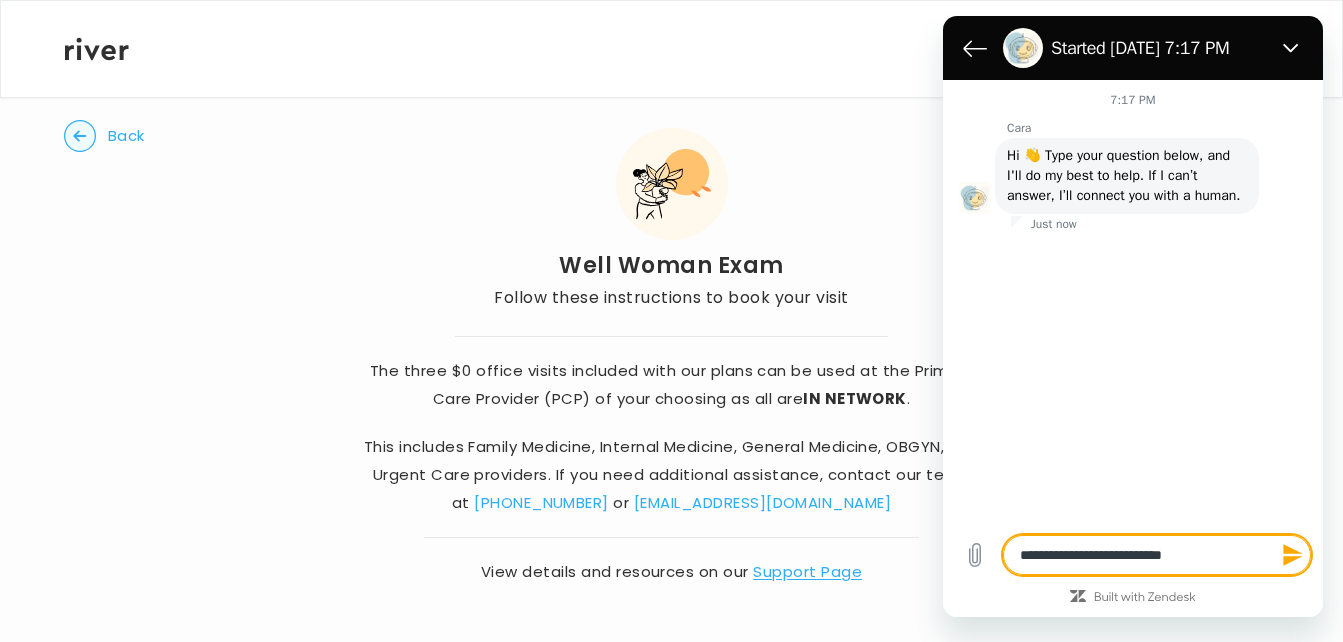 type on "*" 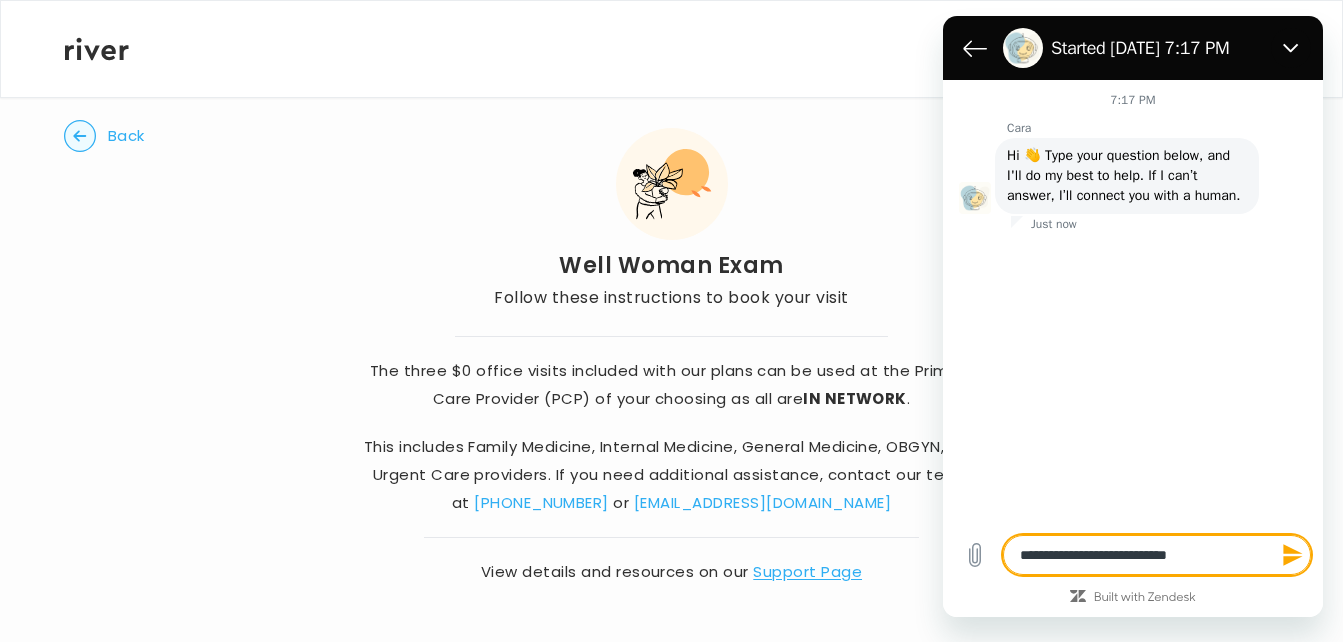 type on "**********" 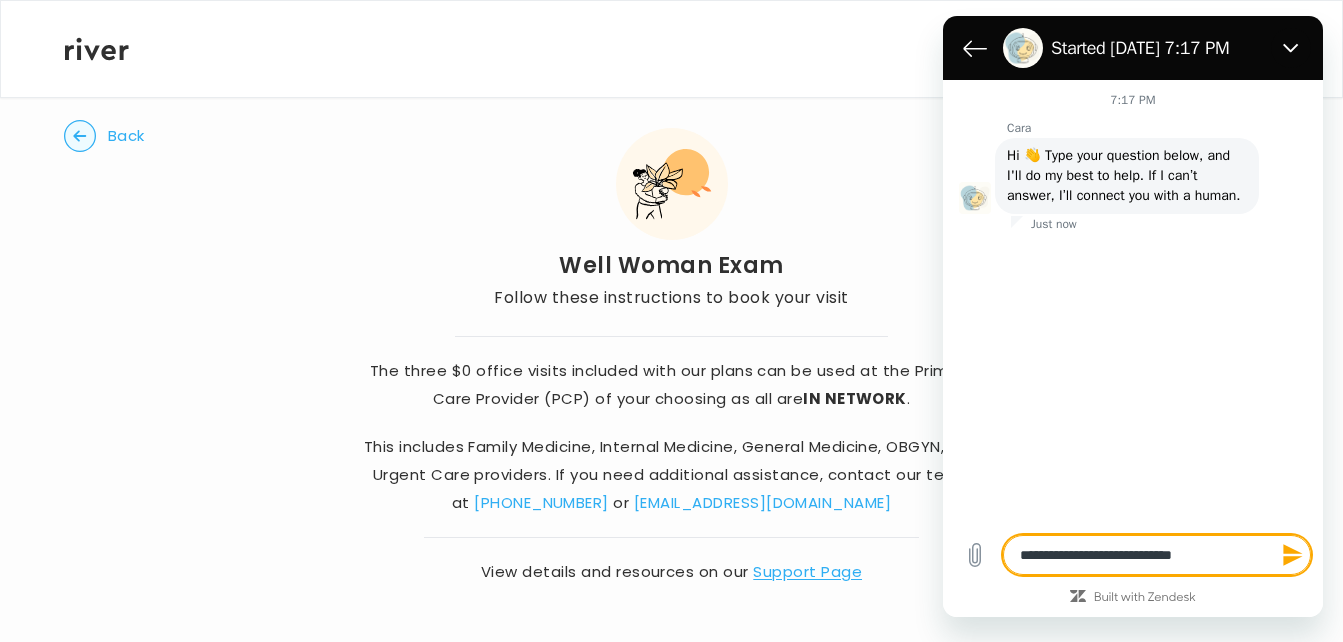 type on "**********" 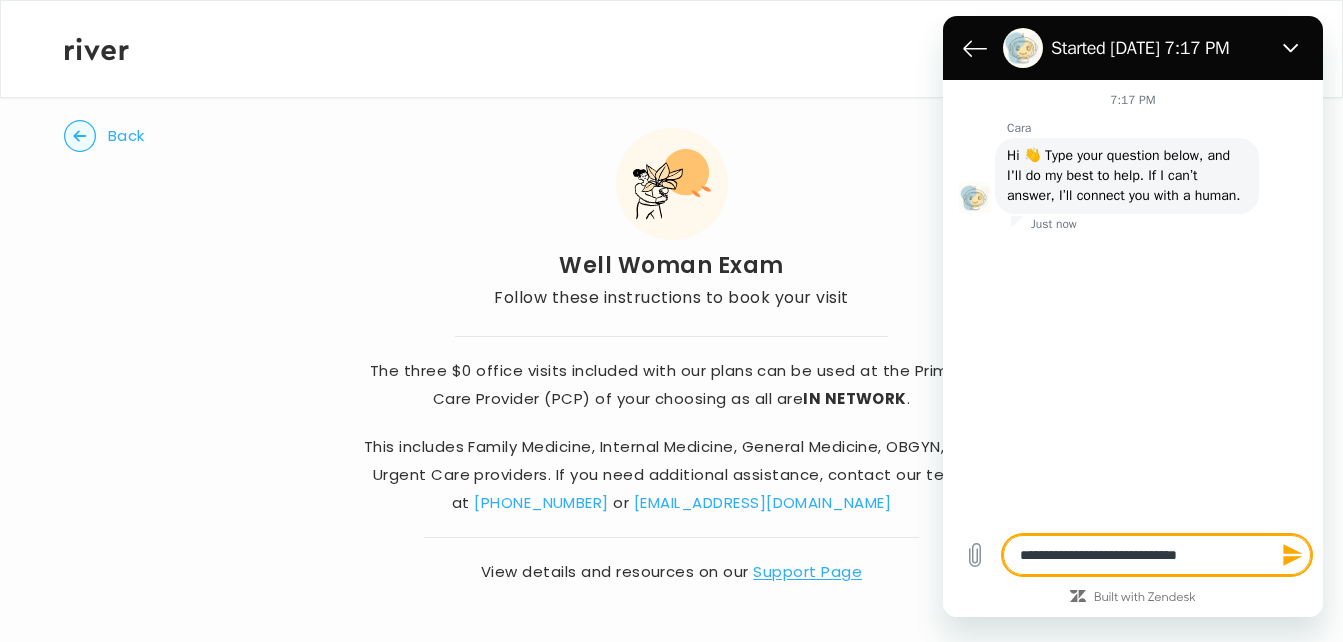 type on "**********" 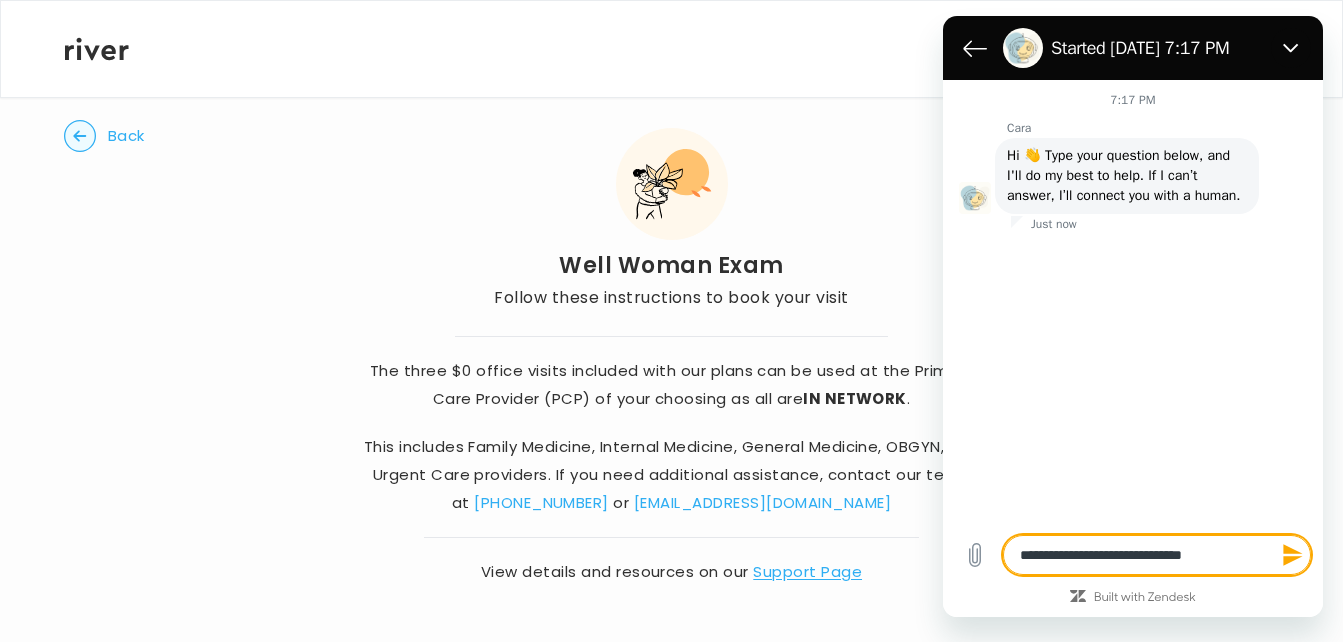 type 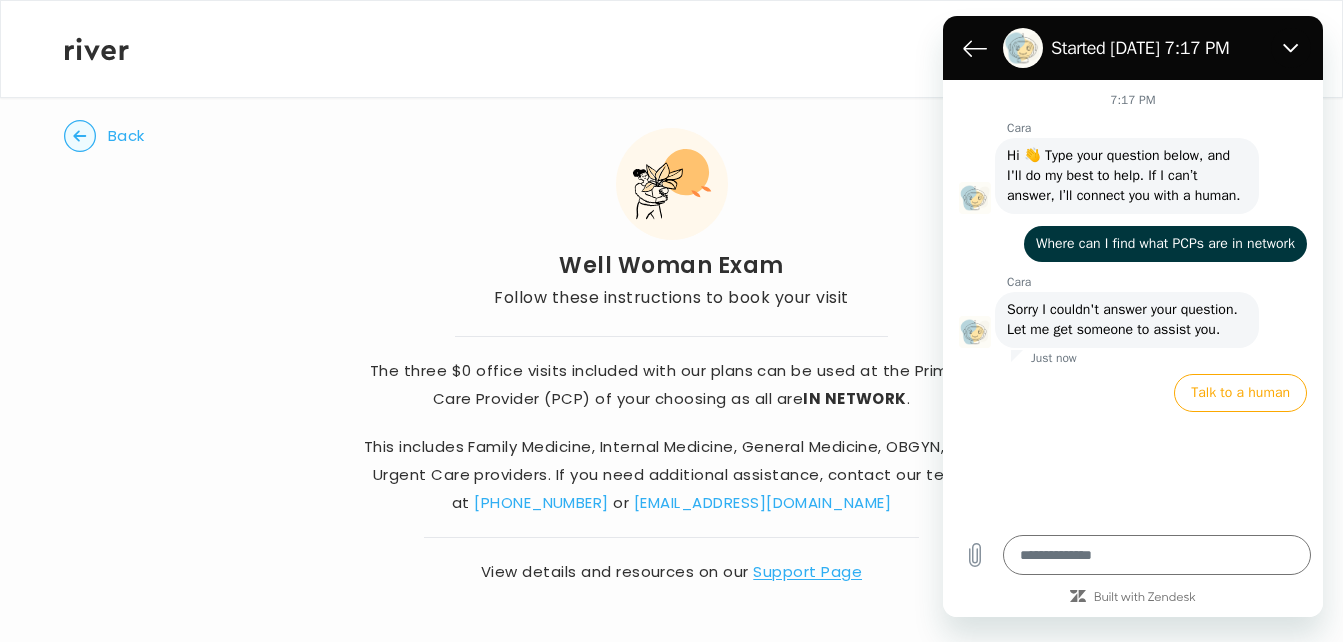 click on "Well Woman Exam Follow these instructions to book your visit" at bounding box center [671, 220] 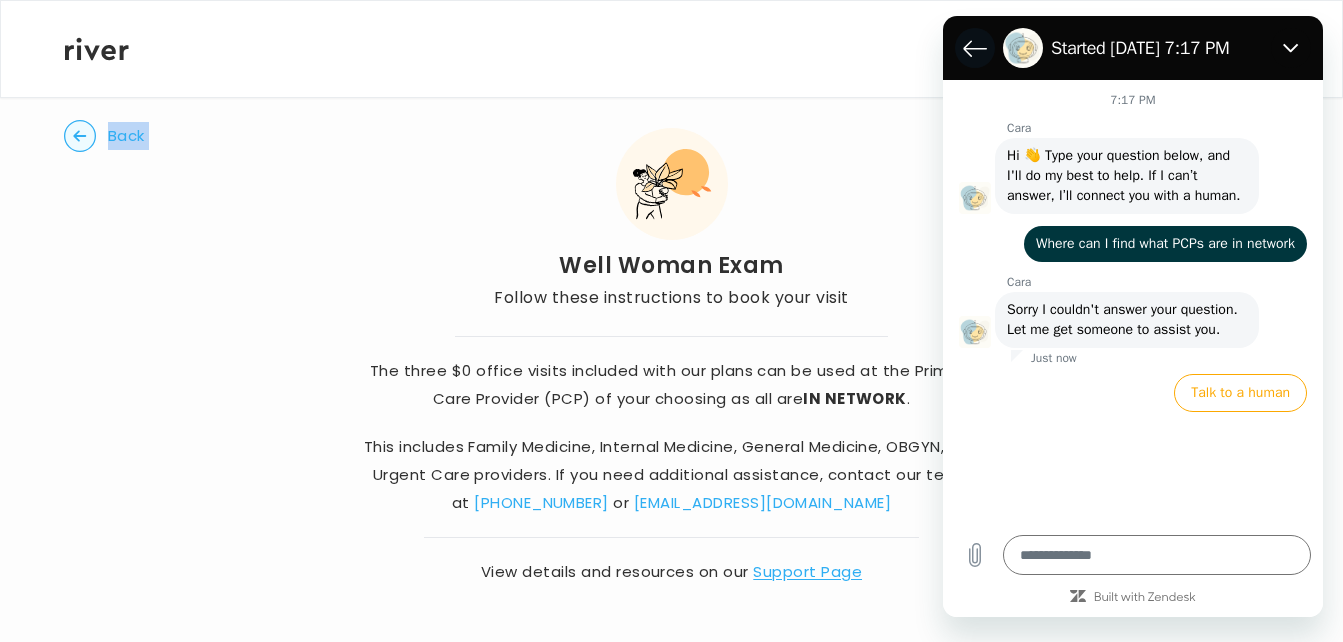 drag, startPoint x: 1757, startPoint y: 170, endPoint x: 971, endPoint y: 53, distance: 794.6603 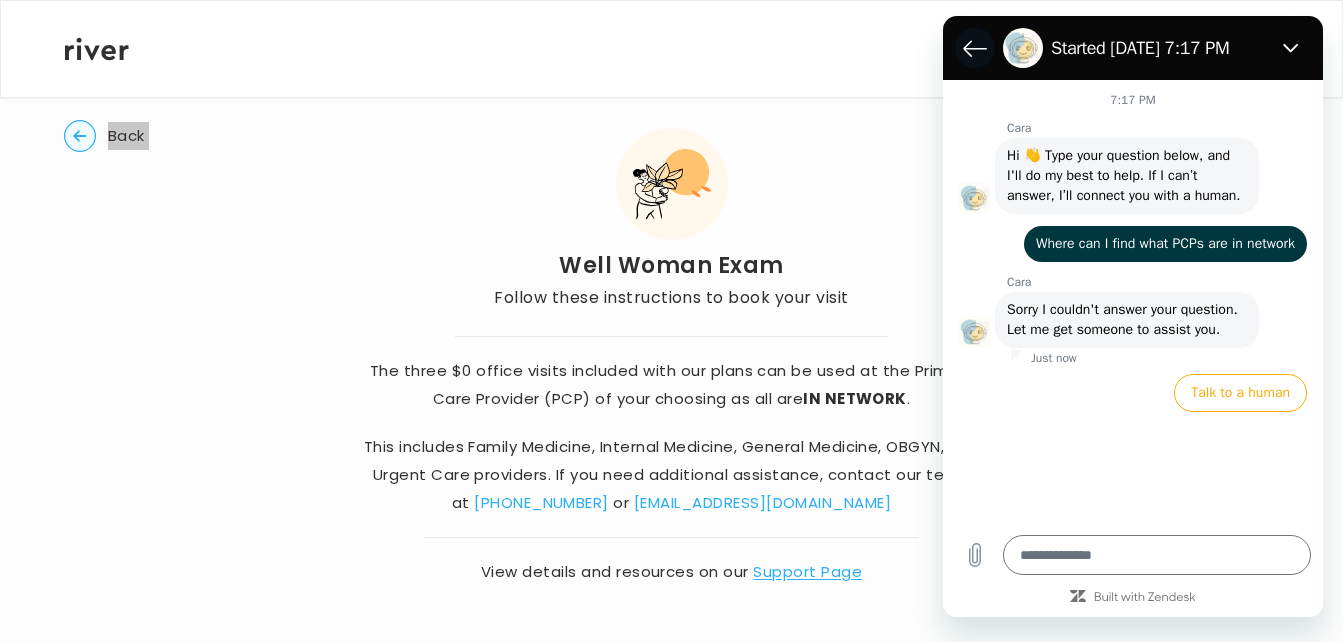 click 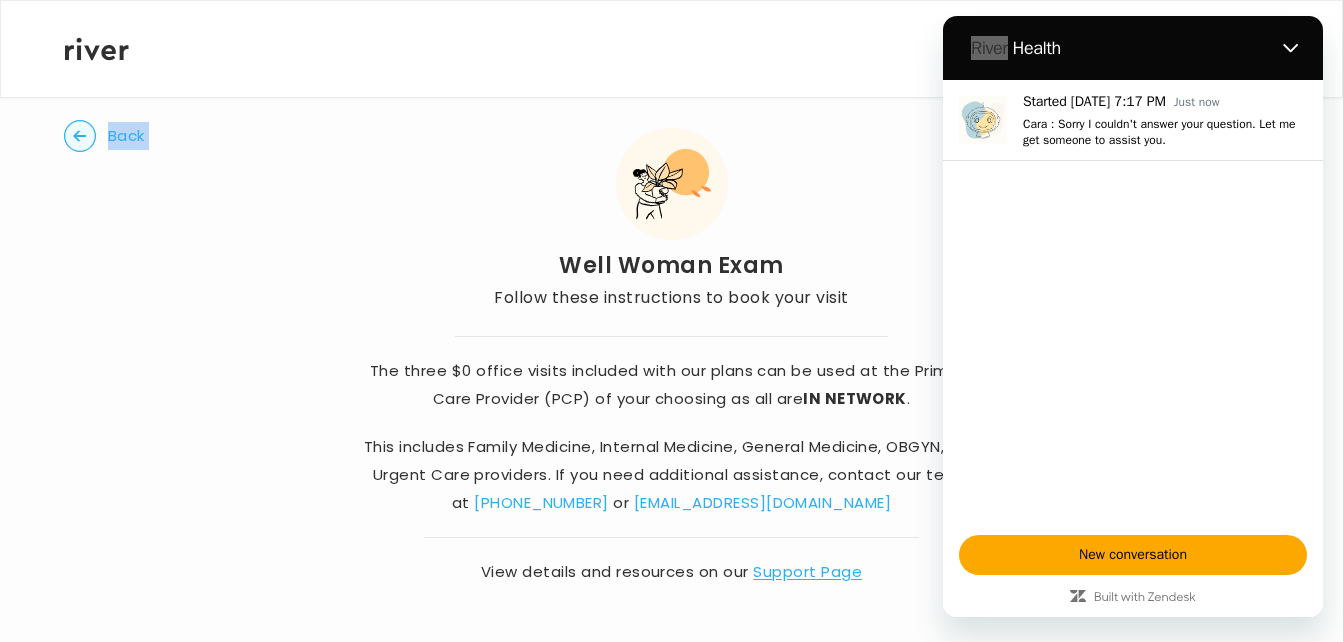drag, startPoint x: 28, startPoint y: 37, endPoint x: 842, endPoint y: 150, distance: 821.8059 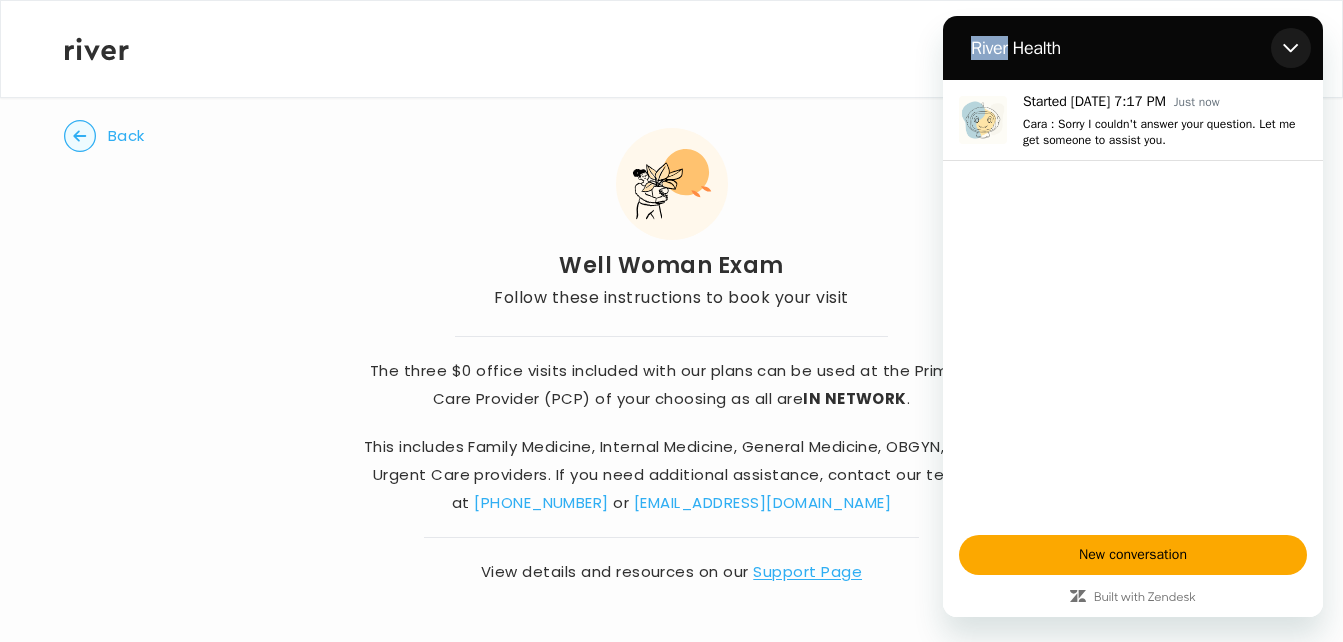 click at bounding box center (1291, 48) 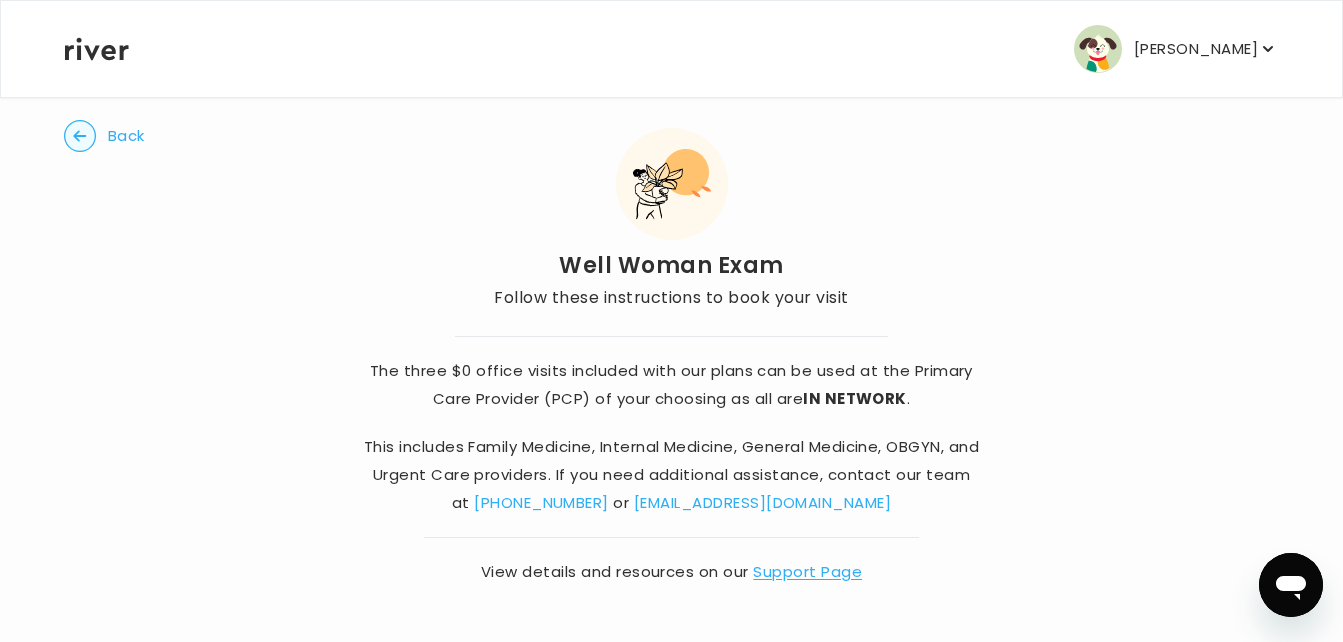 click on "Support Page" at bounding box center [807, 571] 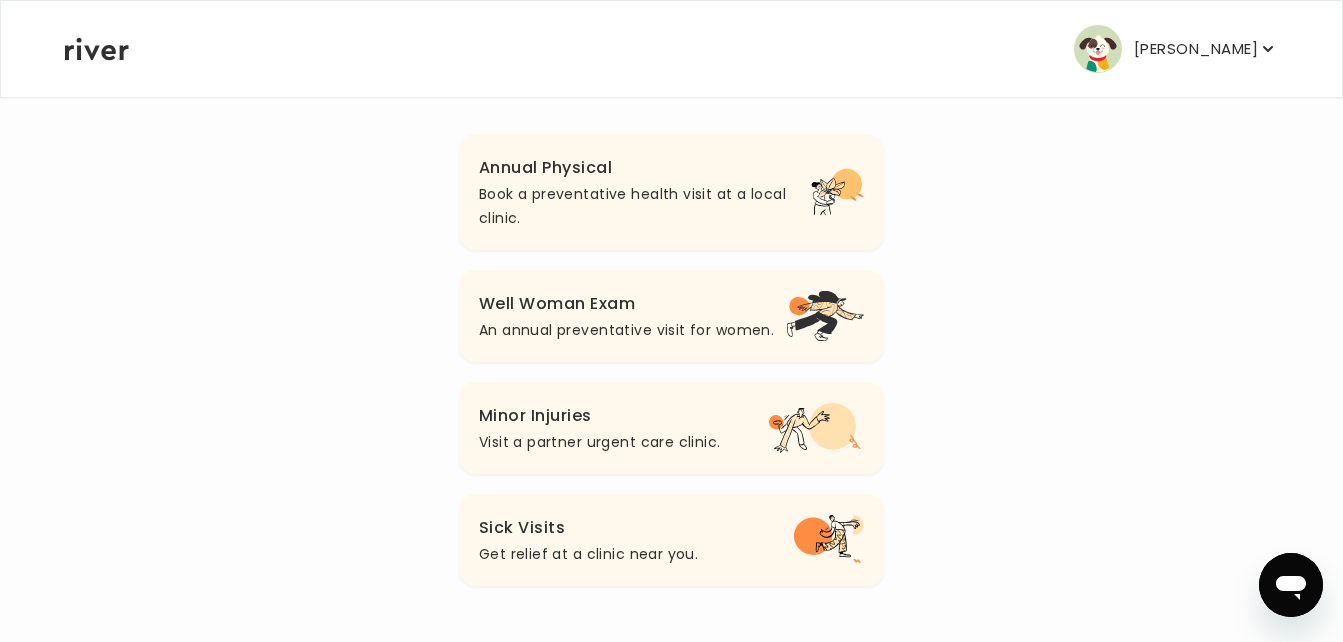 scroll, scrollTop: 0, scrollLeft: 0, axis: both 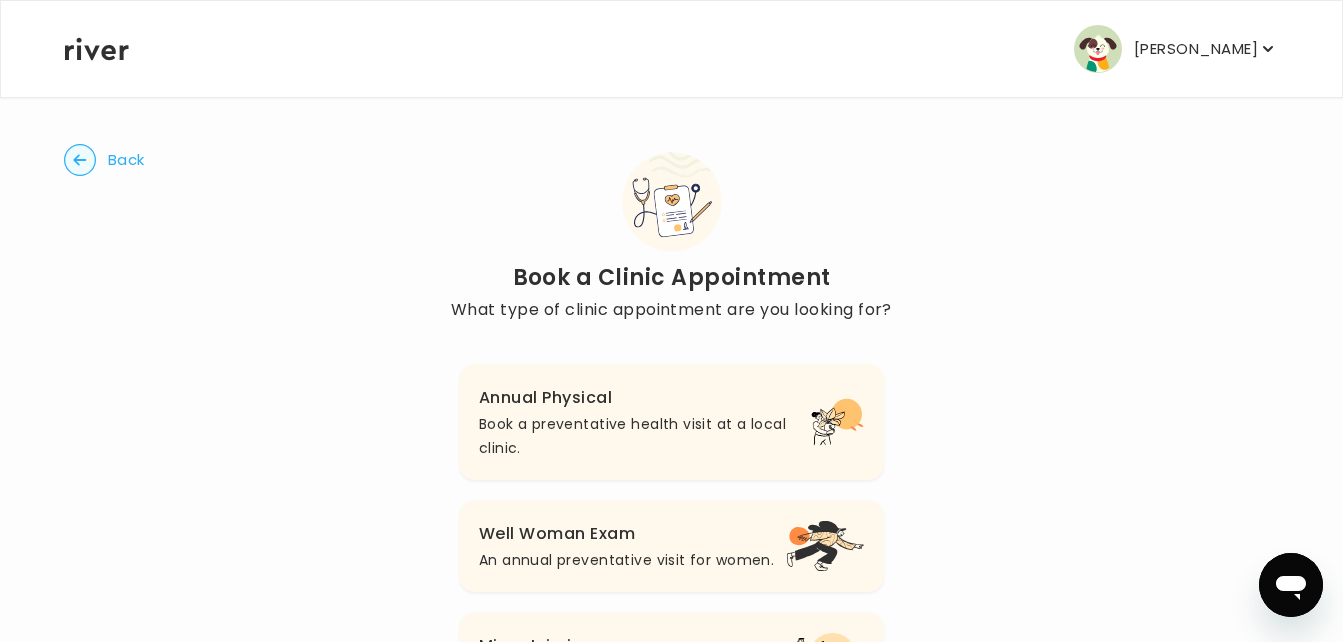 click 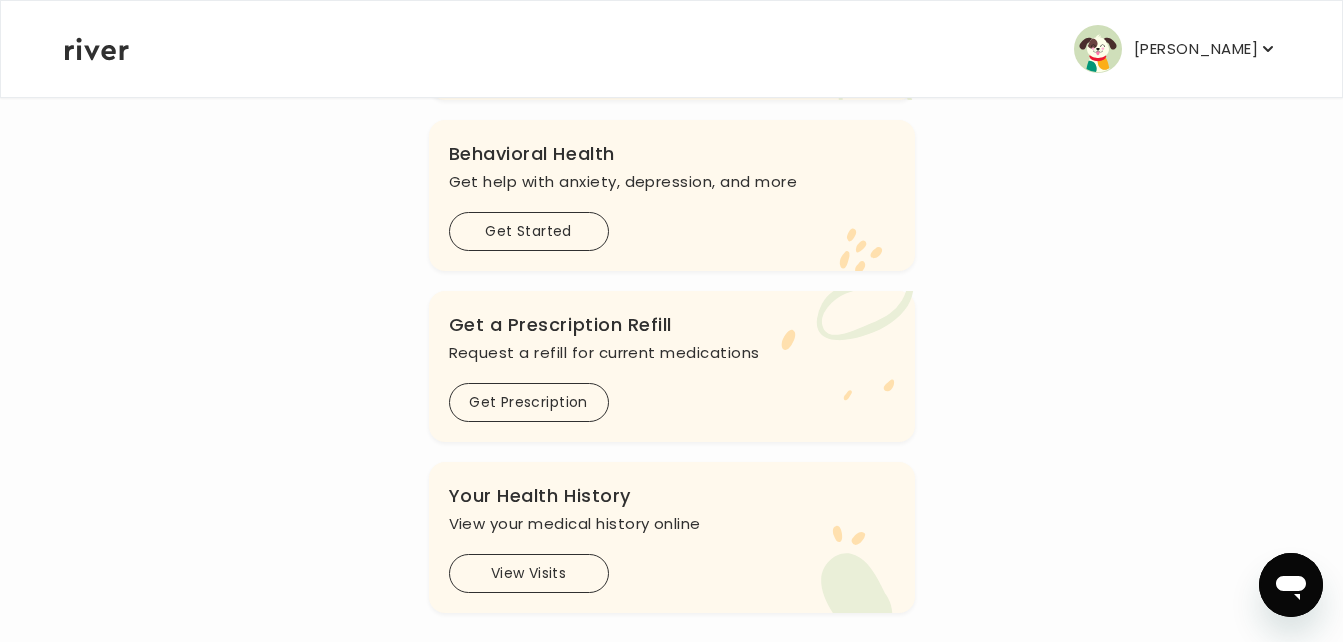 scroll, scrollTop: 595, scrollLeft: 0, axis: vertical 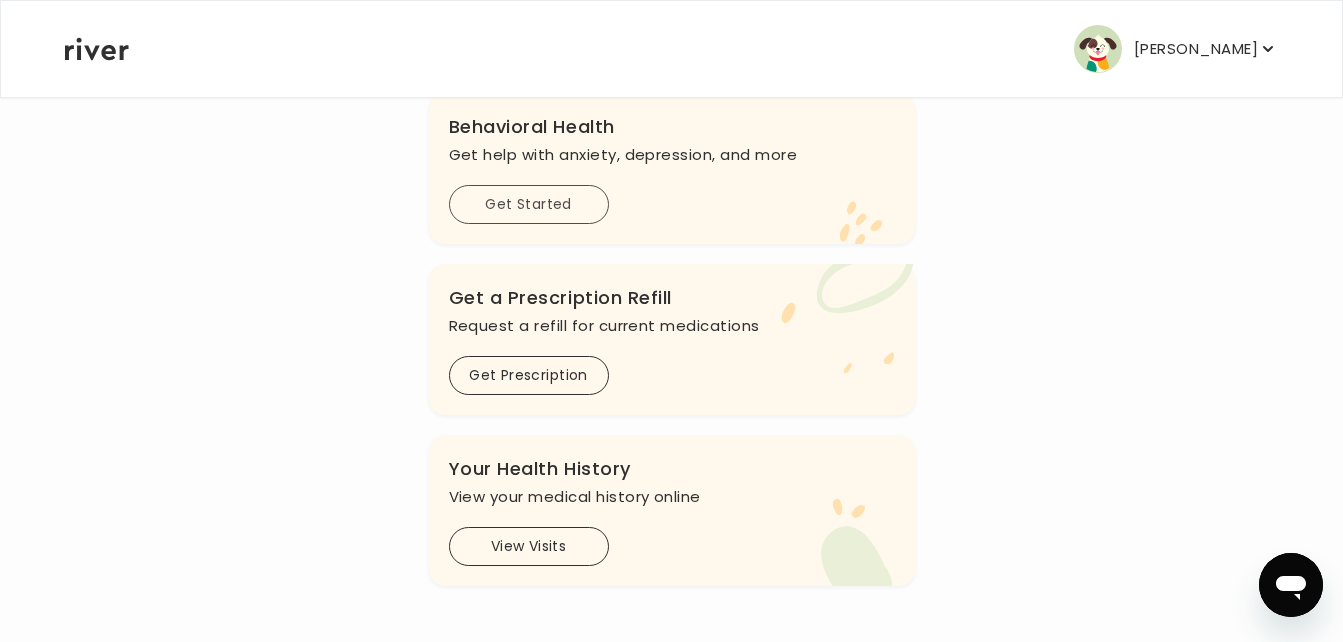 click on "Get Started" at bounding box center (529, 204) 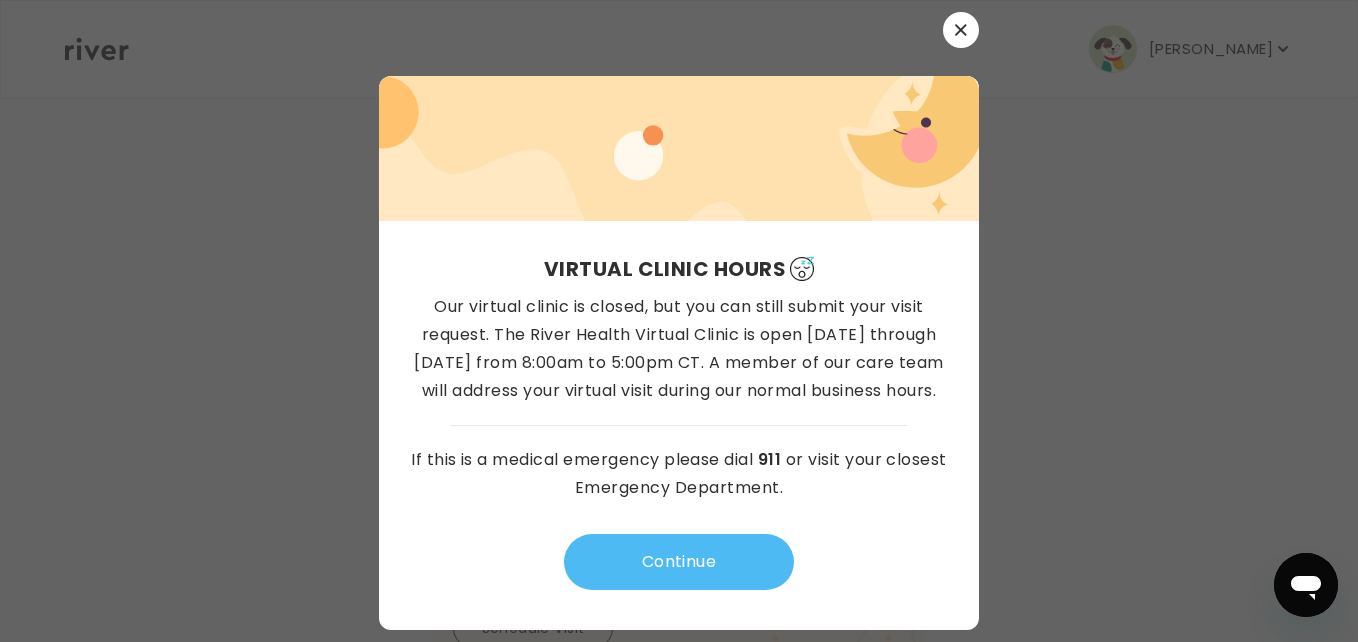 click on "Continue" at bounding box center (679, 562) 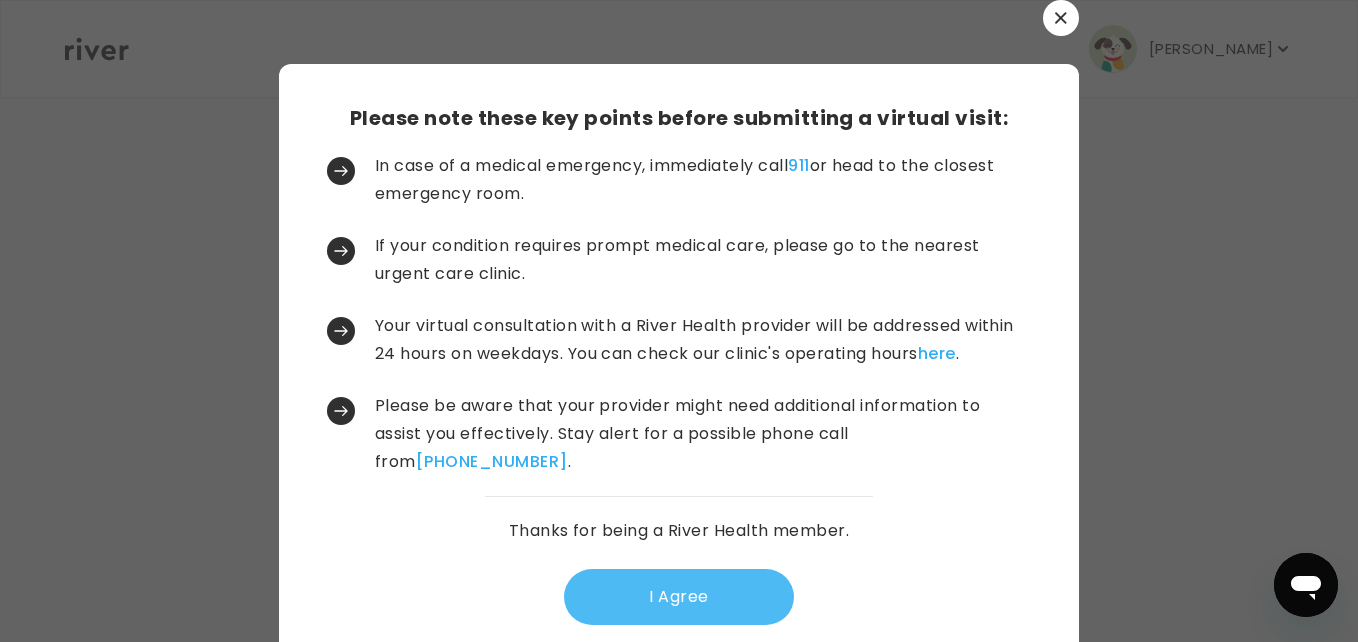 click on "I Agree" at bounding box center (679, 597) 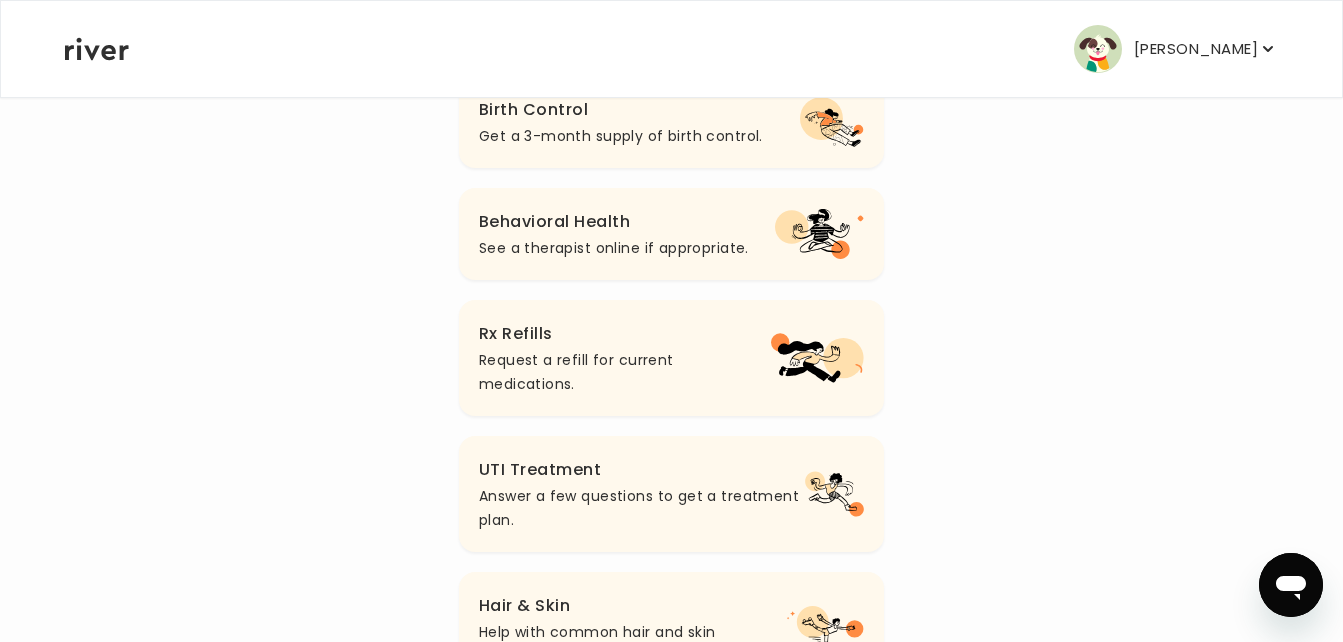 scroll, scrollTop: 409, scrollLeft: 0, axis: vertical 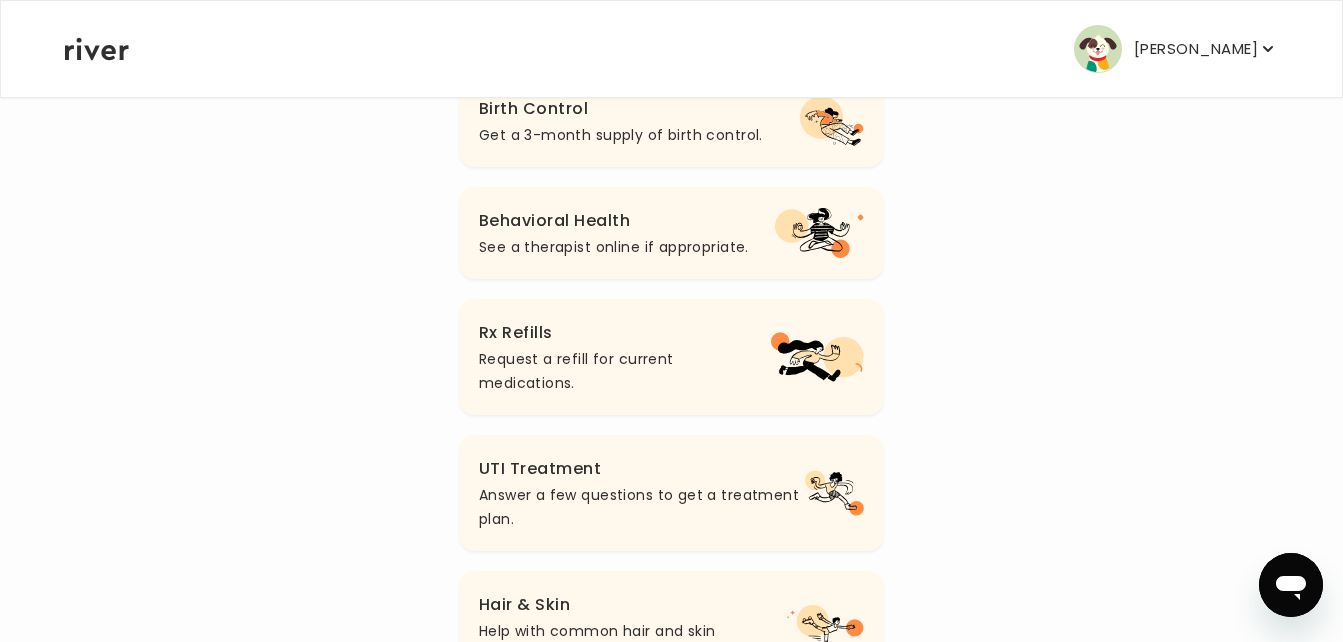 click on "See a therapist online if appropriate." at bounding box center [614, 247] 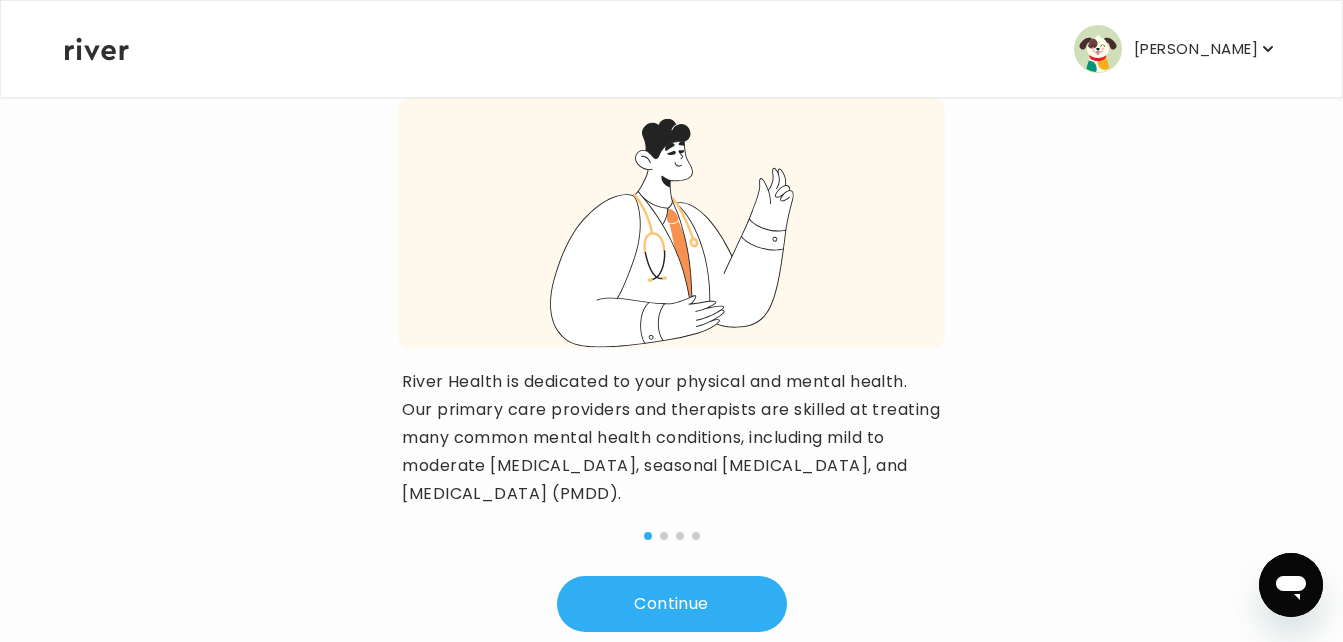 scroll, scrollTop: 201, scrollLeft: 0, axis: vertical 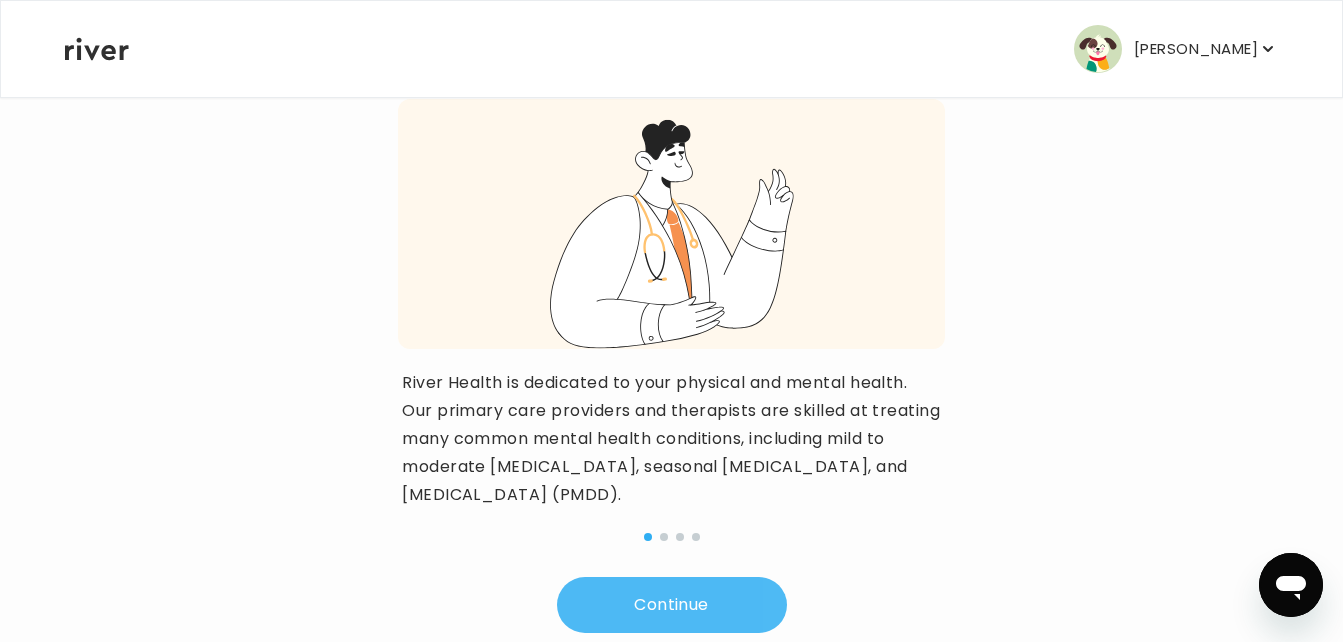 click on "Continue" at bounding box center [672, 605] 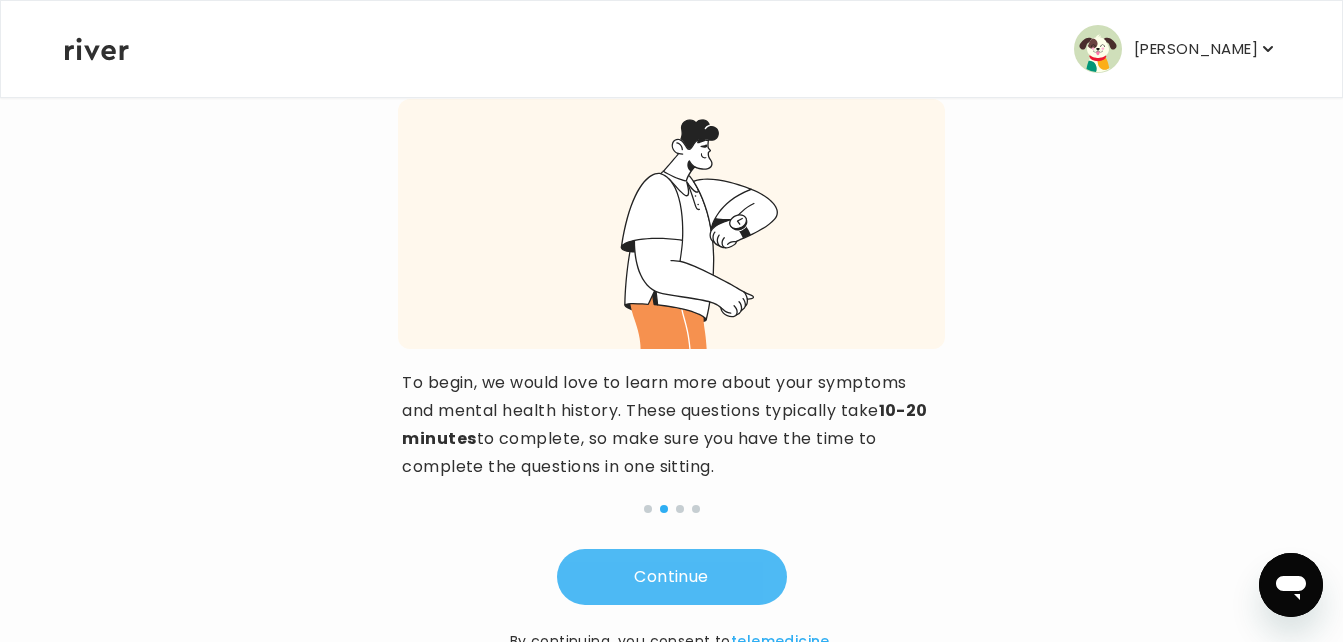 click on "Continue" at bounding box center (672, 577) 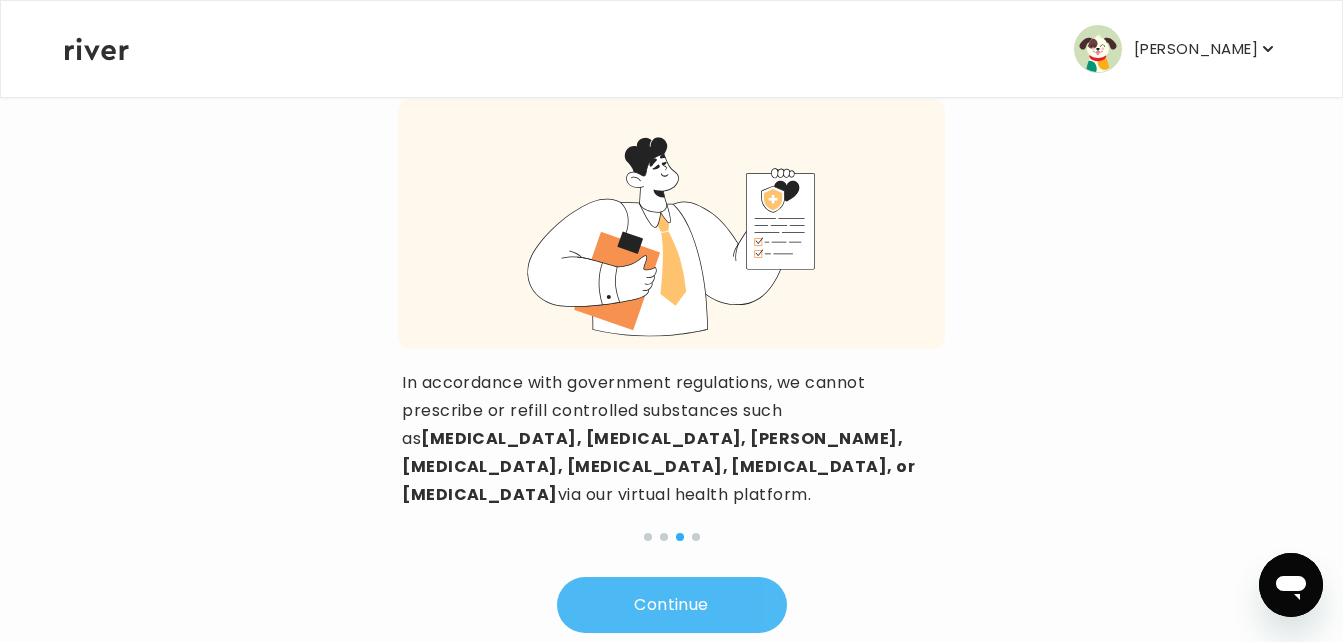 click on "Continue" at bounding box center [672, 605] 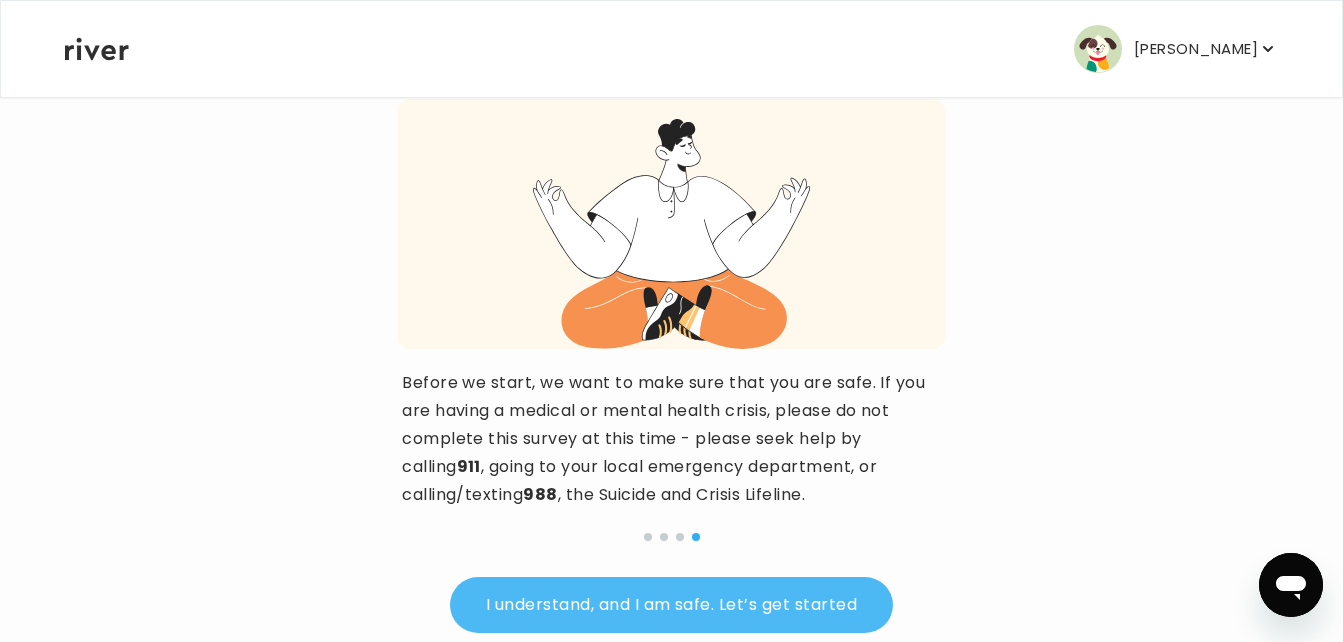 click on "I understand, and I am safe. Let’s get started" at bounding box center (671, 605) 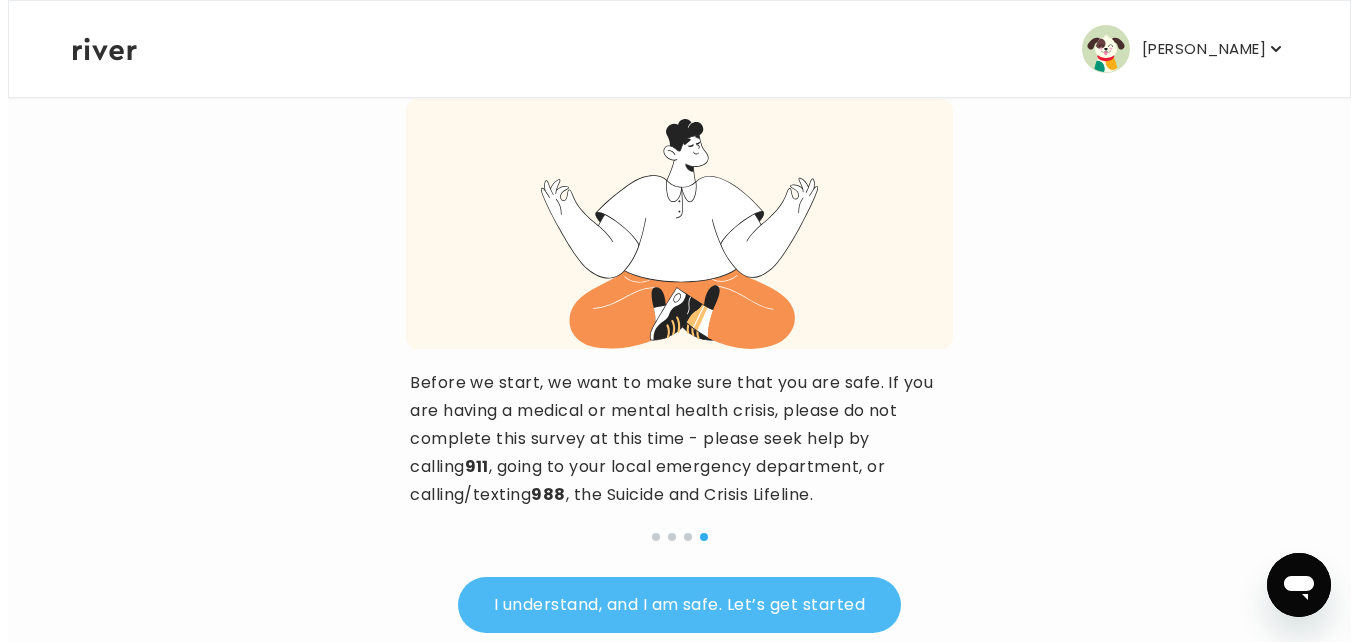 scroll, scrollTop: 0, scrollLeft: 0, axis: both 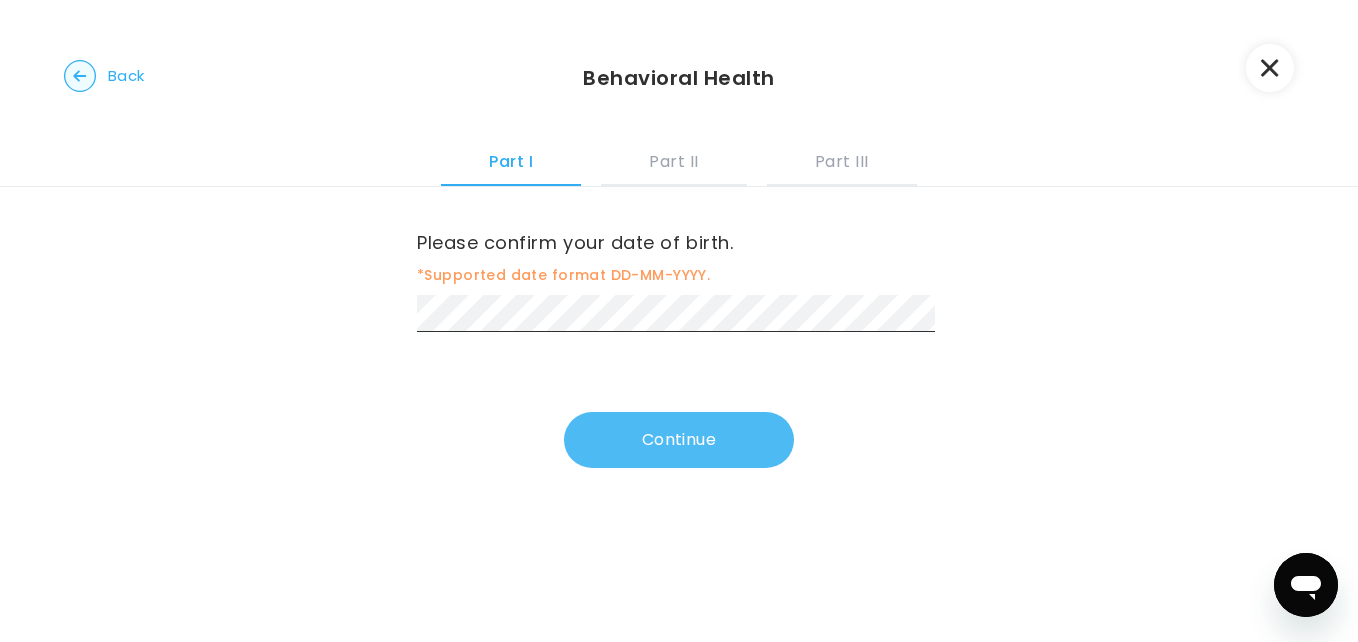 click on "Continue" at bounding box center (679, 440) 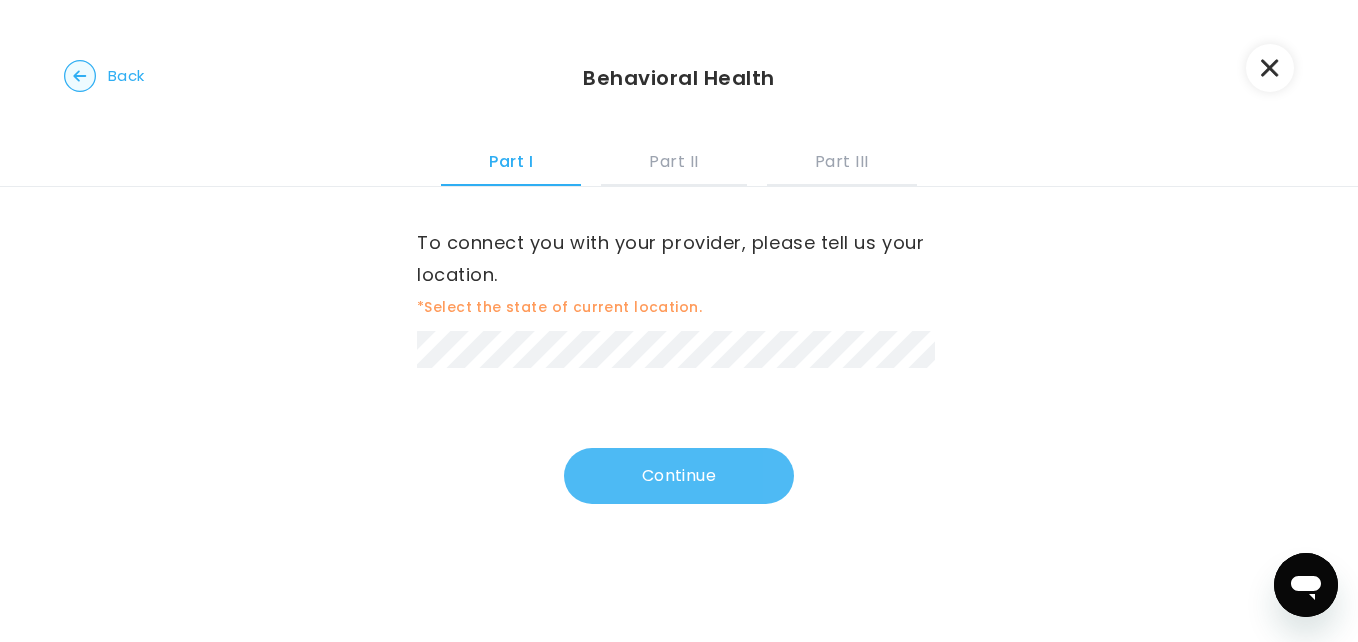 click on "Continue" at bounding box center [679, 476] 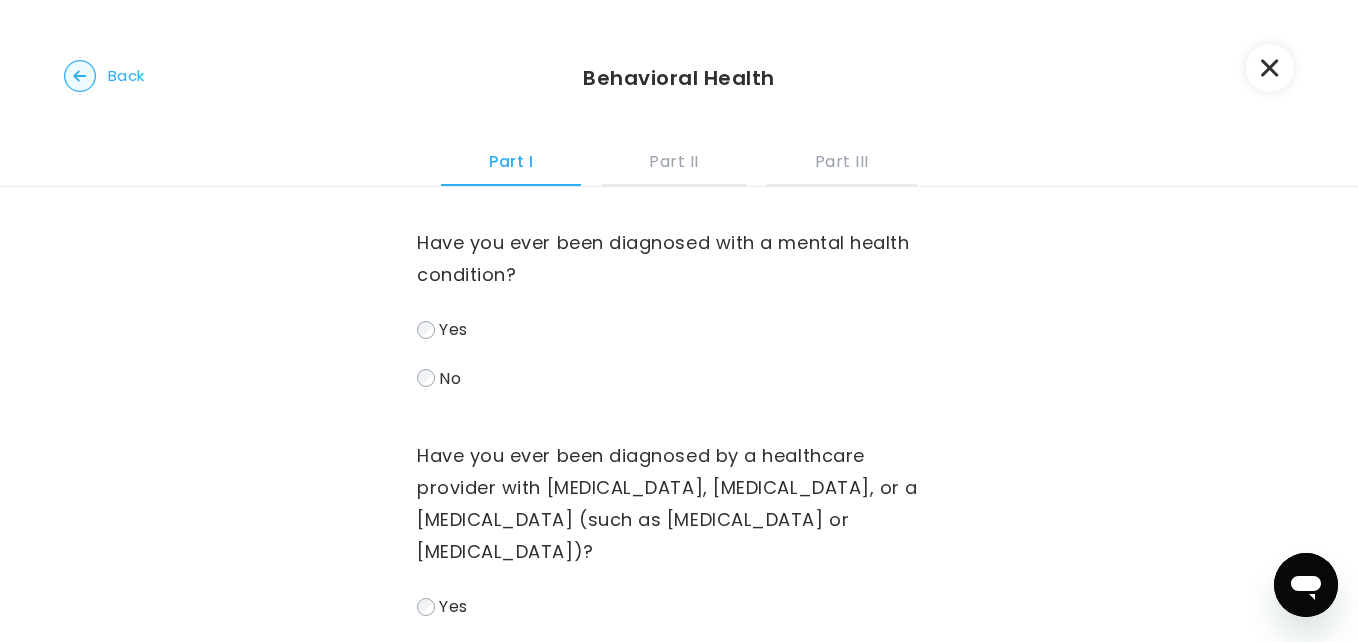 click on "No" at bounding box center [450, 377] 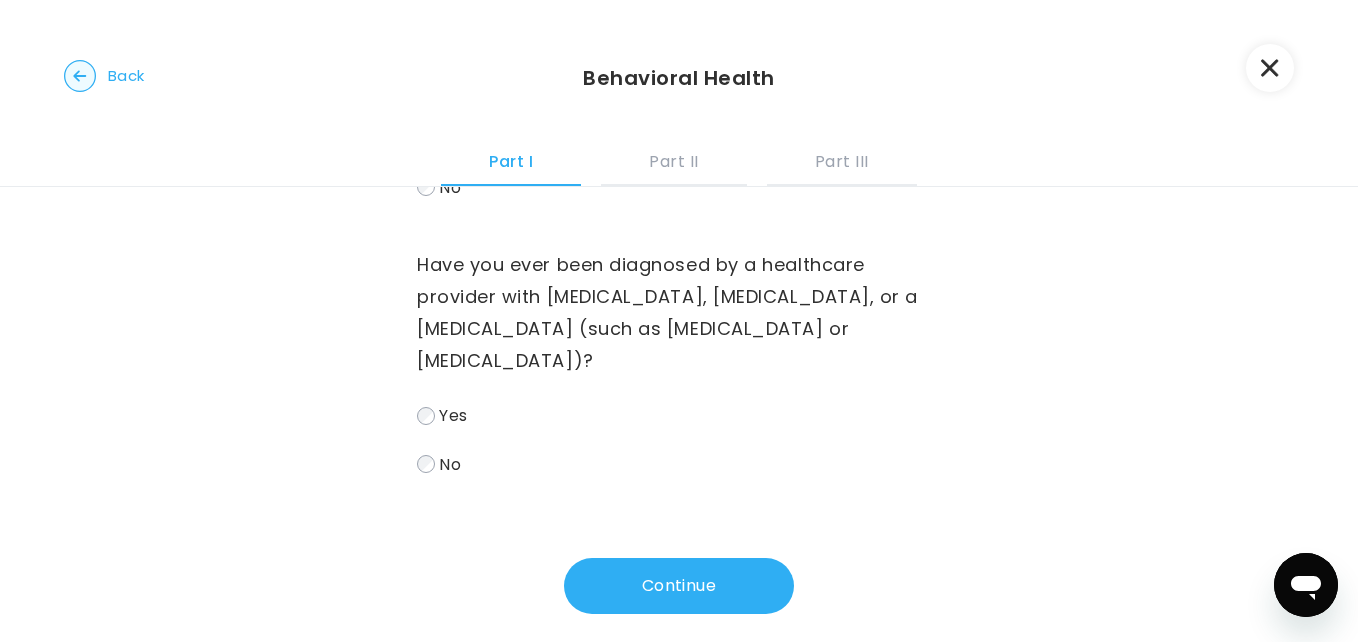 scroll, scrollTop: 213, scrollLeft: 0, axis: vertical 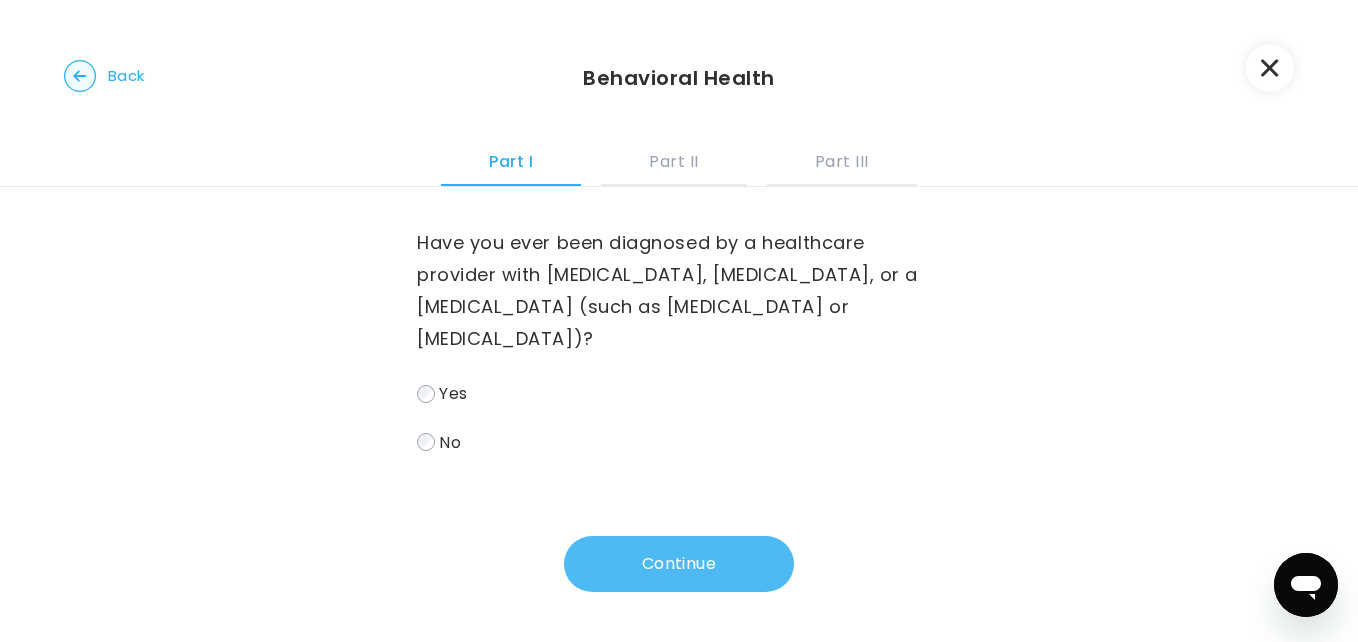 click on "Continue" at bounding box center [679, 564] 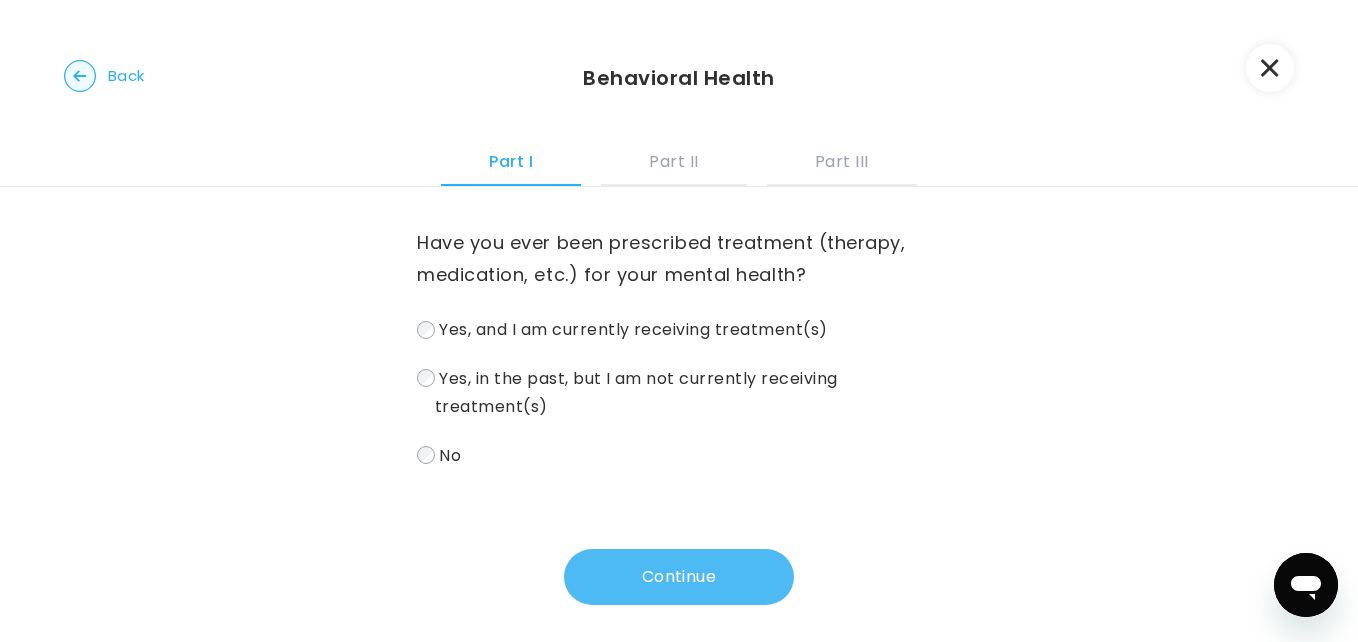 click on "Continue" at bounding box center (679, 577) 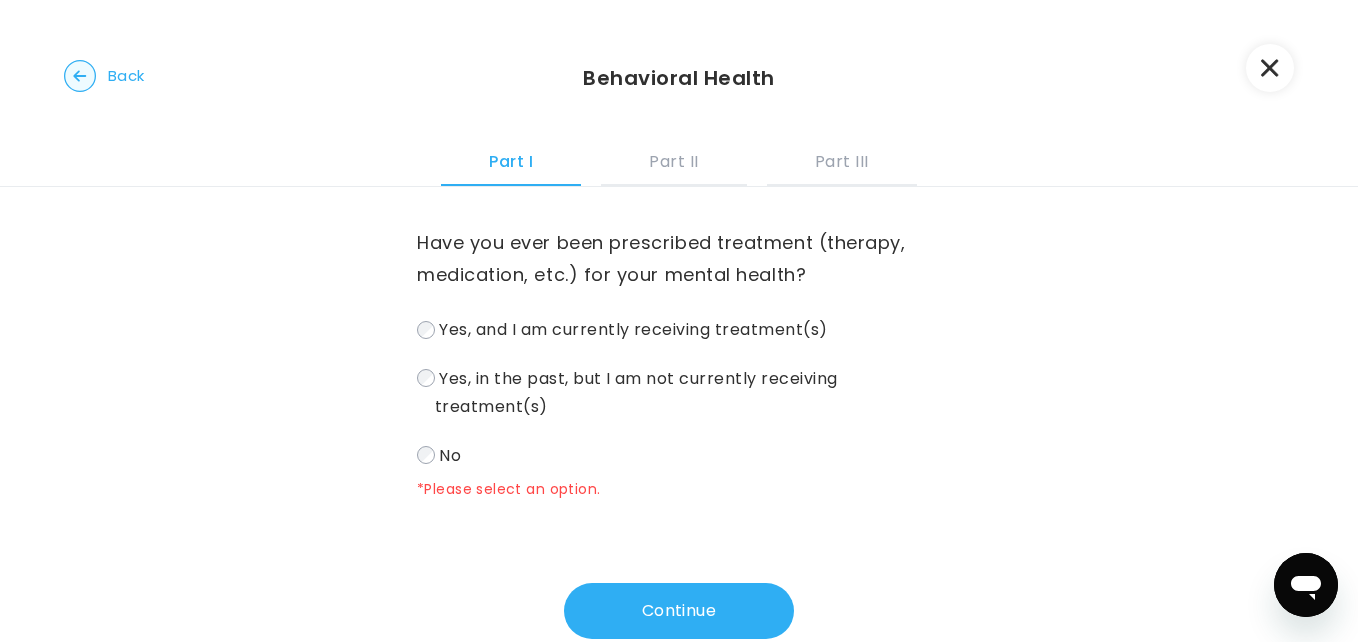 click on "Yes, in the past, but I am not currently receiving treatment(s)" at bounding box center (679, 392) 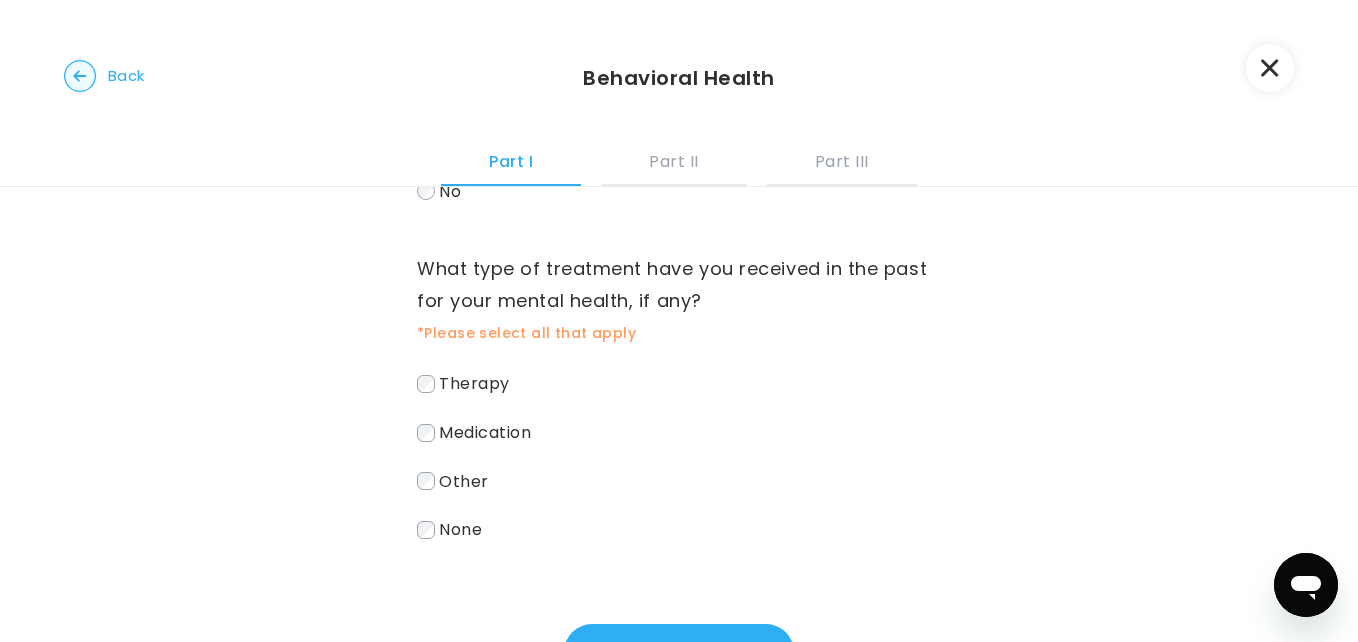 scroll, scrollTop: 270, scrollLeft: 0, axis: vertical 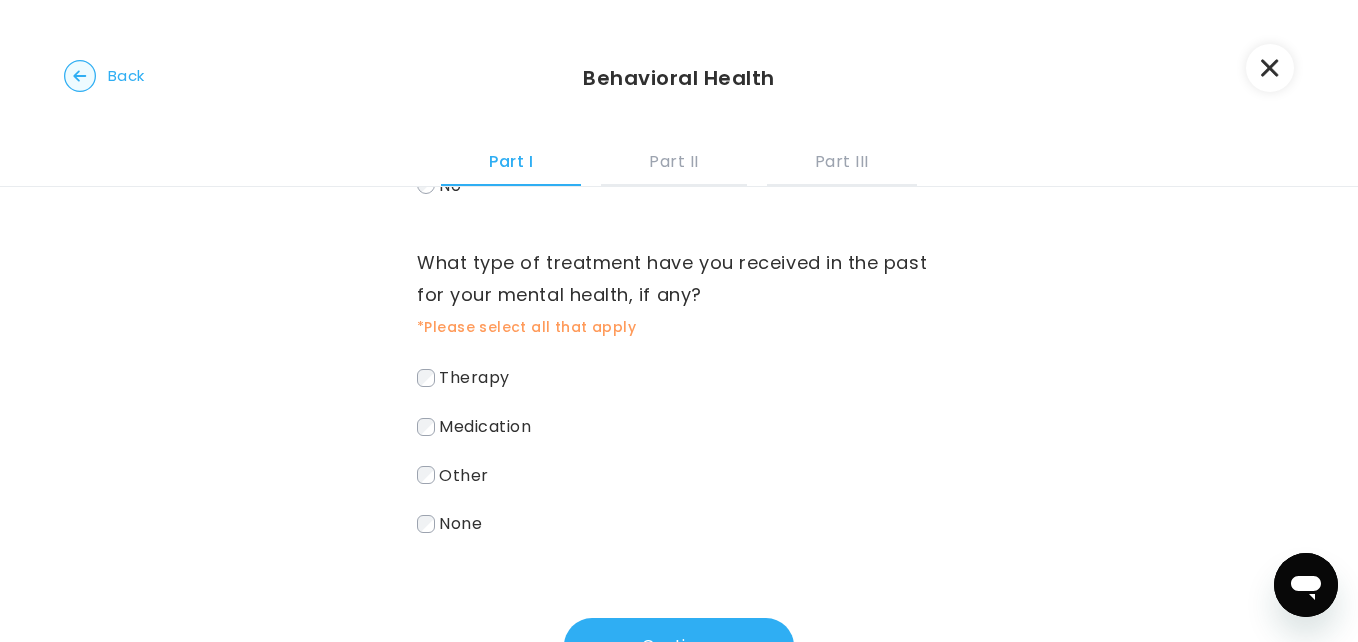 click on "Therapy" at bounding box center (474, 377) 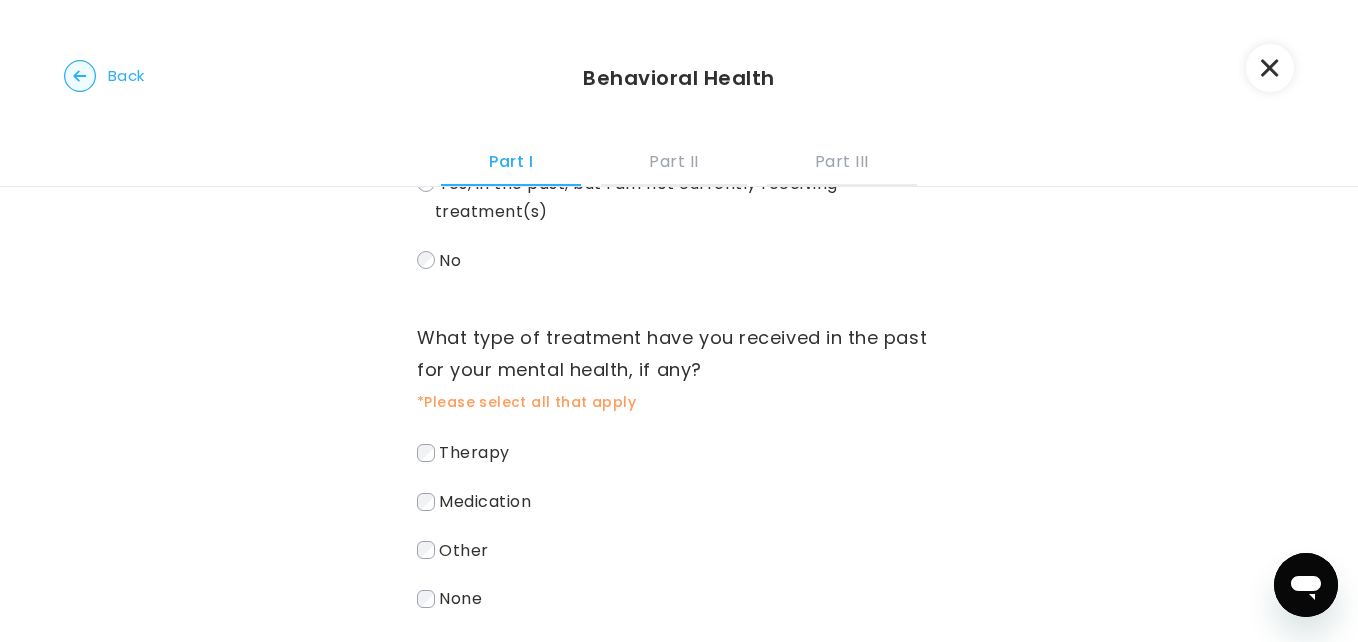 scroll, scrollTop: 190, scrollLeft: 0, axis: vertical 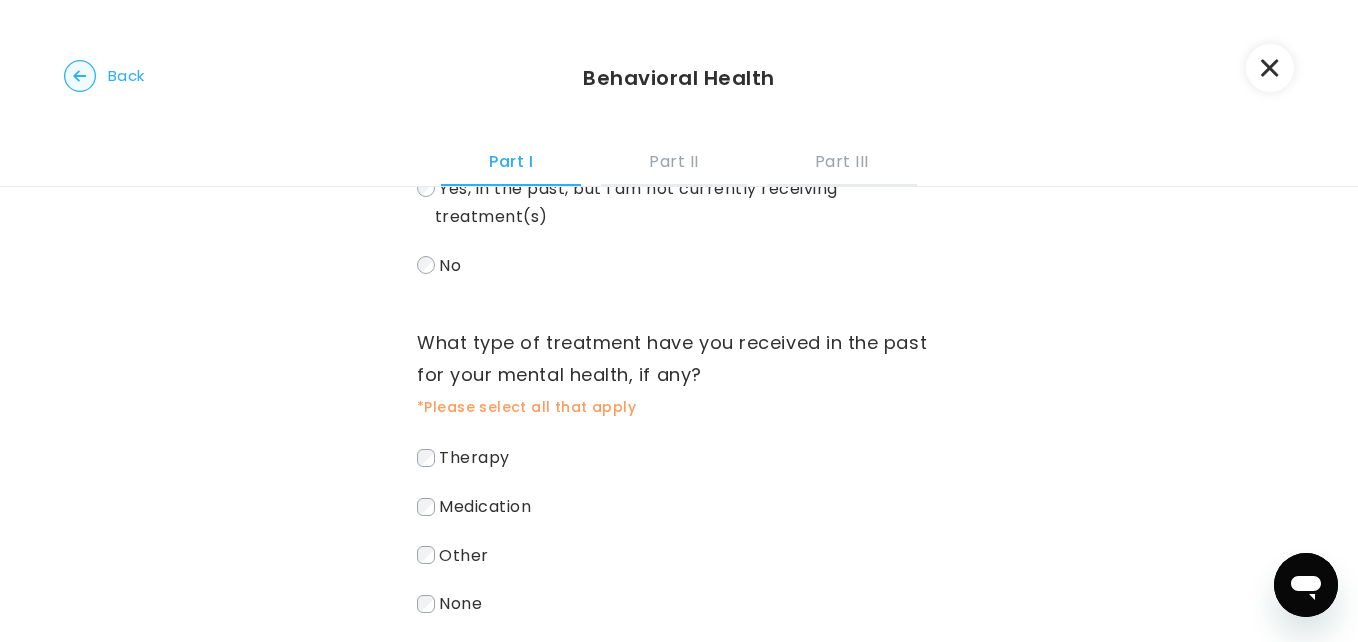 click on "Therapy" at bounding box center (474, 457) 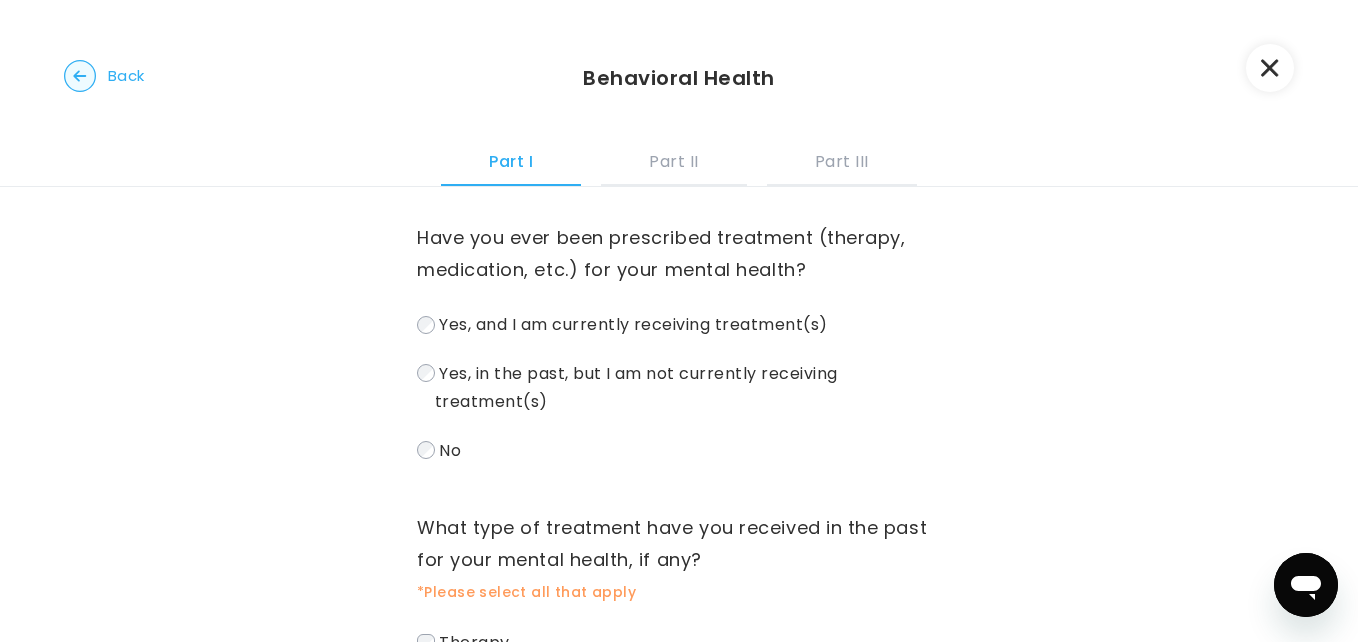 scroll, scrollTop: 0, scrollLeft: 0, axis: both 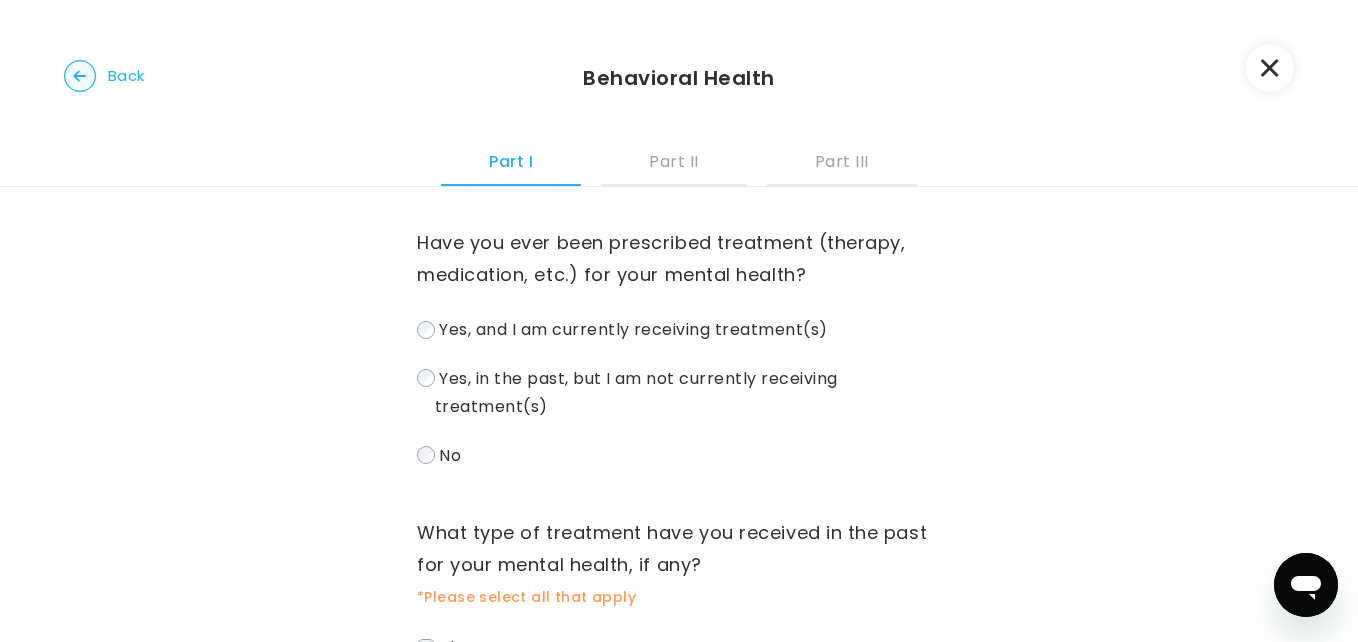 click on "No" at bounding box center (450, 454) 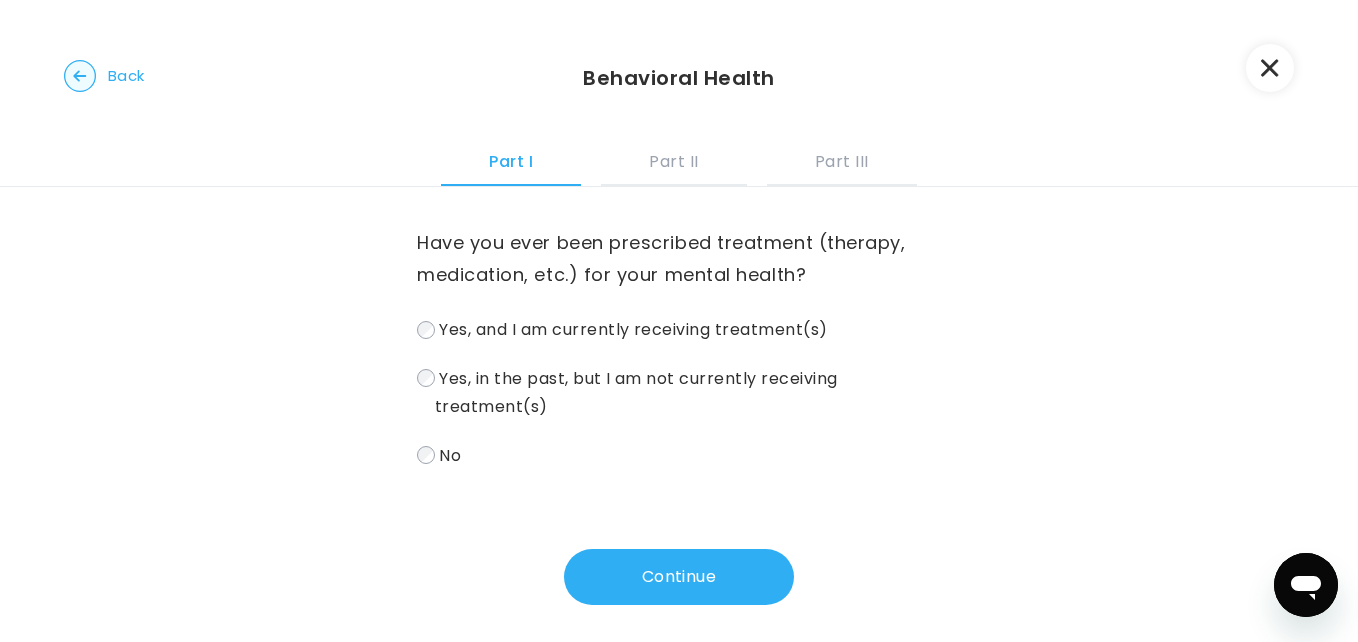 scroll, scrollTop: 13, scrollLeft: 0, axis: vertical 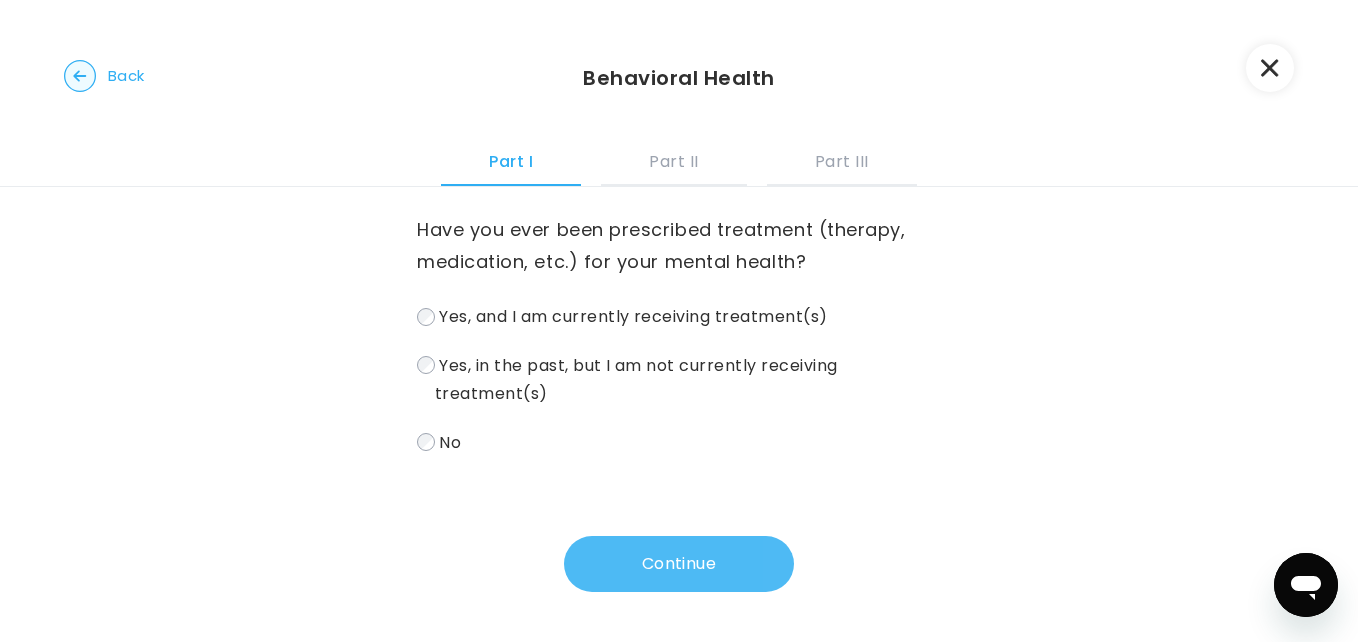 click on "Continue" at bounding box center (679, 564) 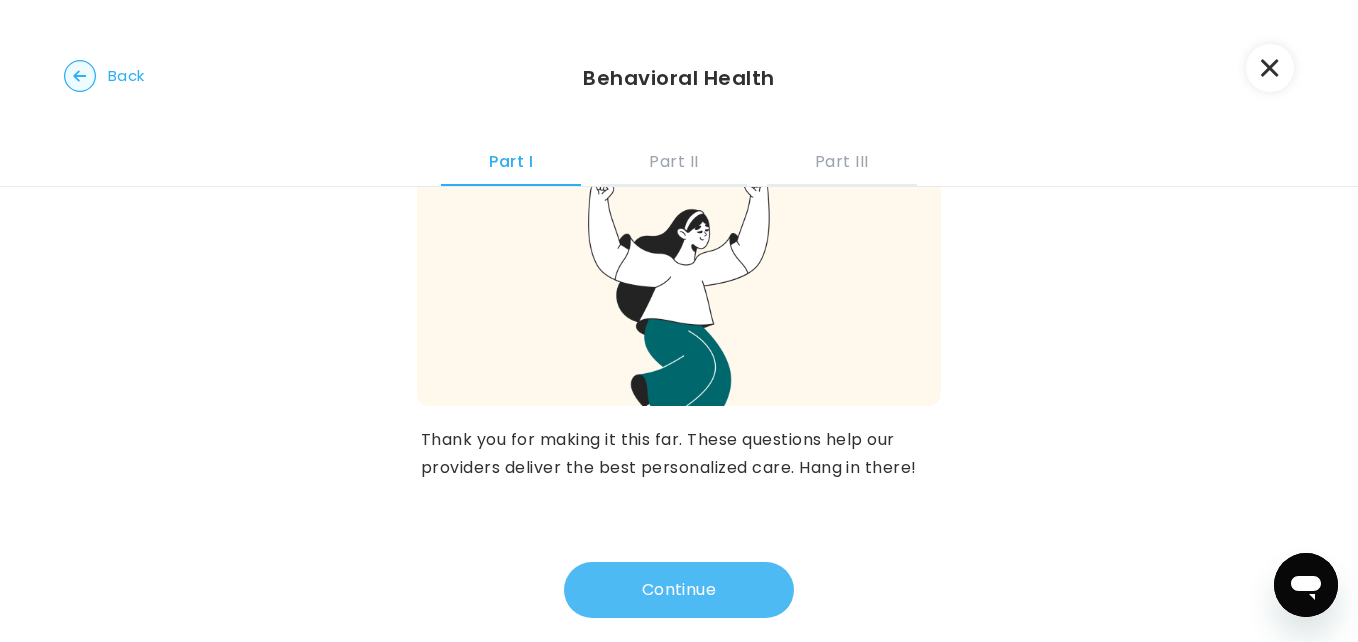 scroll, scrollTop: 96, scrollLeft: 0, axis: vertical 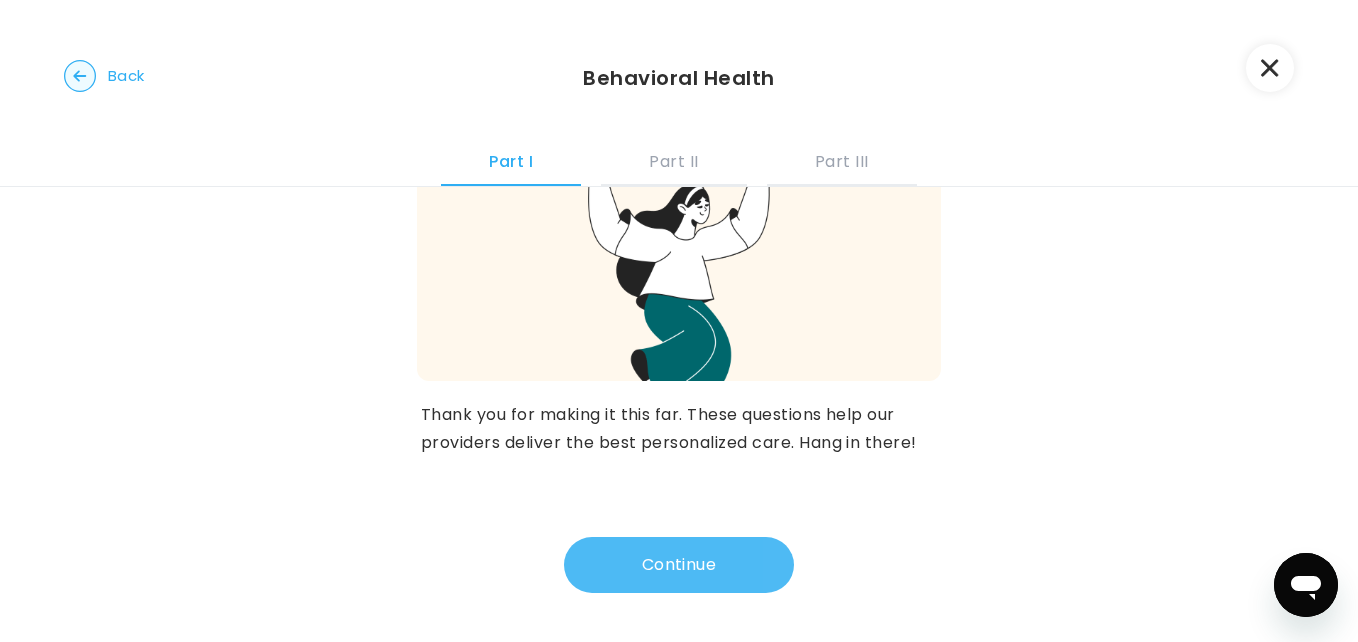 click on "Continue" at bounding box center [679, 565] 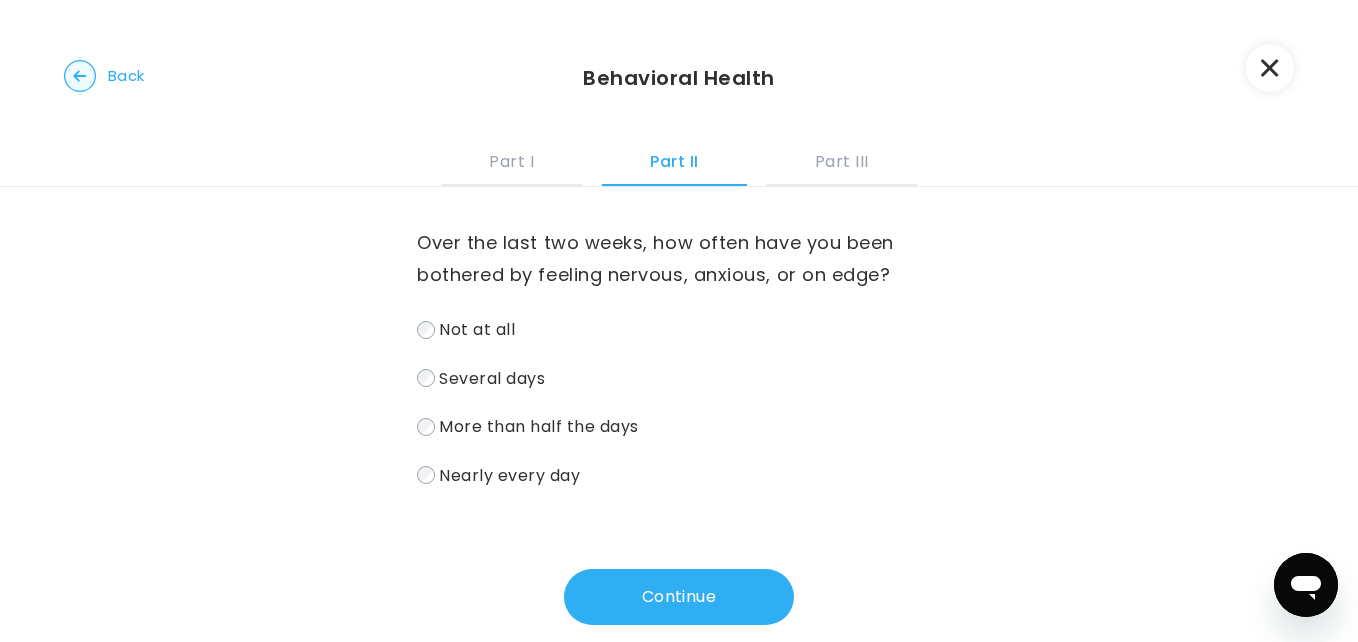 click on "Several days" at bounding box center [492, 377] 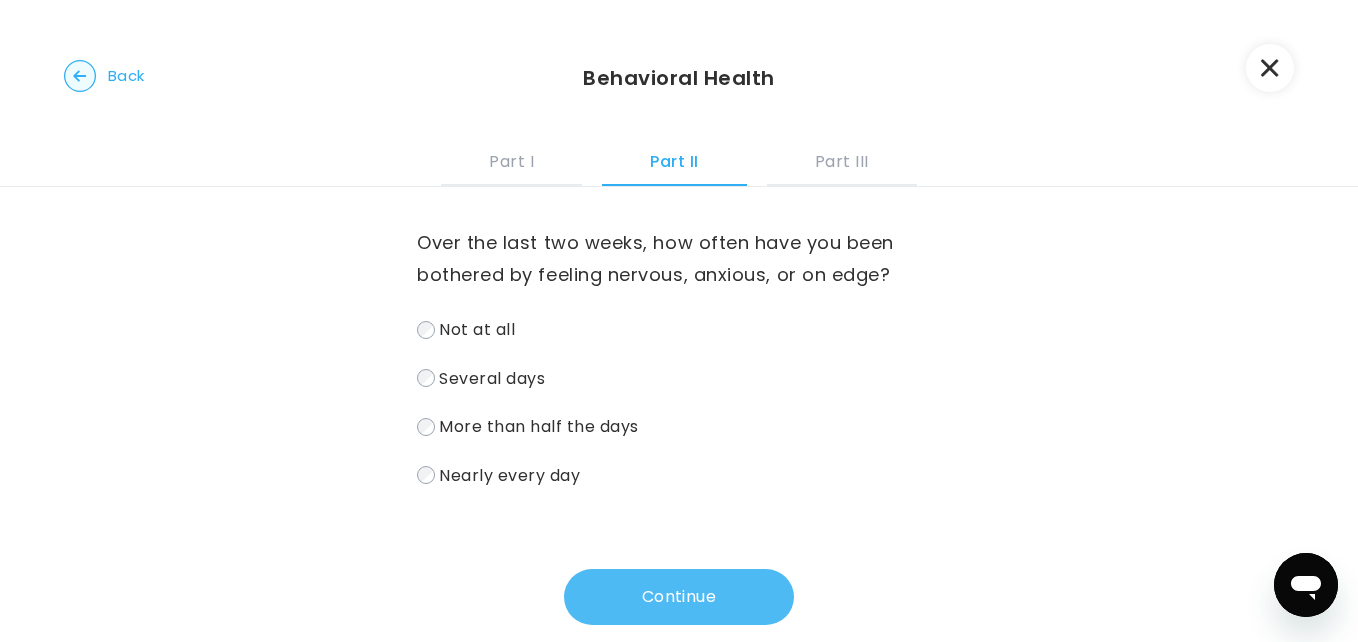 click on "Continue" at bounding box center [679, 597] 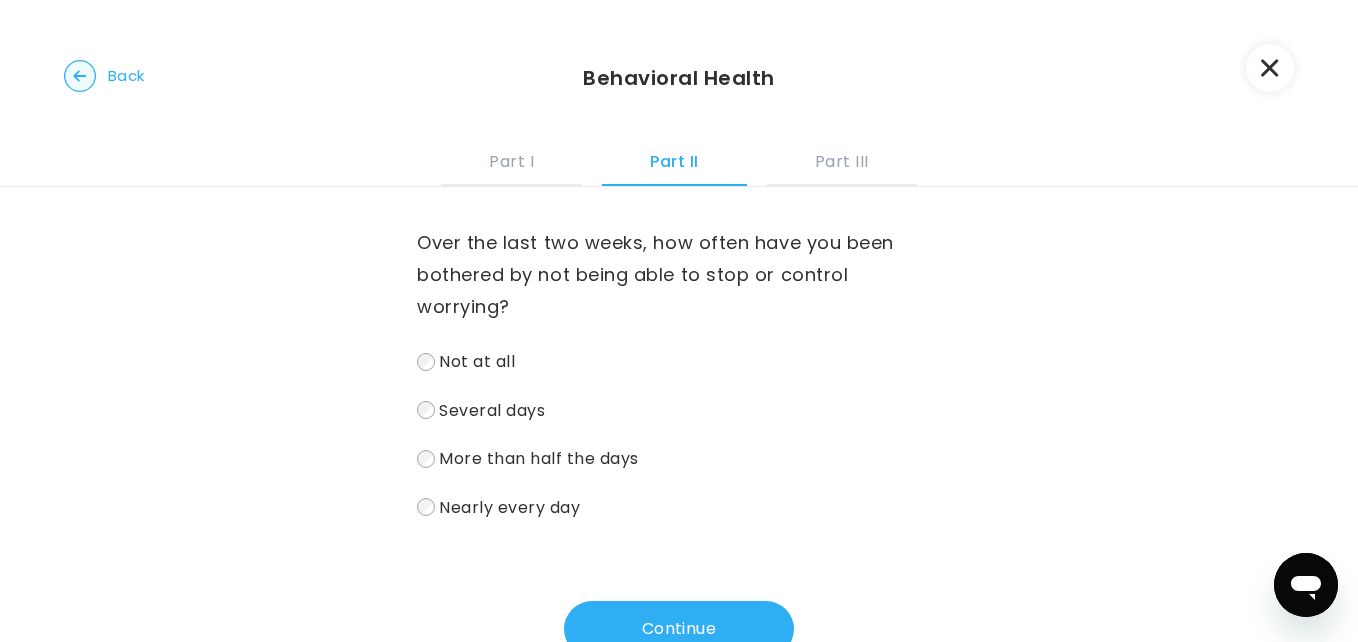 click on "Several days" at bounding box center (492, 409) 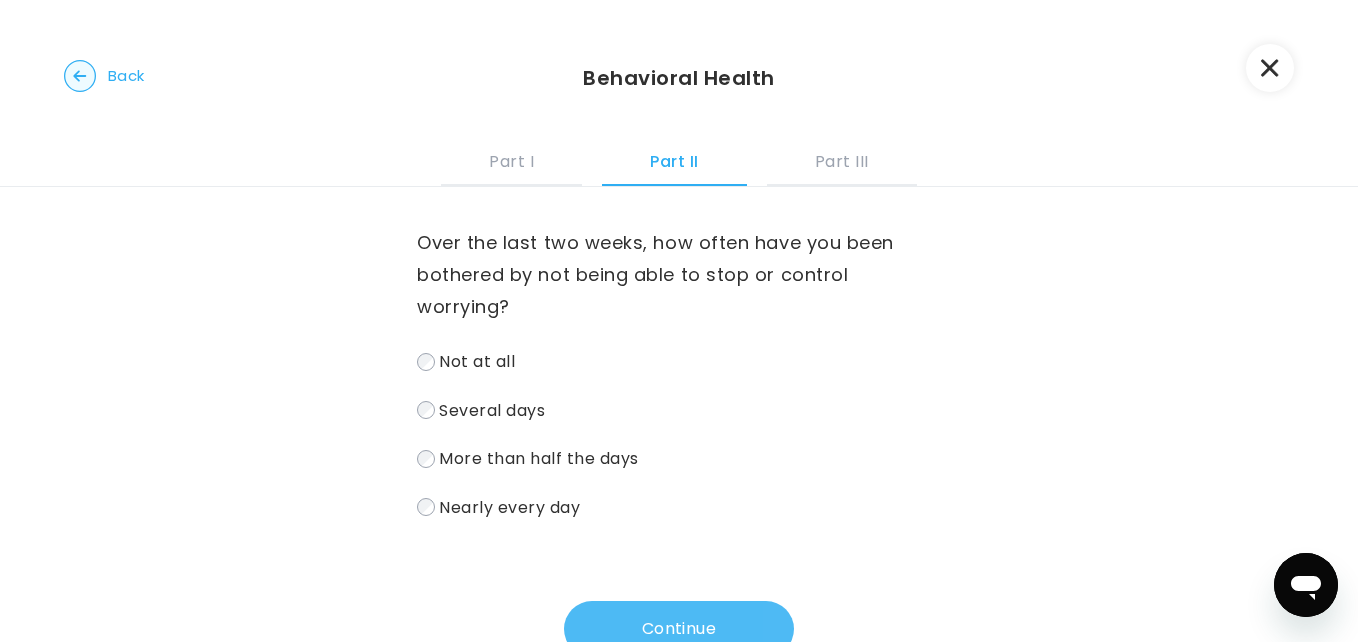 click on "Continue" at bounding box center [679, 629] 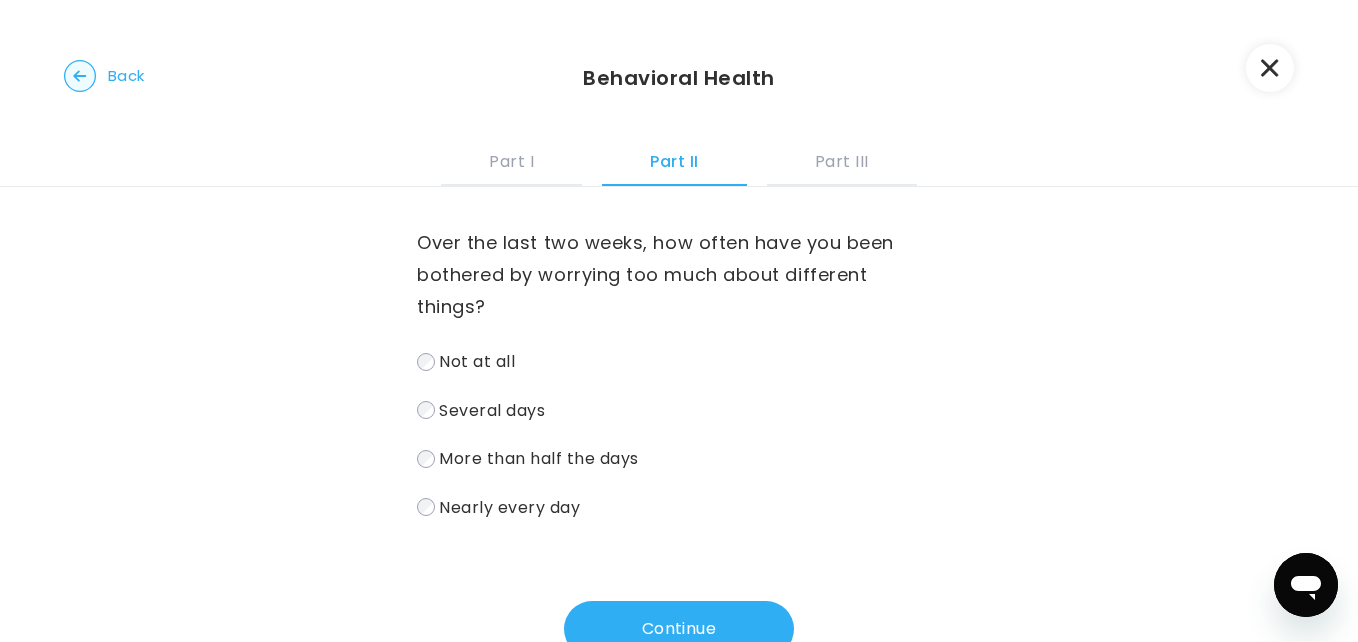 click on "Several days" at bounding box center [492, 409] 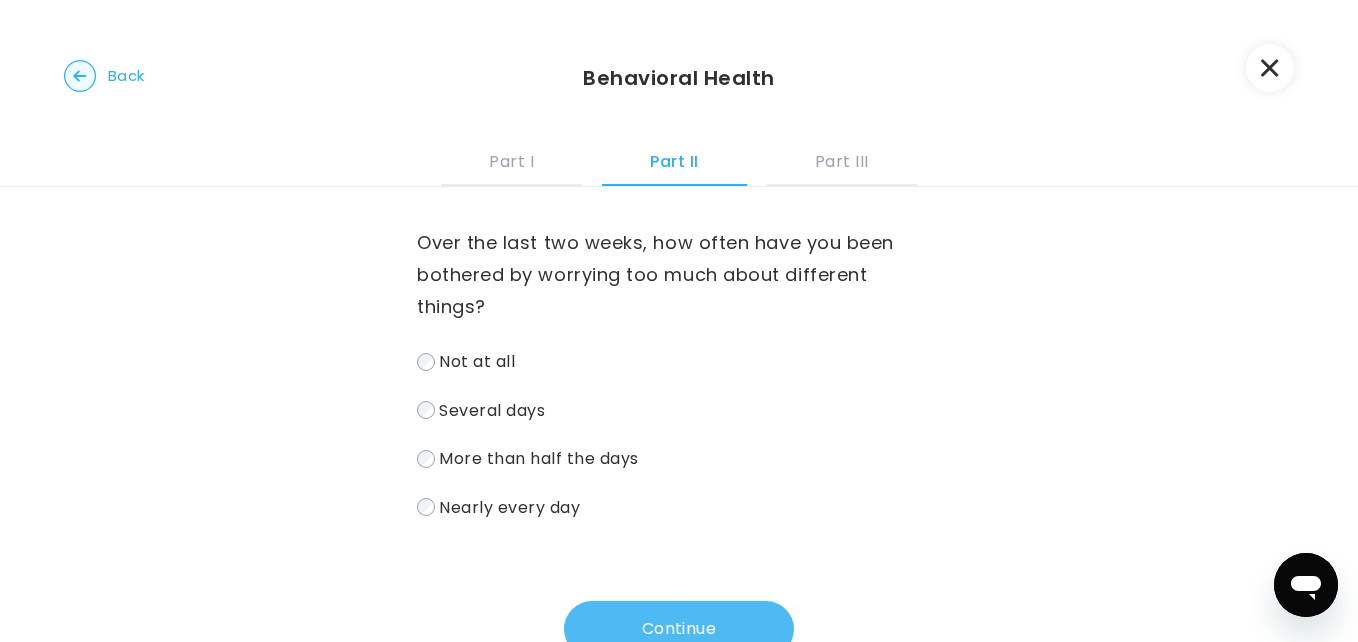 click on "Continue" at bounding box center [679, 629] 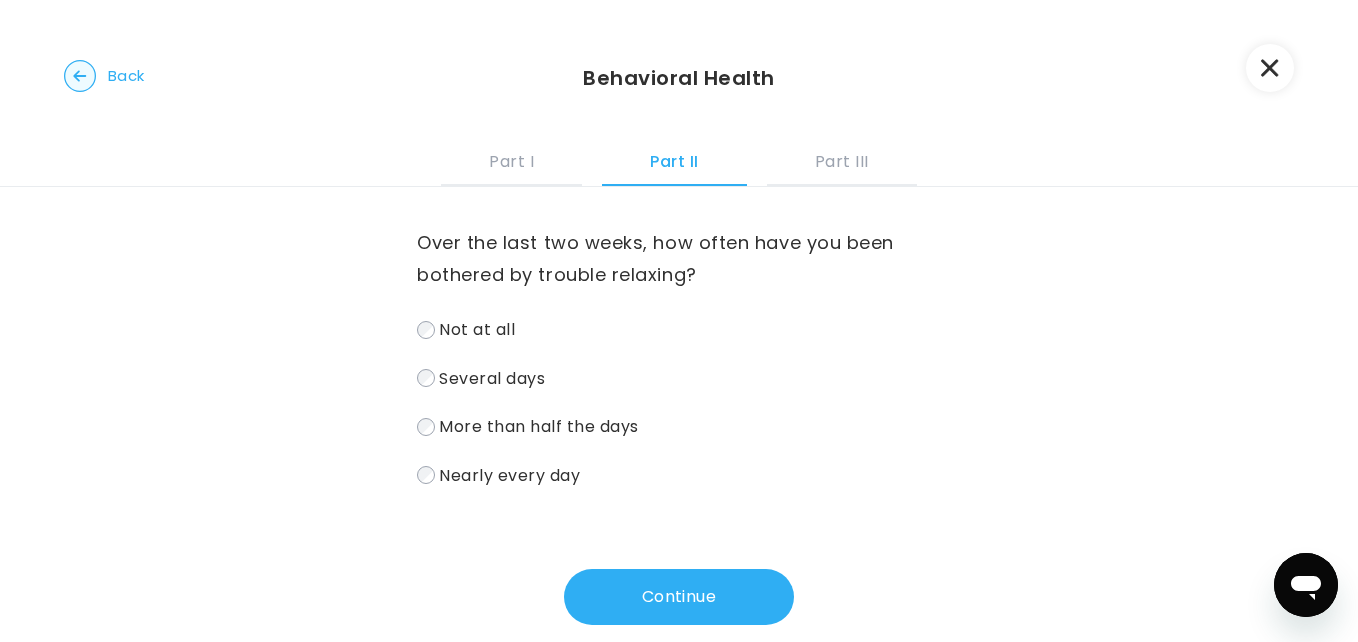 click on "Several days" at bounding box center (492, 377) 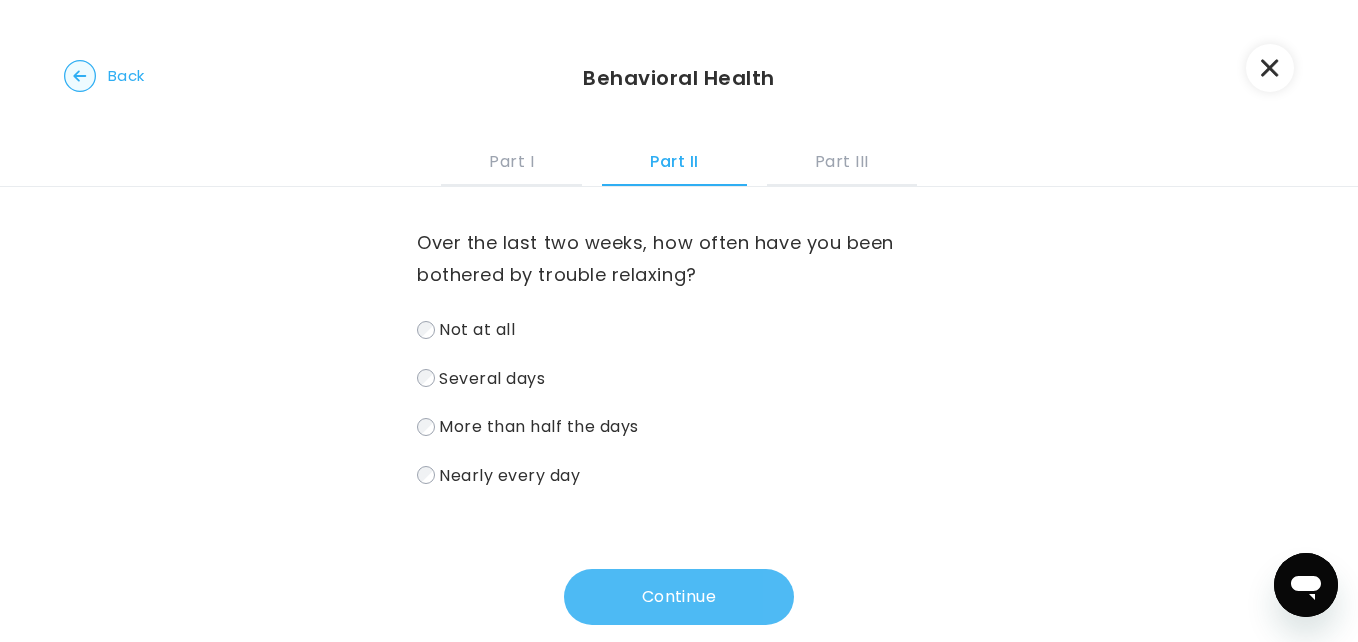 click on "Continue" at bounding box center [679, 597] 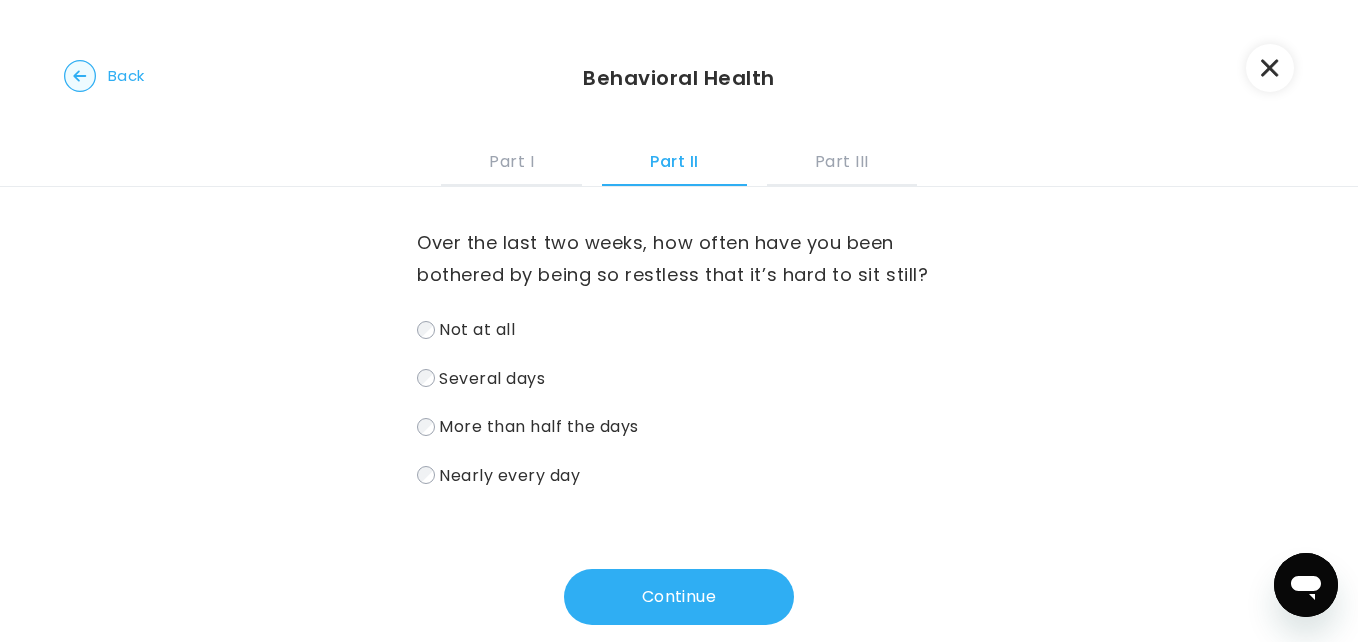 click on "Several days" at bounding box center [492, 377] 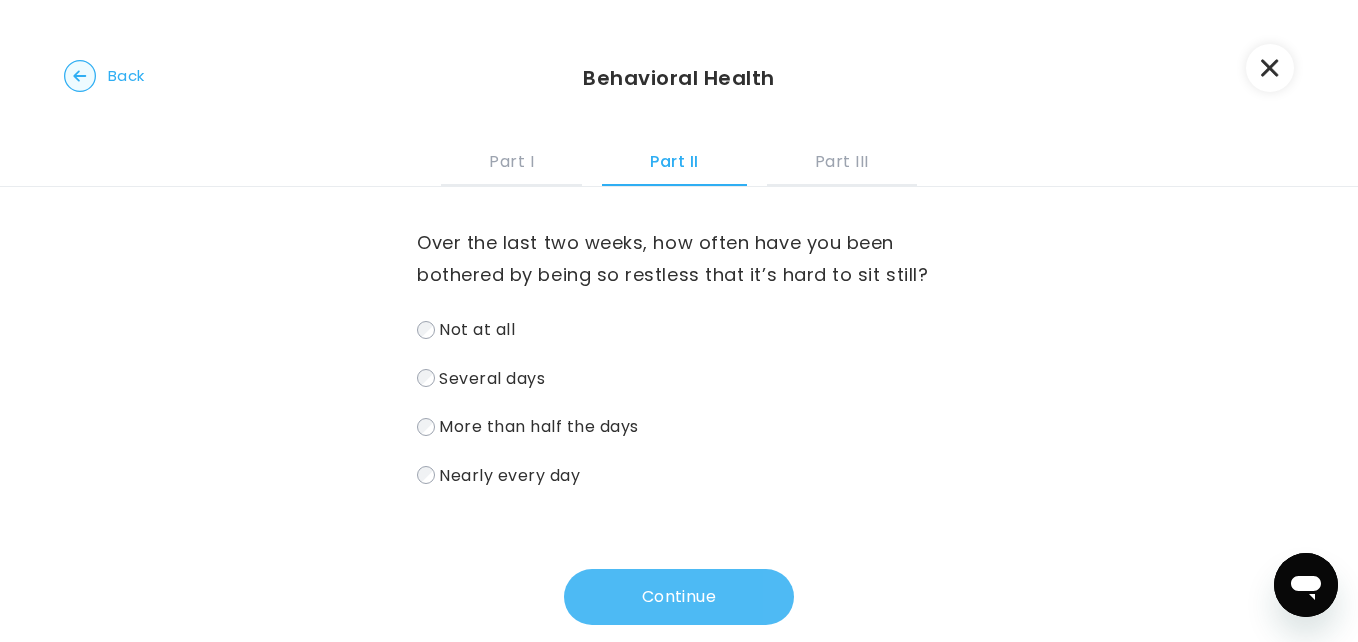 click on "Continue" at bounding box center (679, 597) 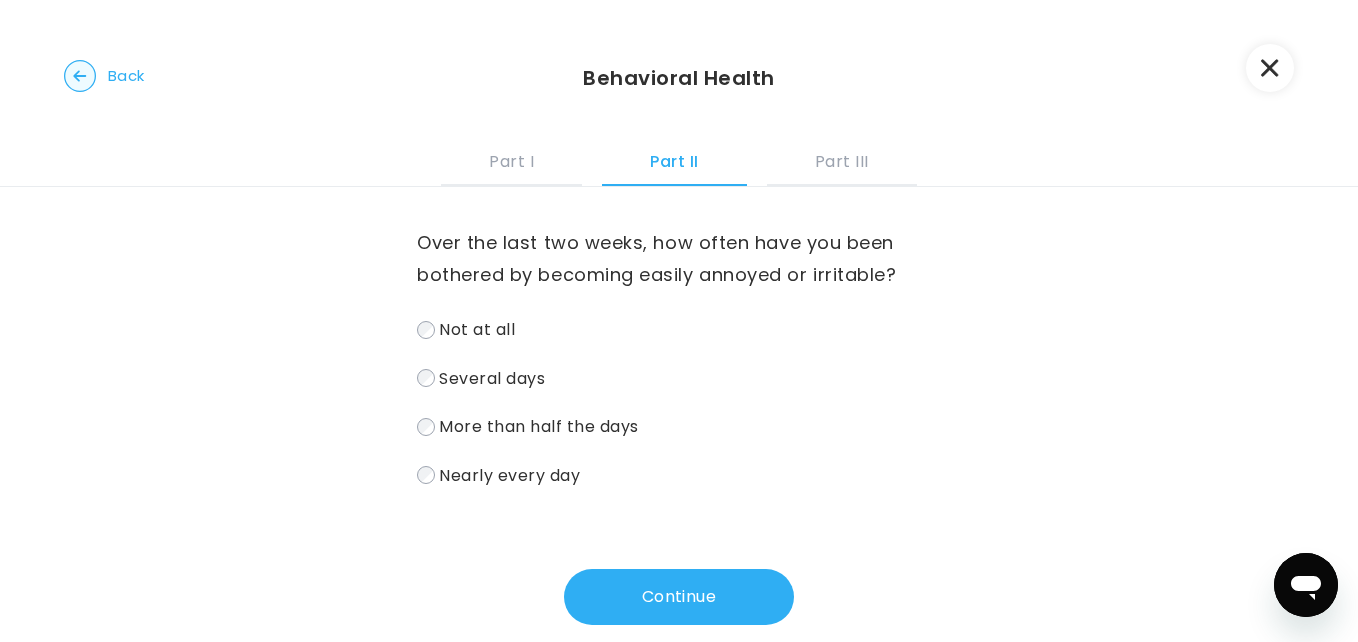 click on "Not at all" at bounding box center (477, 329) 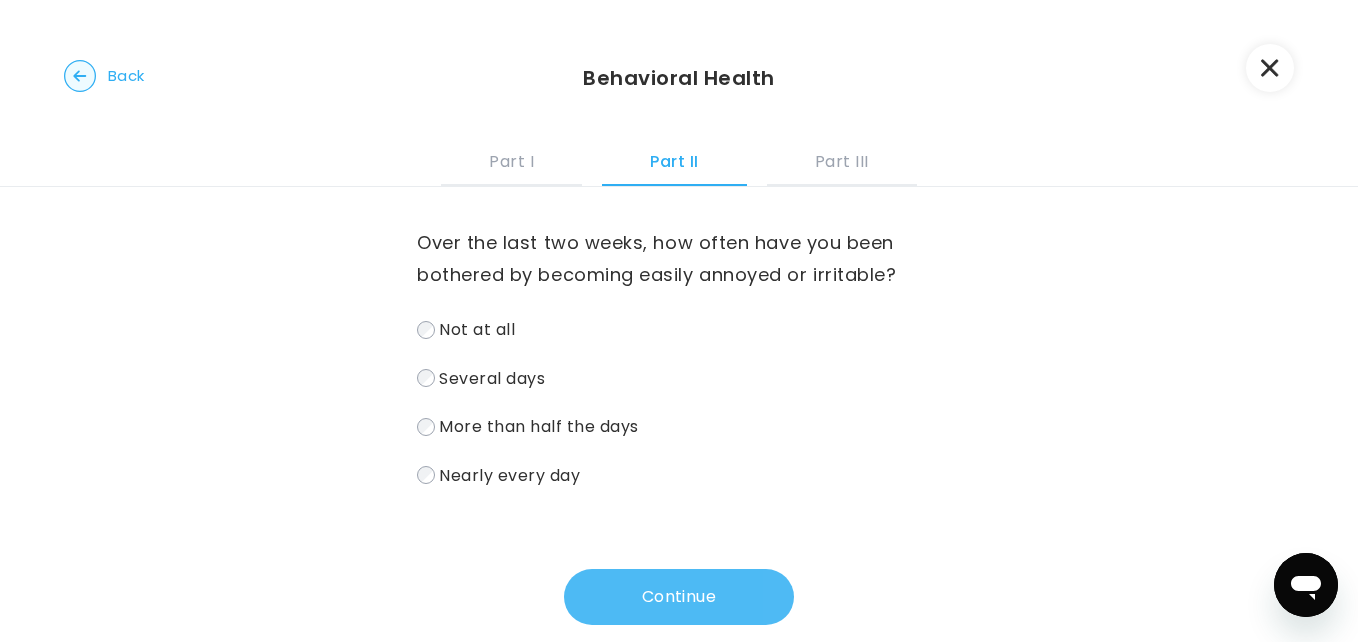 click on "Continue" at bounding box center (679, 597) 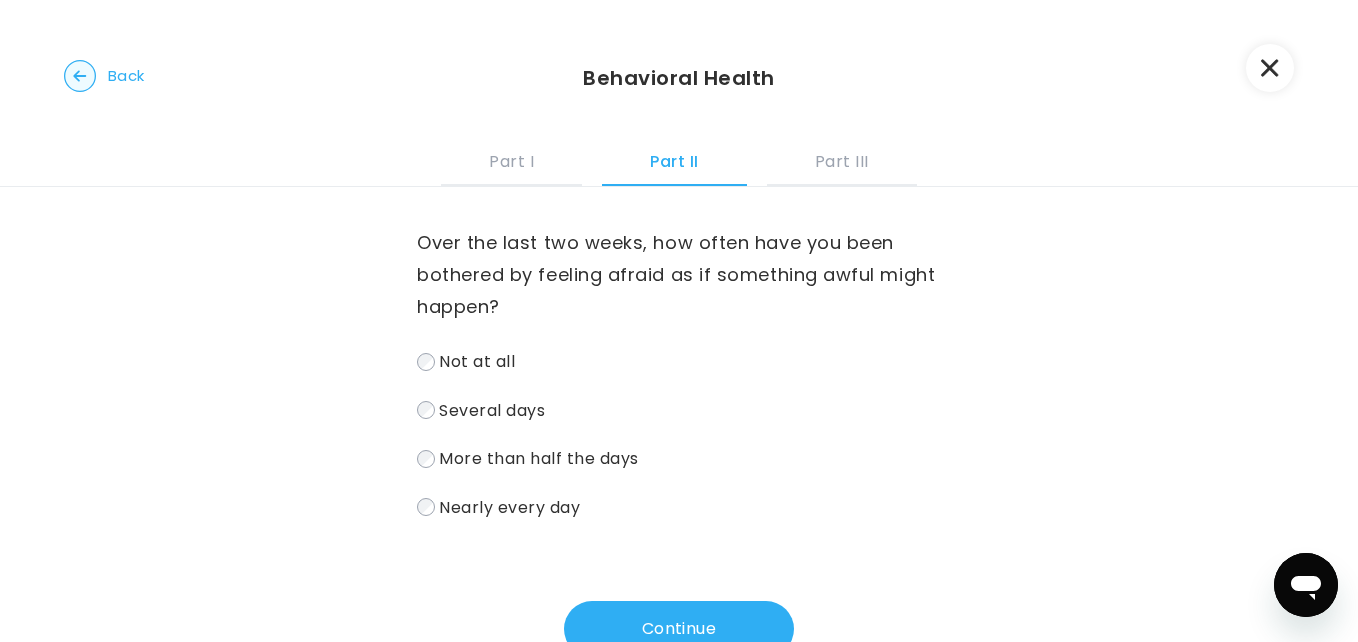 click on "Not at all" at bounding box center (477, 361) 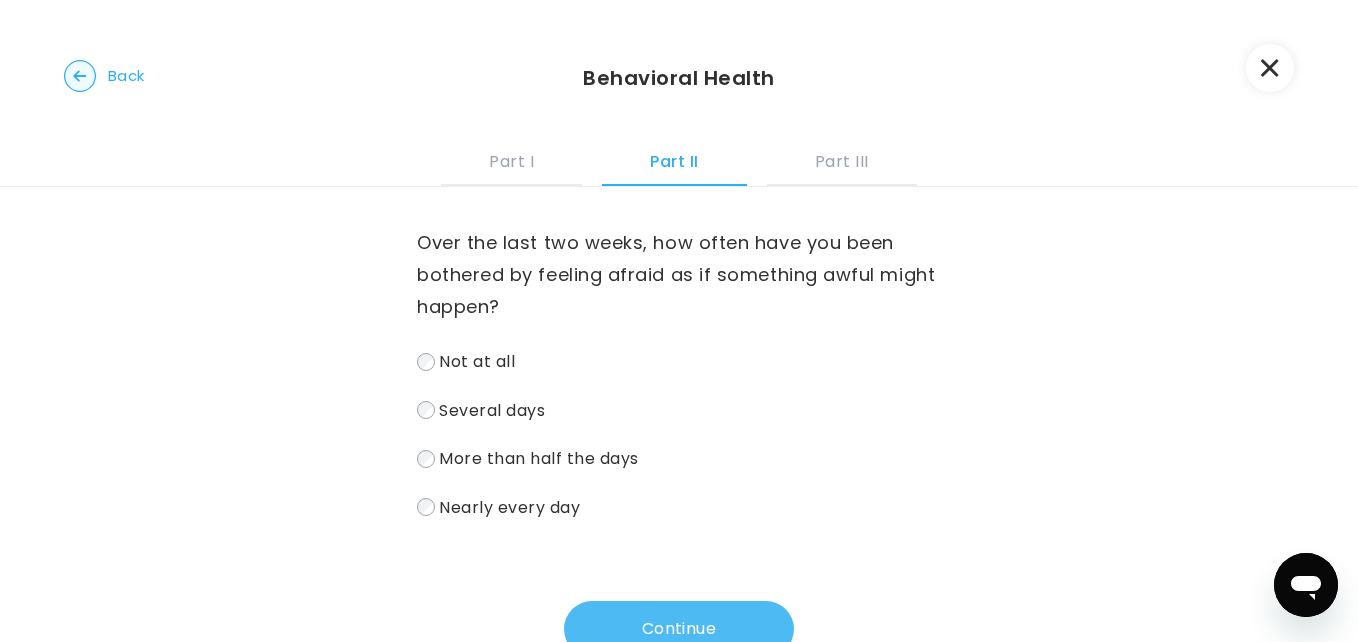 click on "Continue" at bounding box center [679, 629] 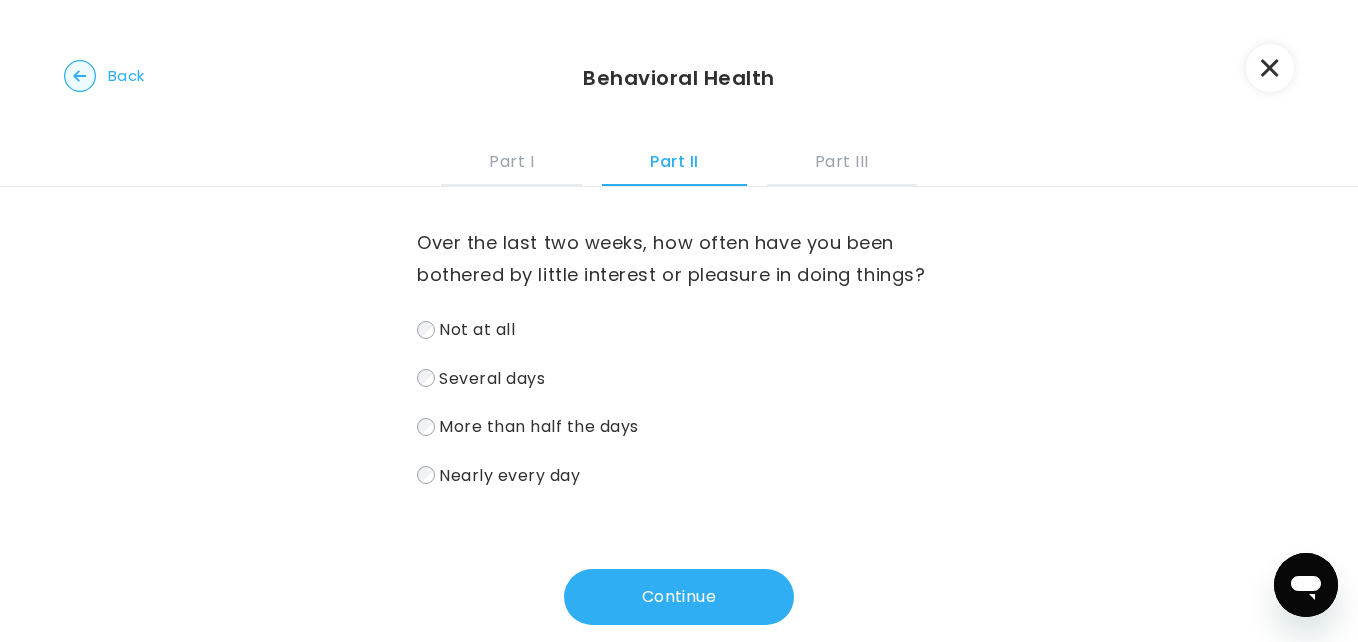 click on "Several days" at bounding box center [492, 377] 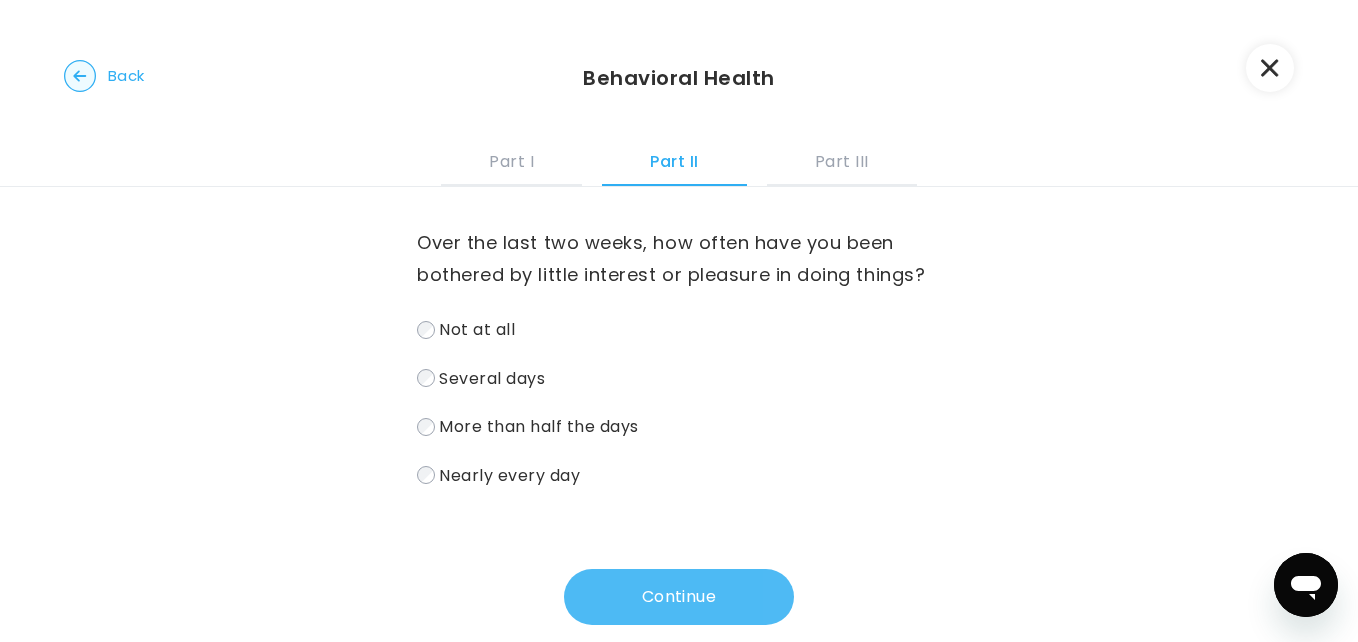 click on "Continue" at bounding box center [679, 597] 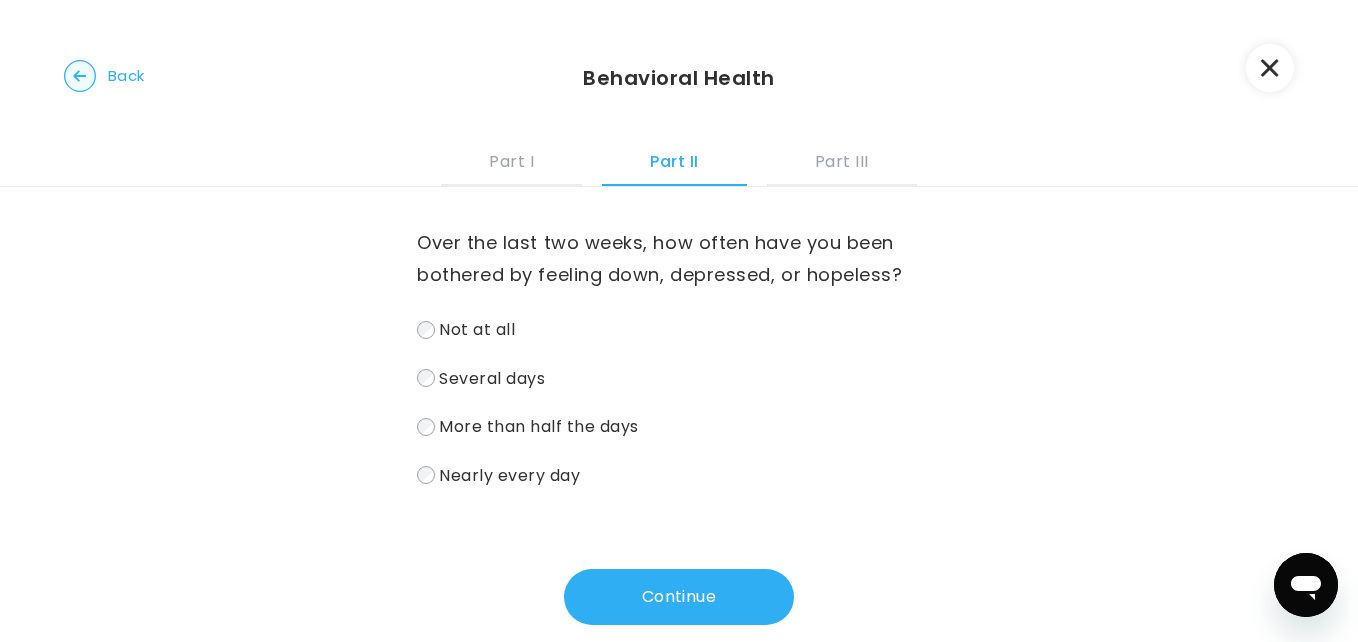 click on "More than half the days" at bounding box center [538, 426] 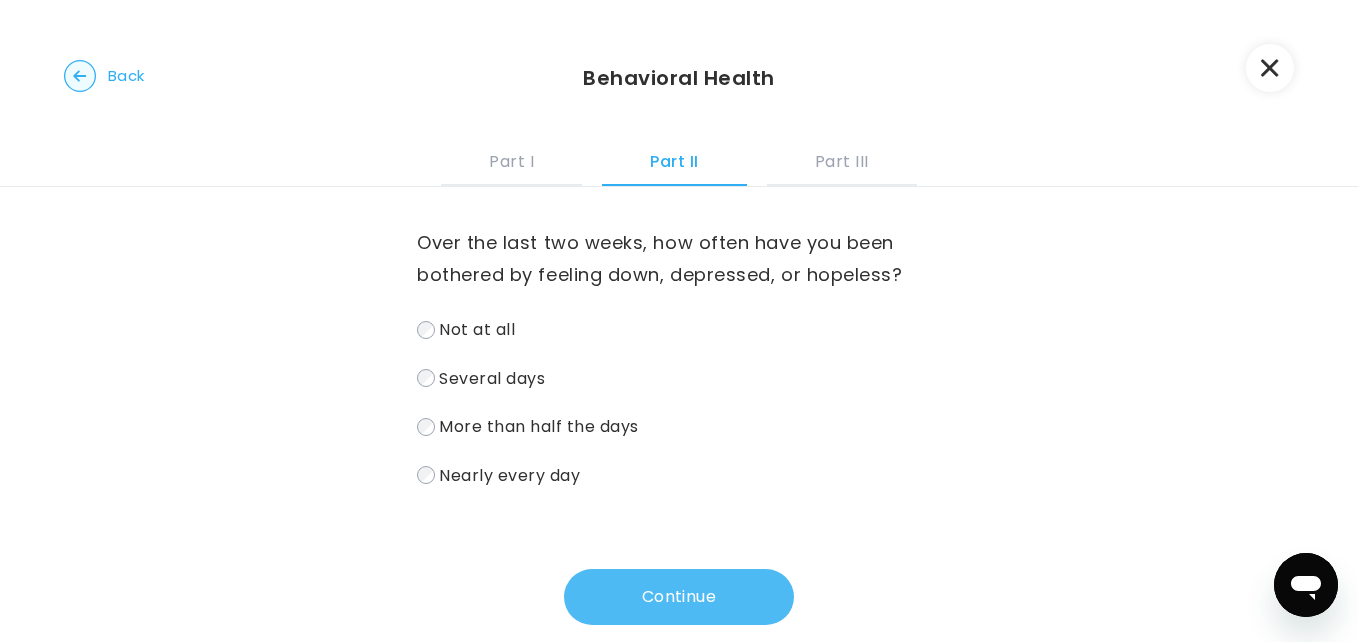 click on "Continue" at bounding box center (679, 597) 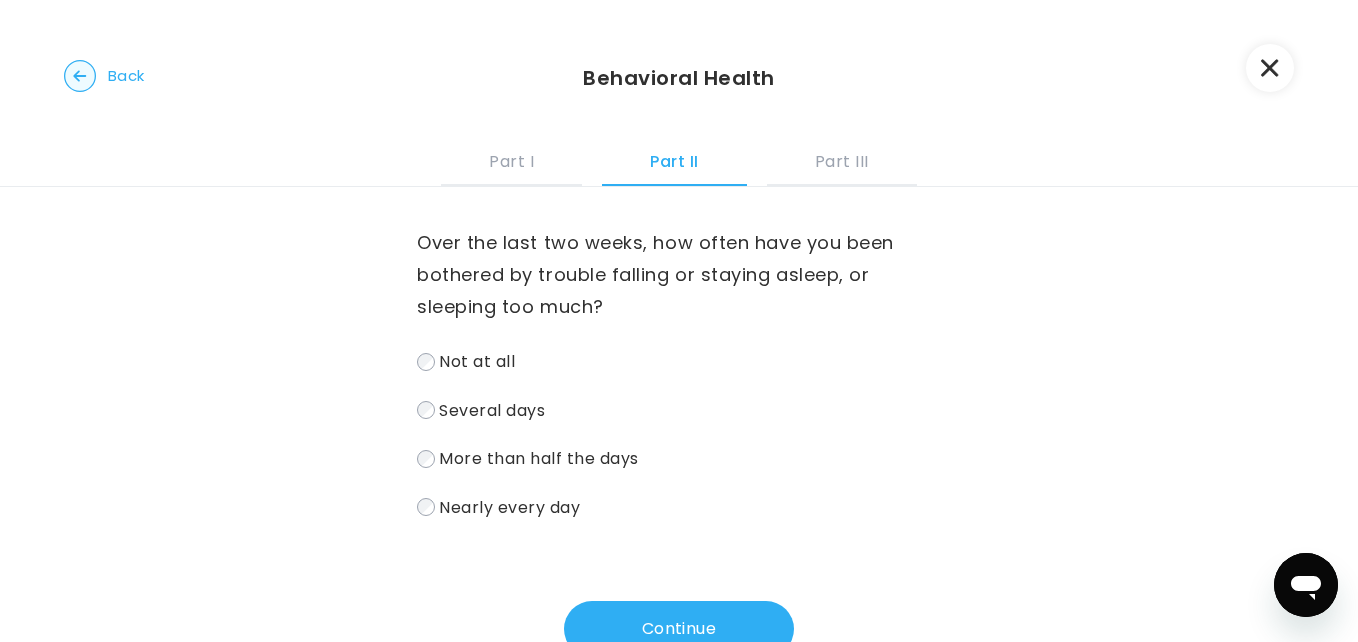 click on "Several days" at bounding box center [492, 409] 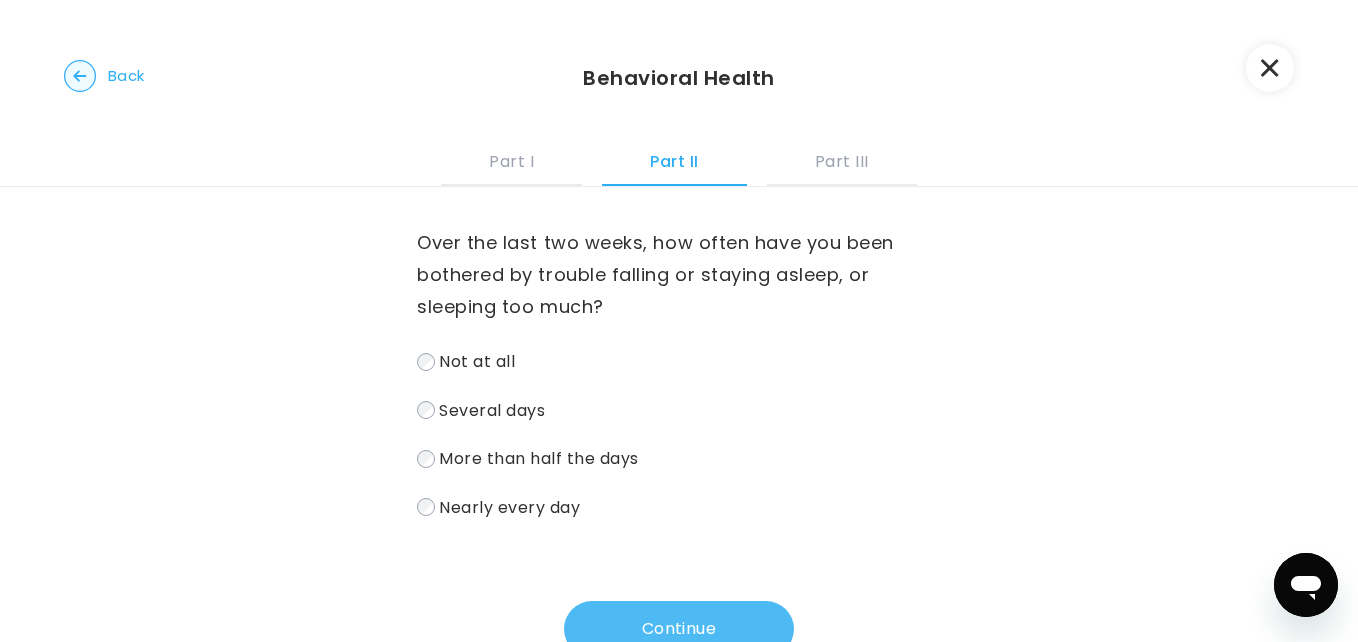 click on "Continue" at bounding box center (679, 629) 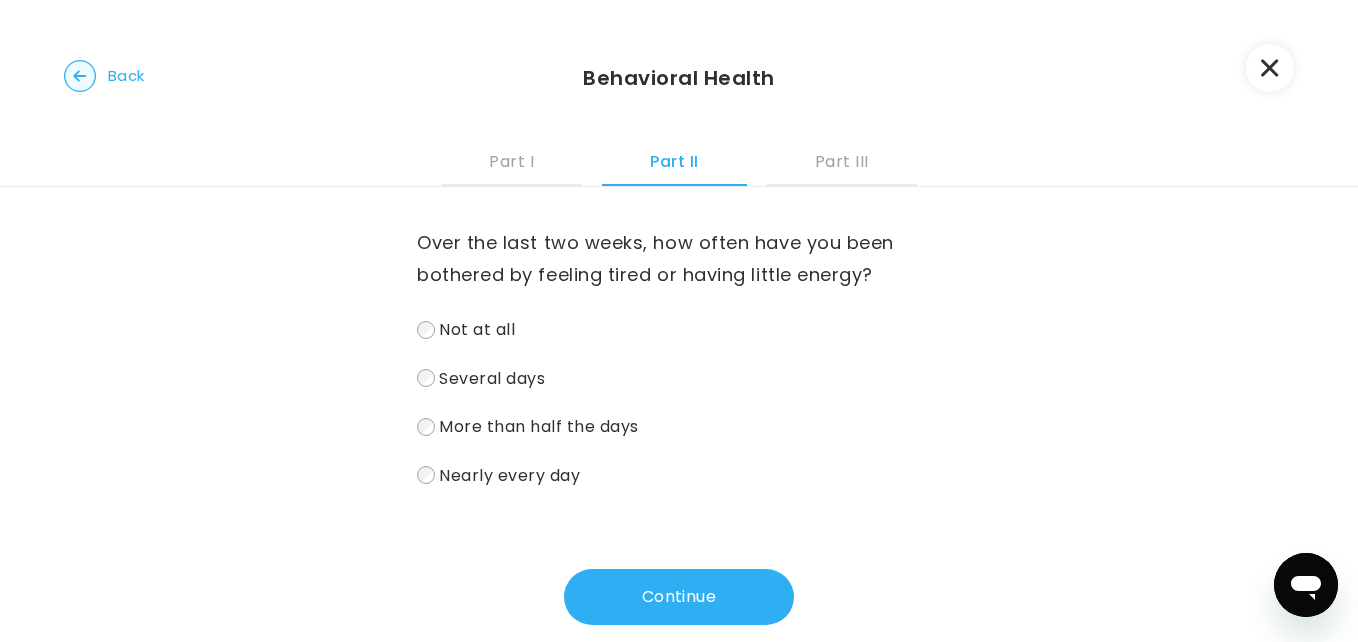 click on "More than half the days" at bounding box center (538, 426) 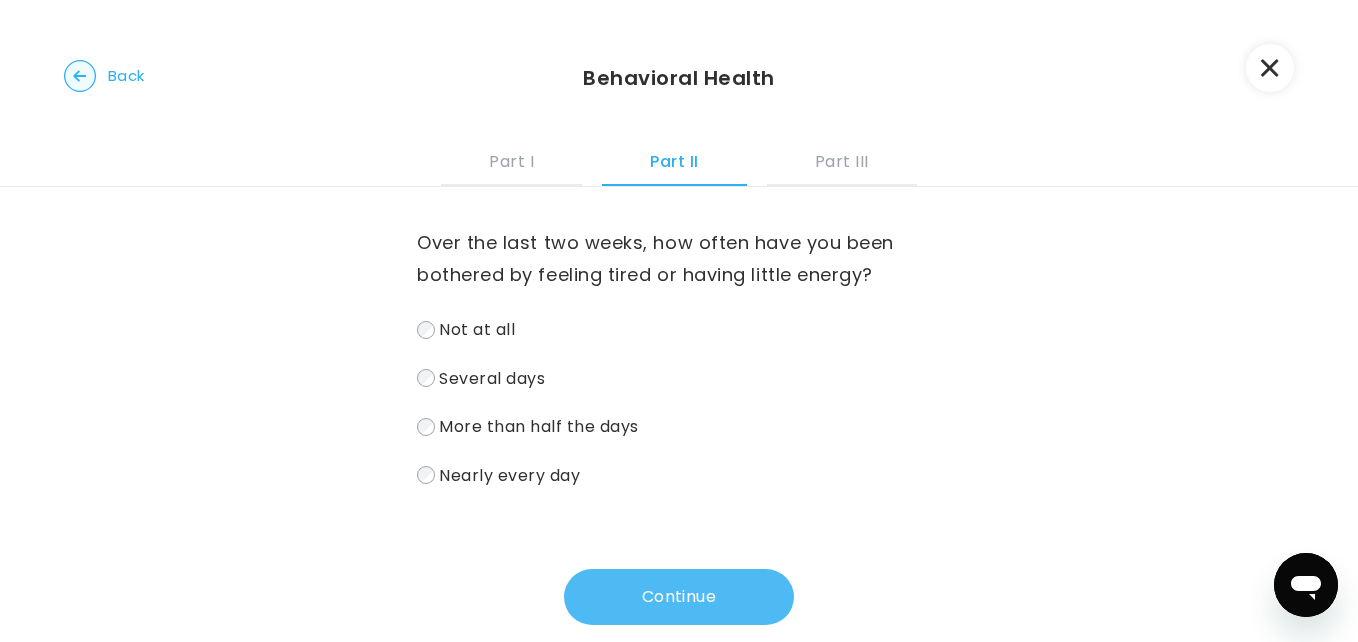 click on "Continue" at bounding box center [679, 597] 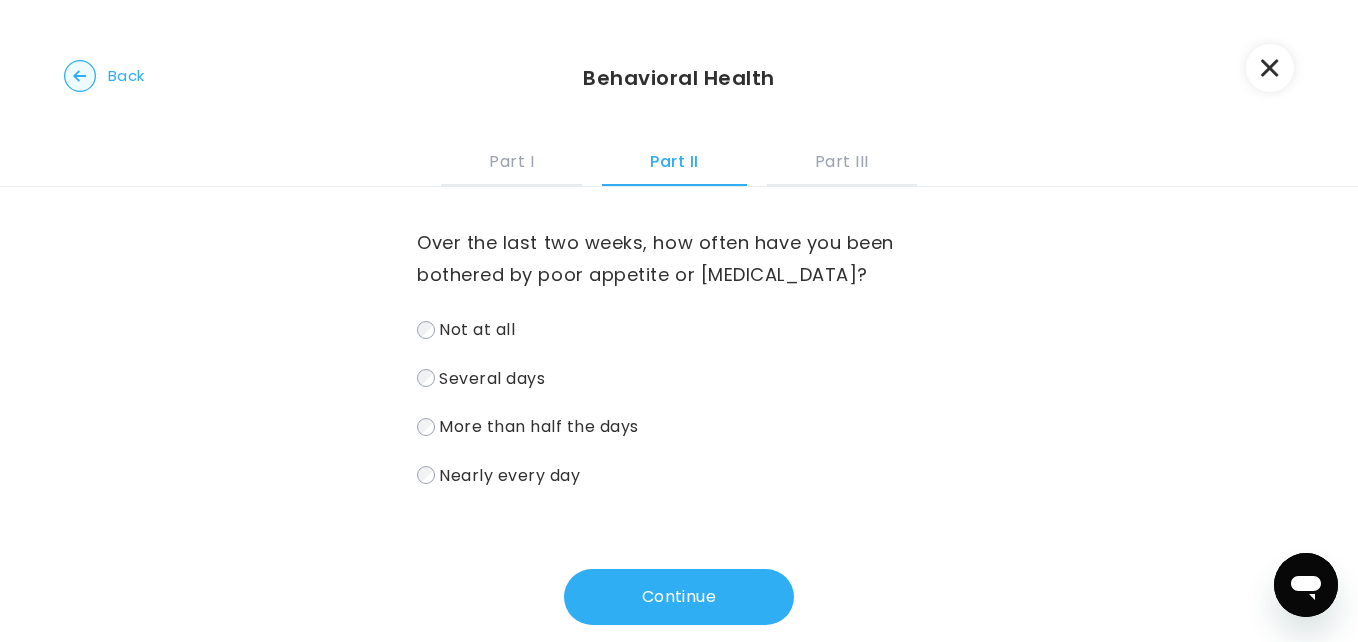 click on "Not at all" at bounding box center [477, 329] 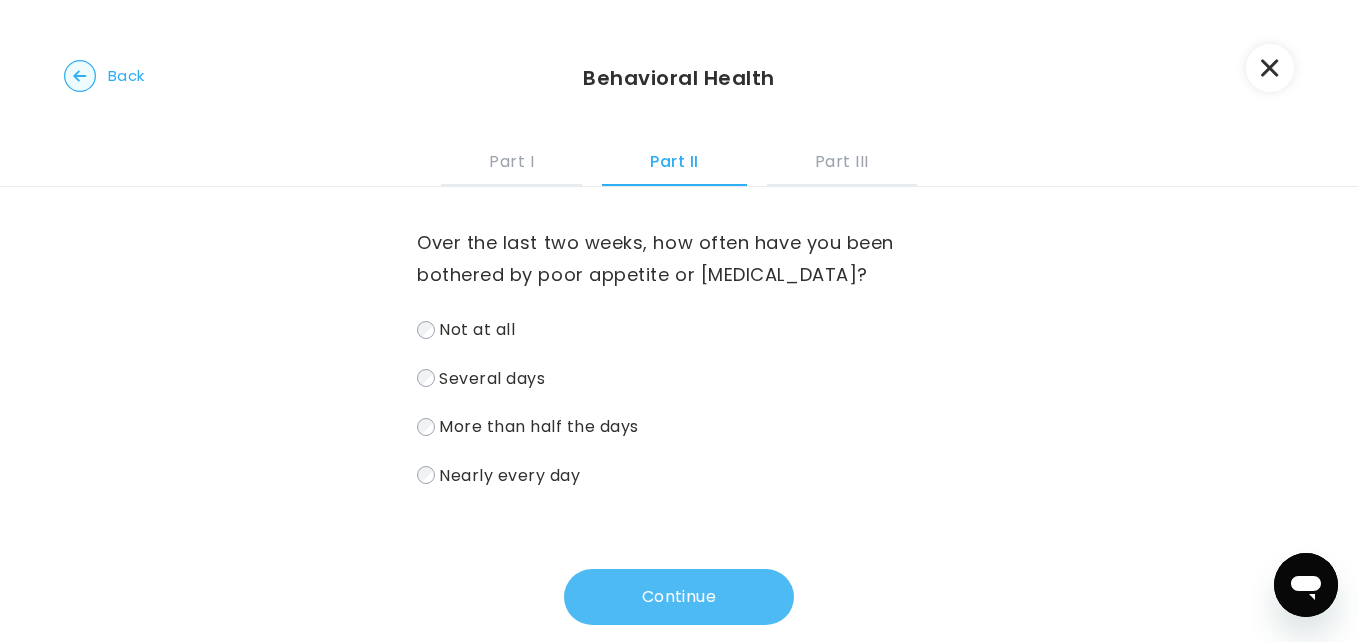 click on "Continue" at bounding box center [679, 597] 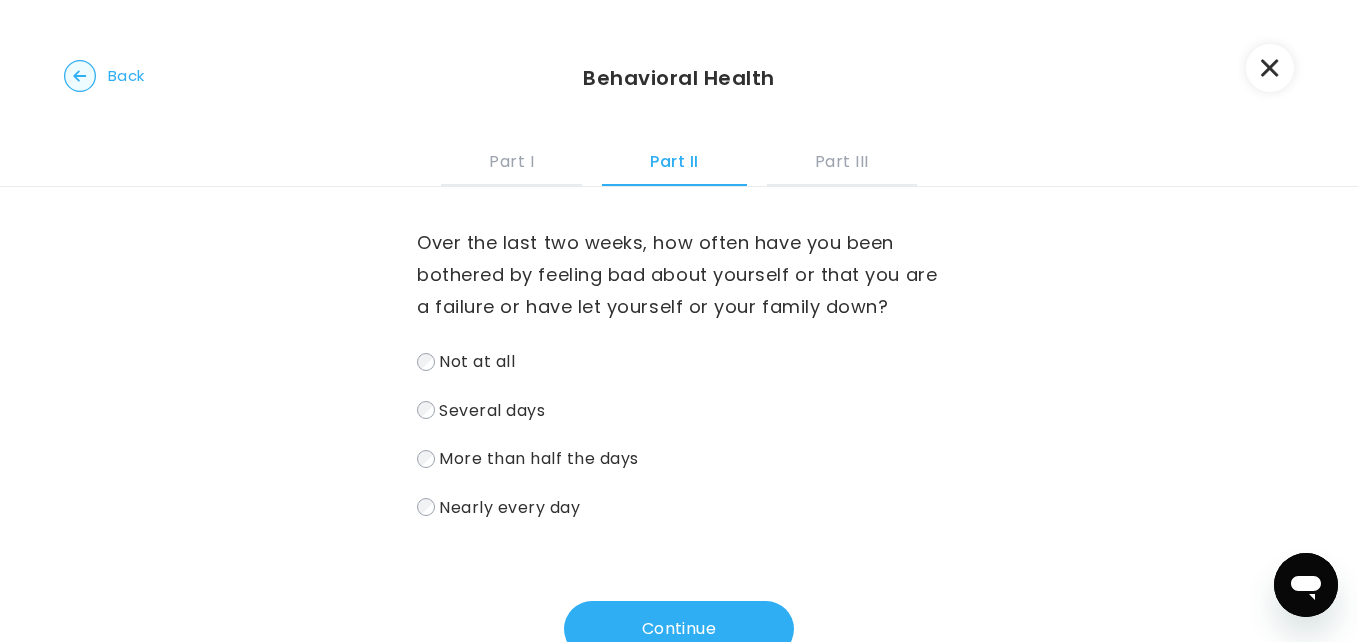 click on "Several days" at bounding box center (492, 409) 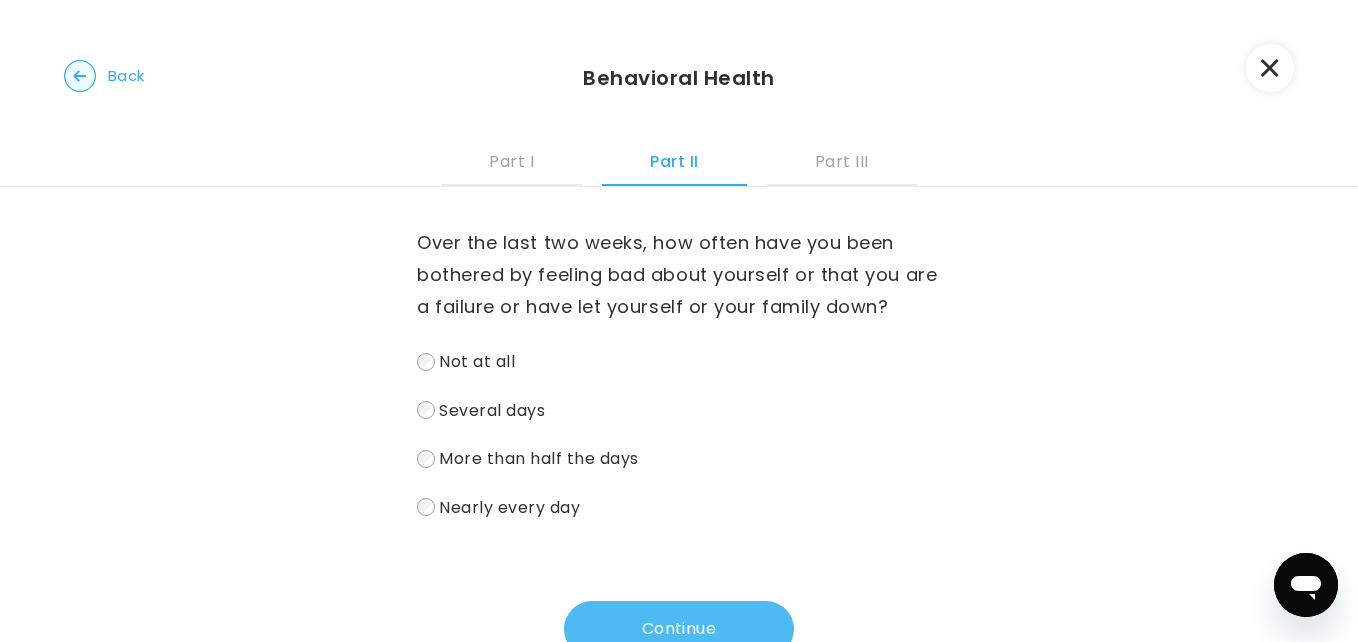 click on "Continue" at bounding box center [679, 629] 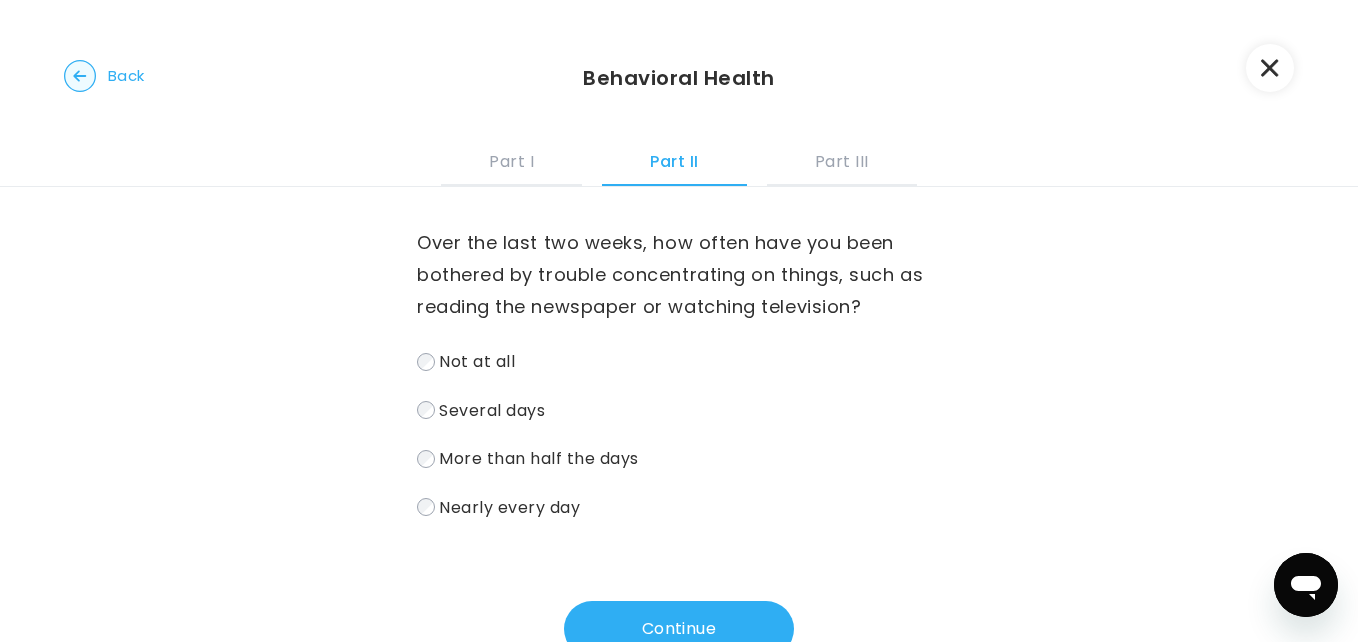 click on "Not at all" at bounding box center [477, 361] 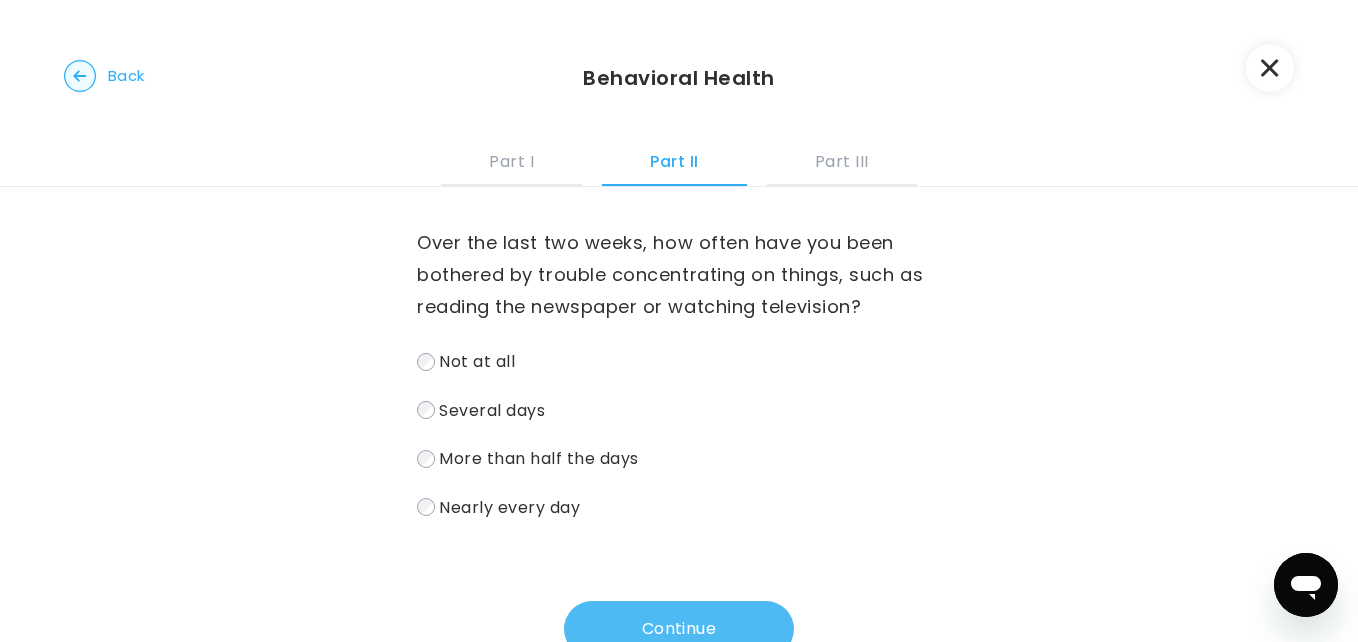 click on "Continue" at bounding box center (679, 629) 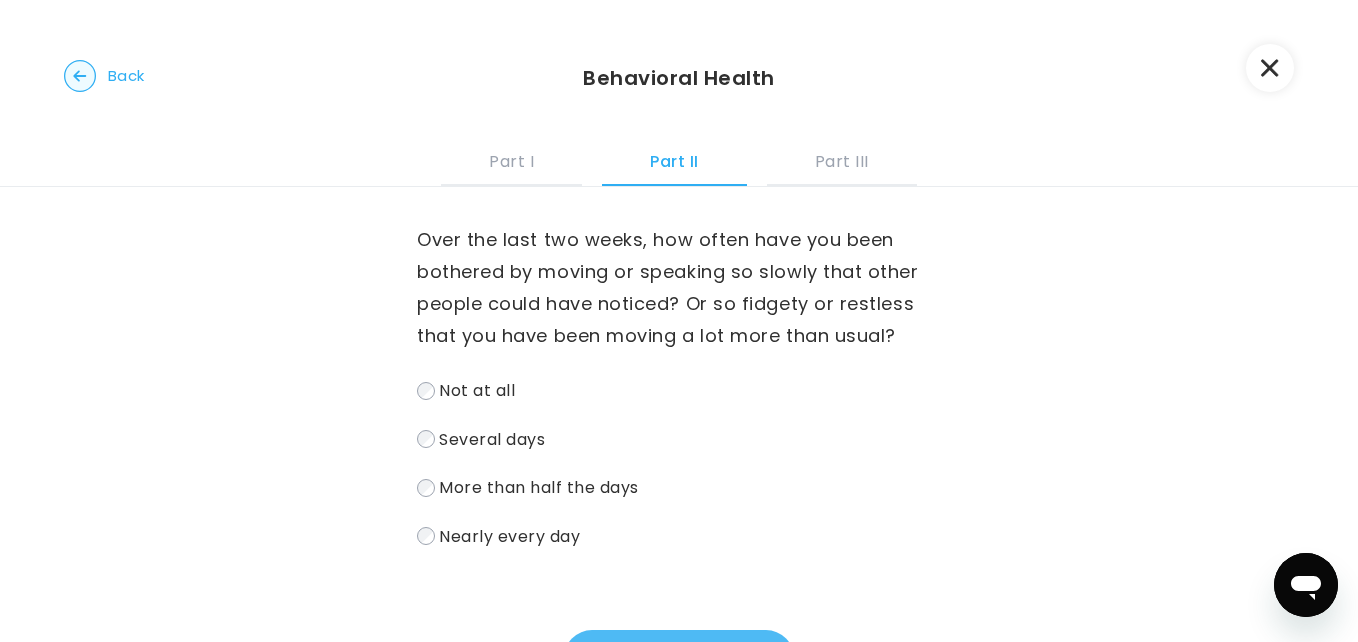scroll, scrollTop: 2, scrollLeft: 0, axis: vertical 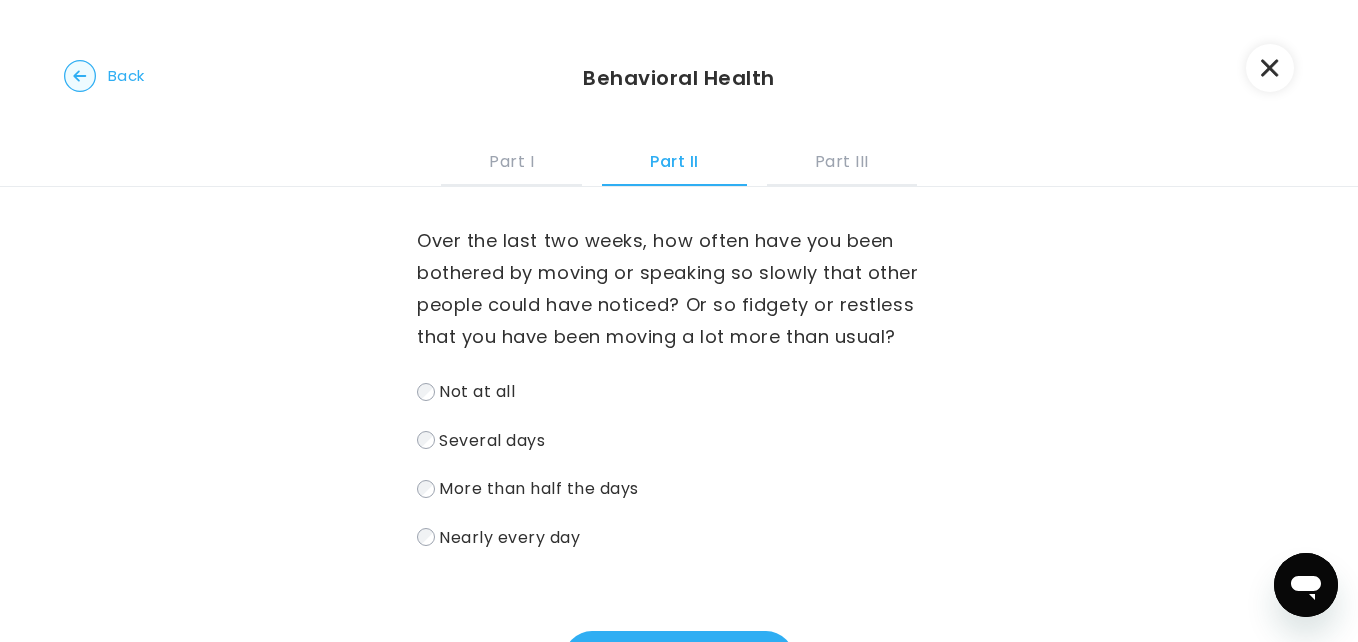 click on "Several days" at bounding box center (492, 439) 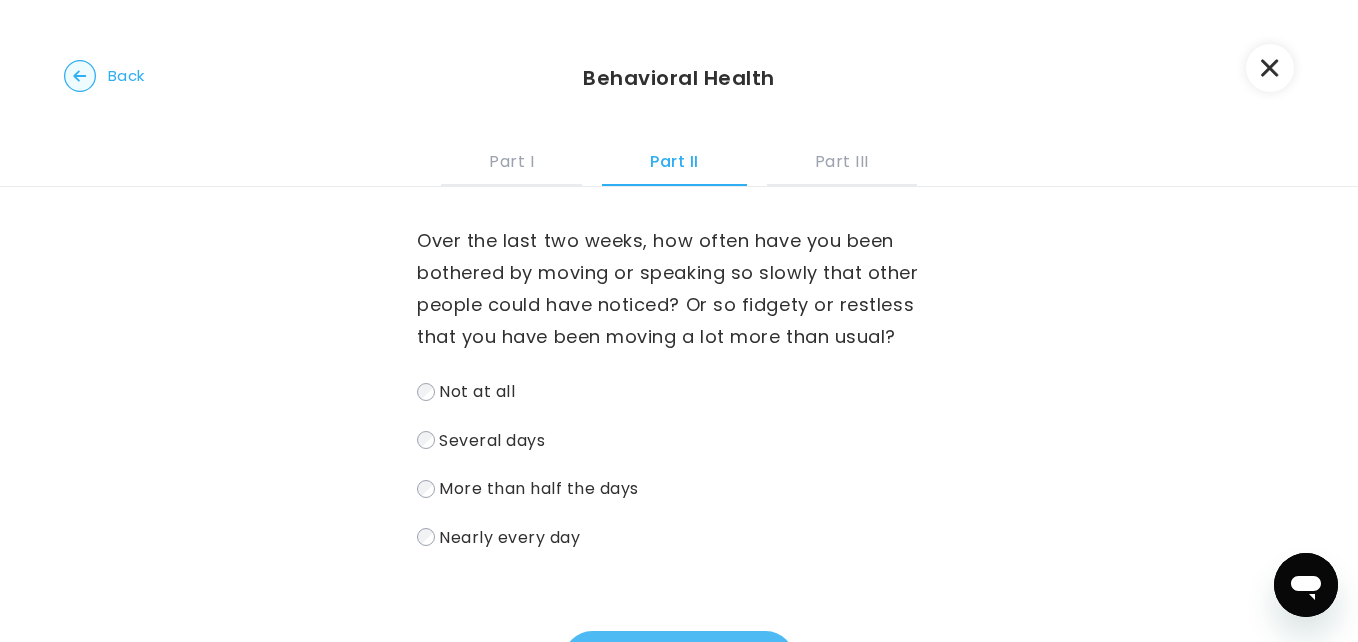 click on "Continue" at bounding box center [679, 659] 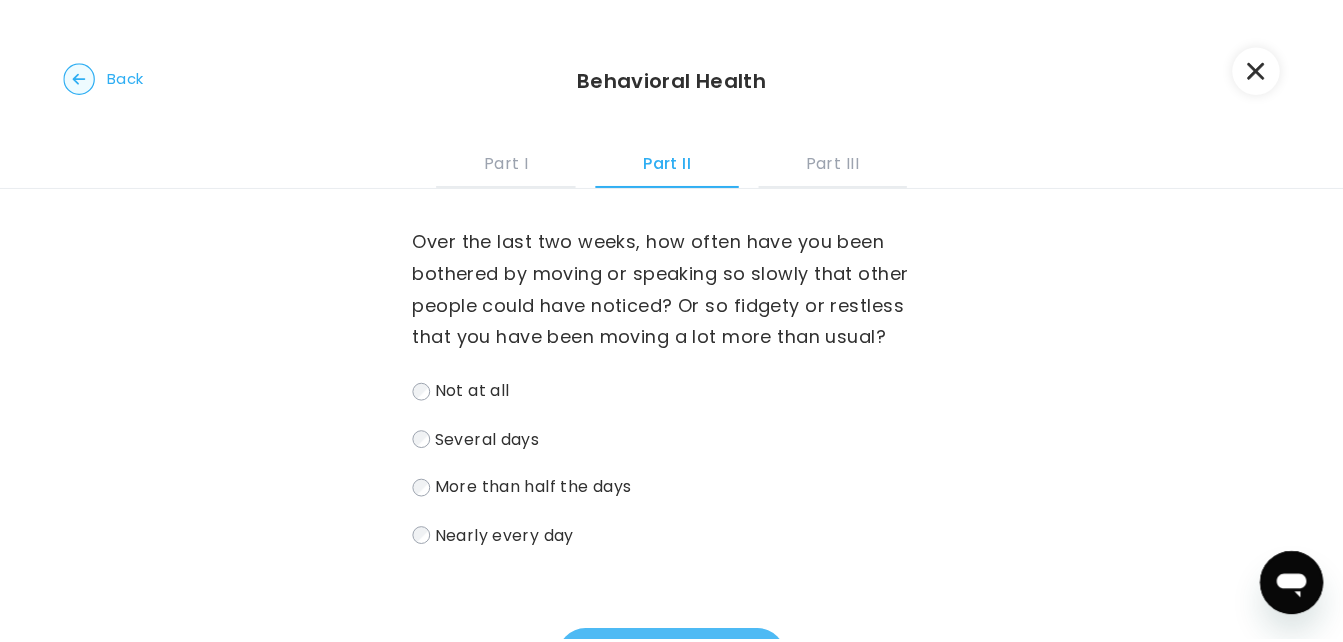 scroll, scrollTop: 0, scrollLeft: 0, axis: both 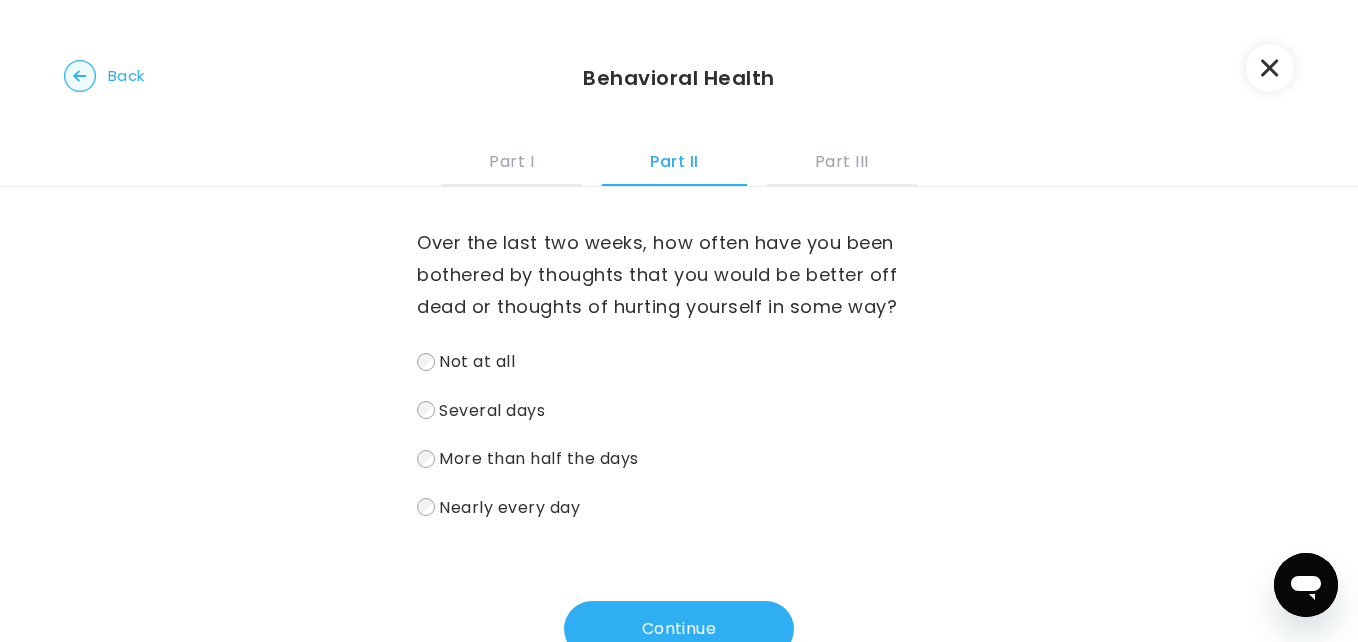 click at bounding box center (1270, 68) 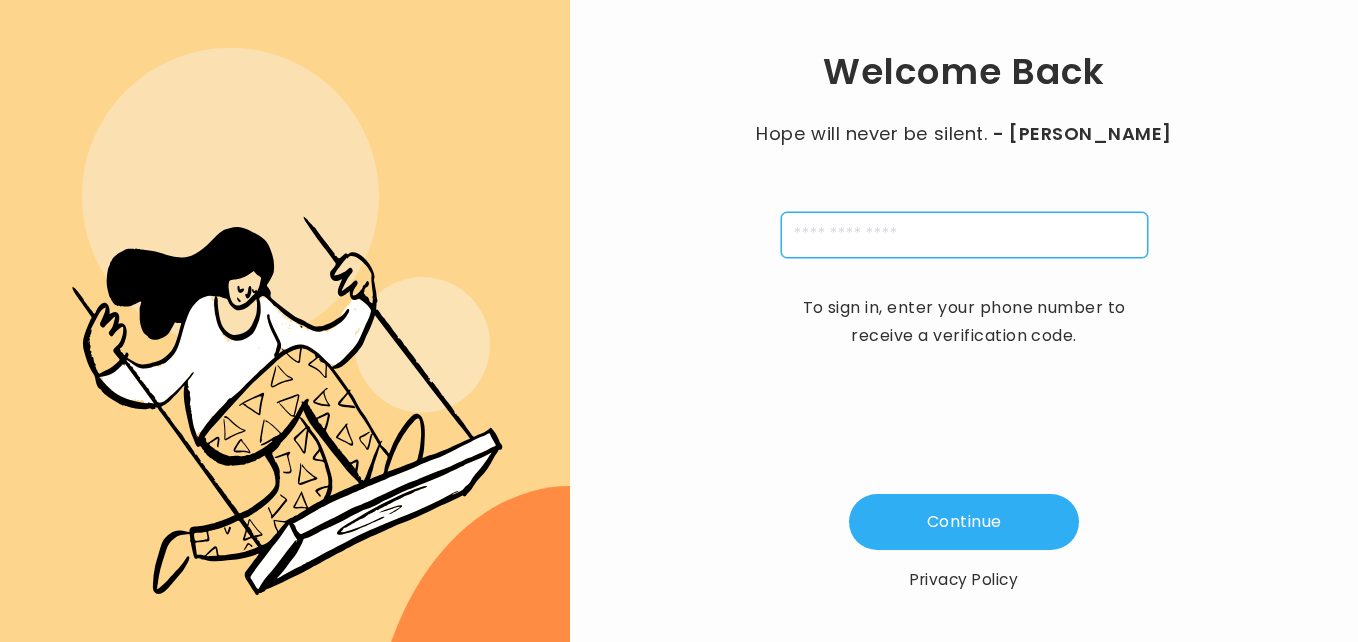 click at bounding box center (964, 235) 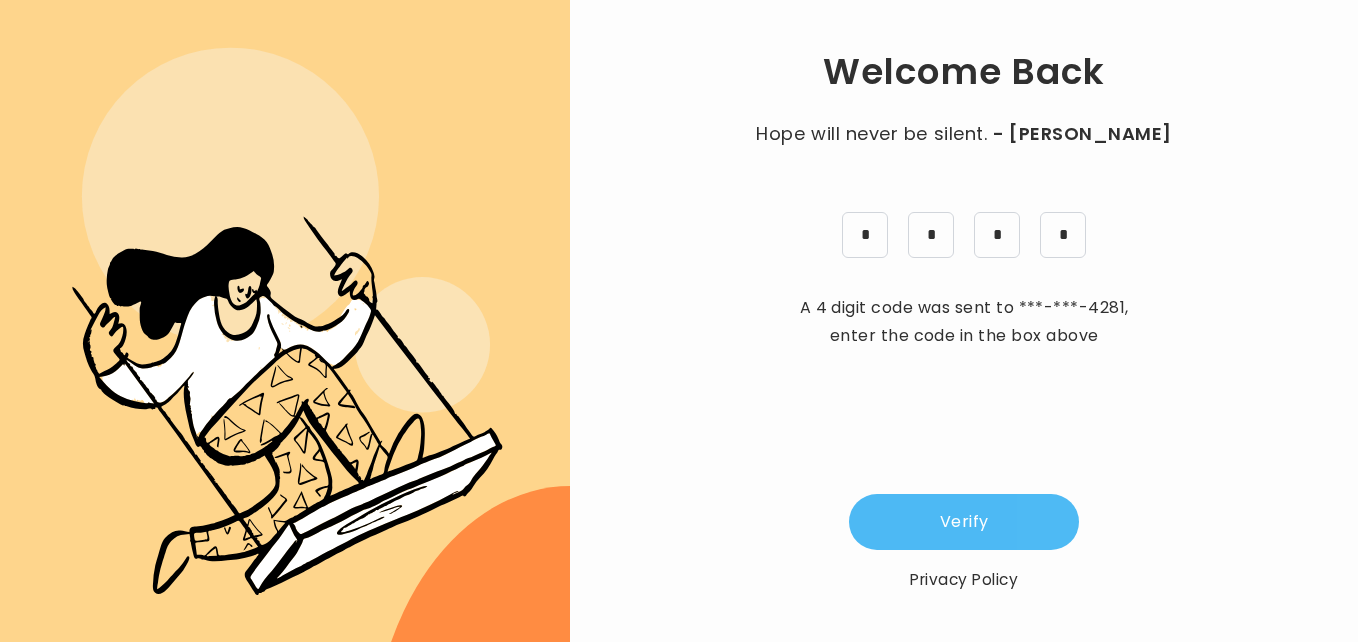 click on "Verify" at bounding box center [964, 522] 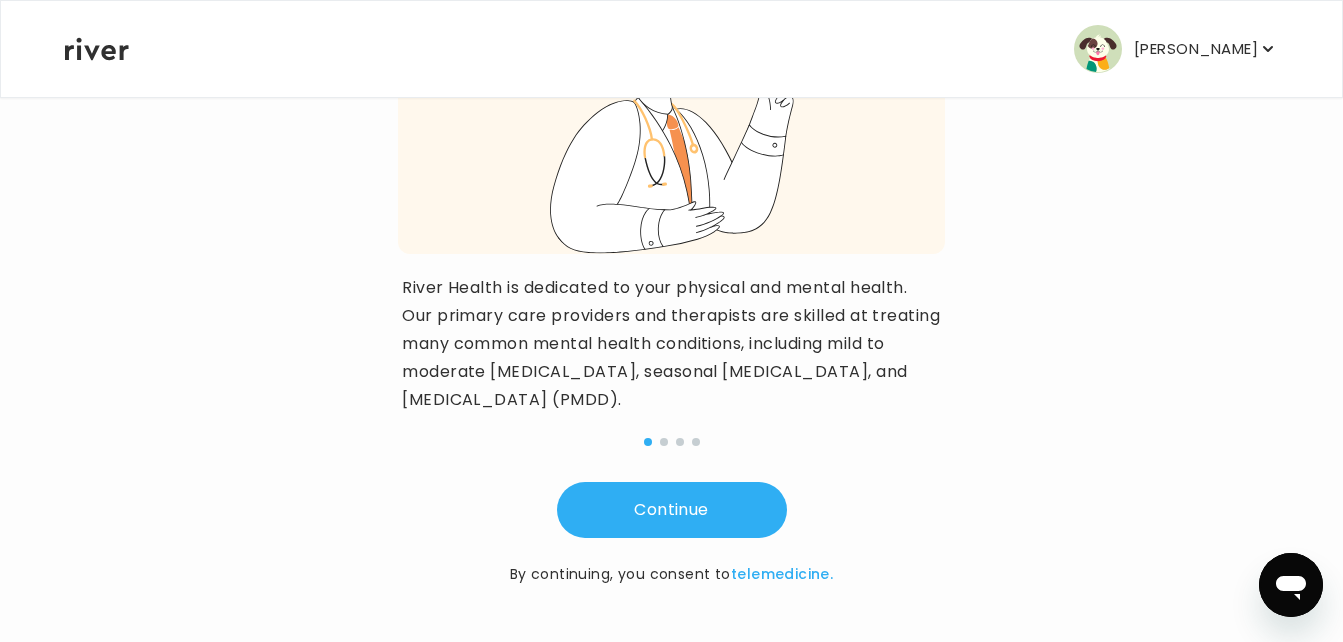 scroll, scrollTop: 0, scrollLeft: 0, axis: both 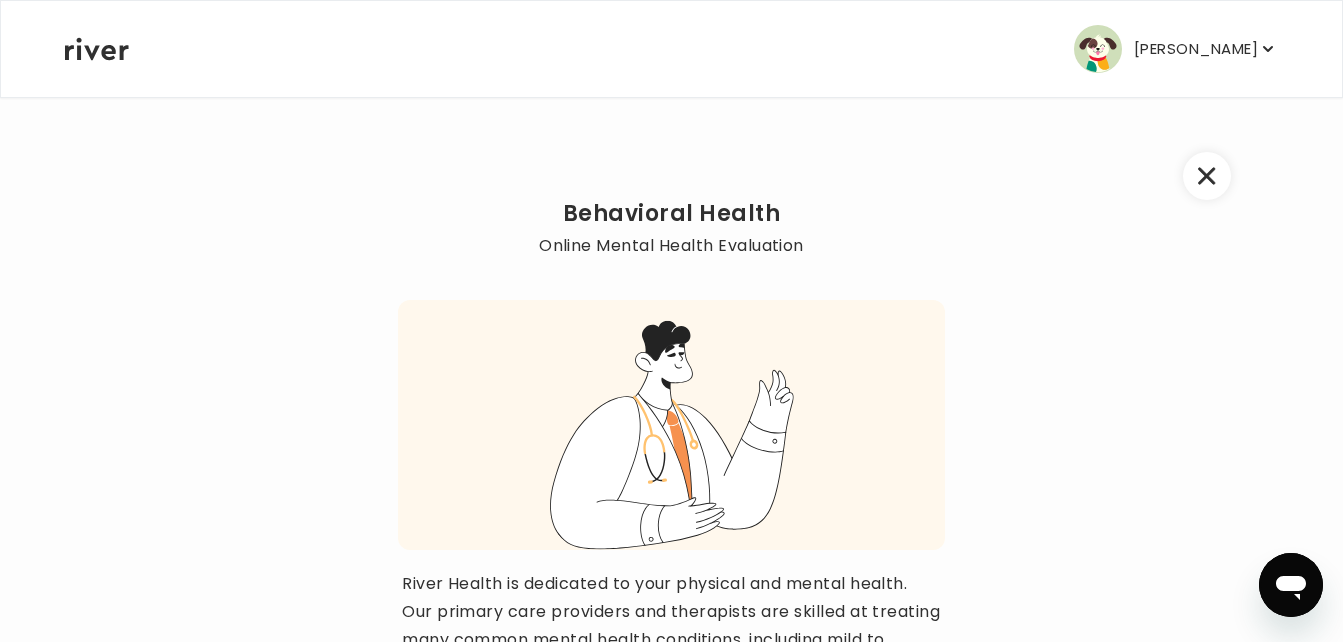 click 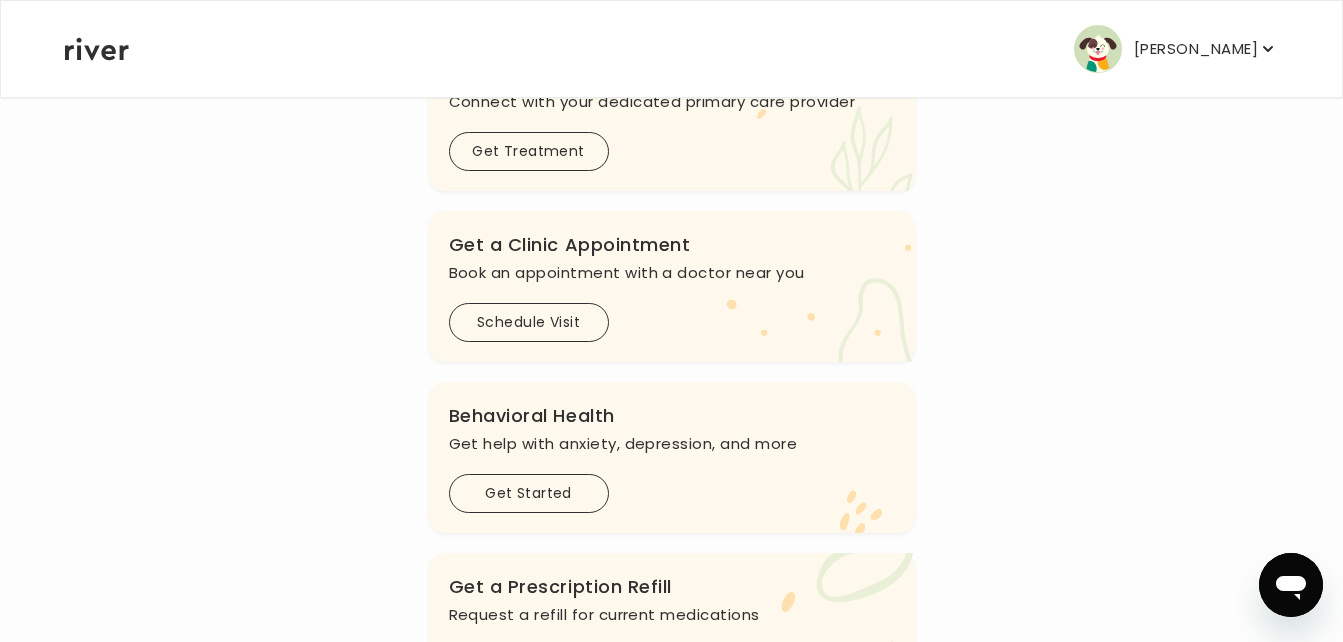 scroll, scrollTop: 307, scrollLeft: 0, axis: vertical 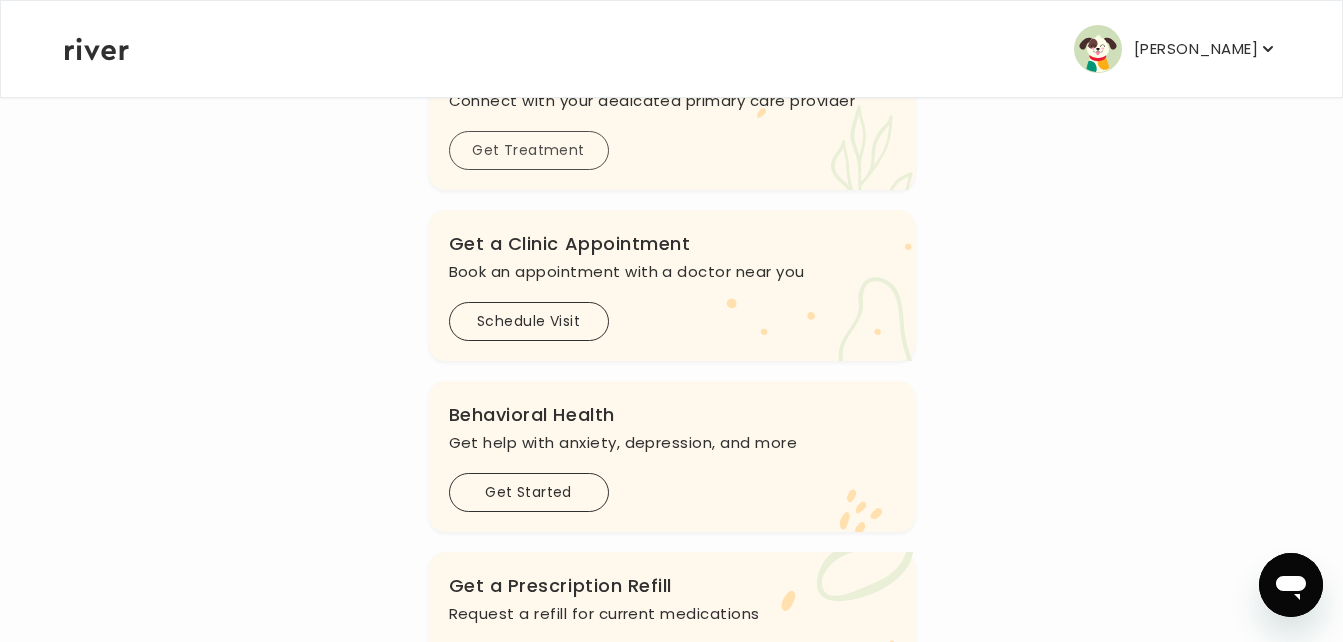click on "Get Treatment" at bounding box center (529, 150) 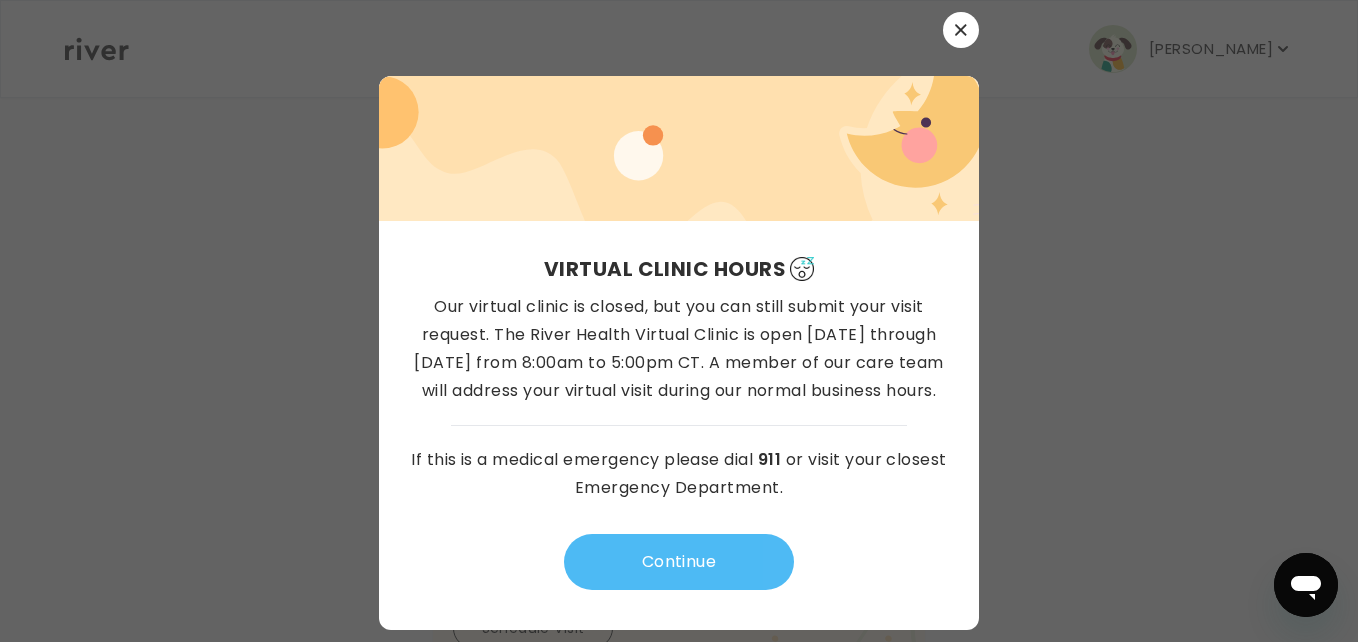 click on "Continue" at bounding box center [679, 562] 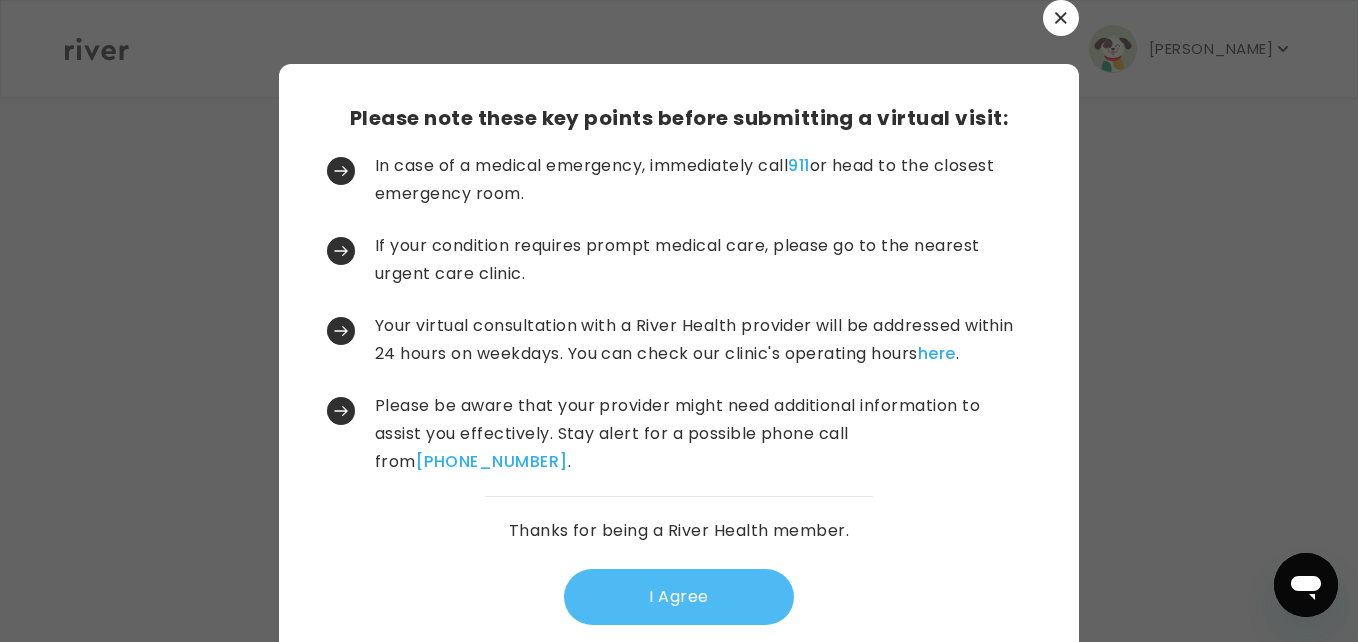 click on "I Agree" at bounding box center [679, 597] 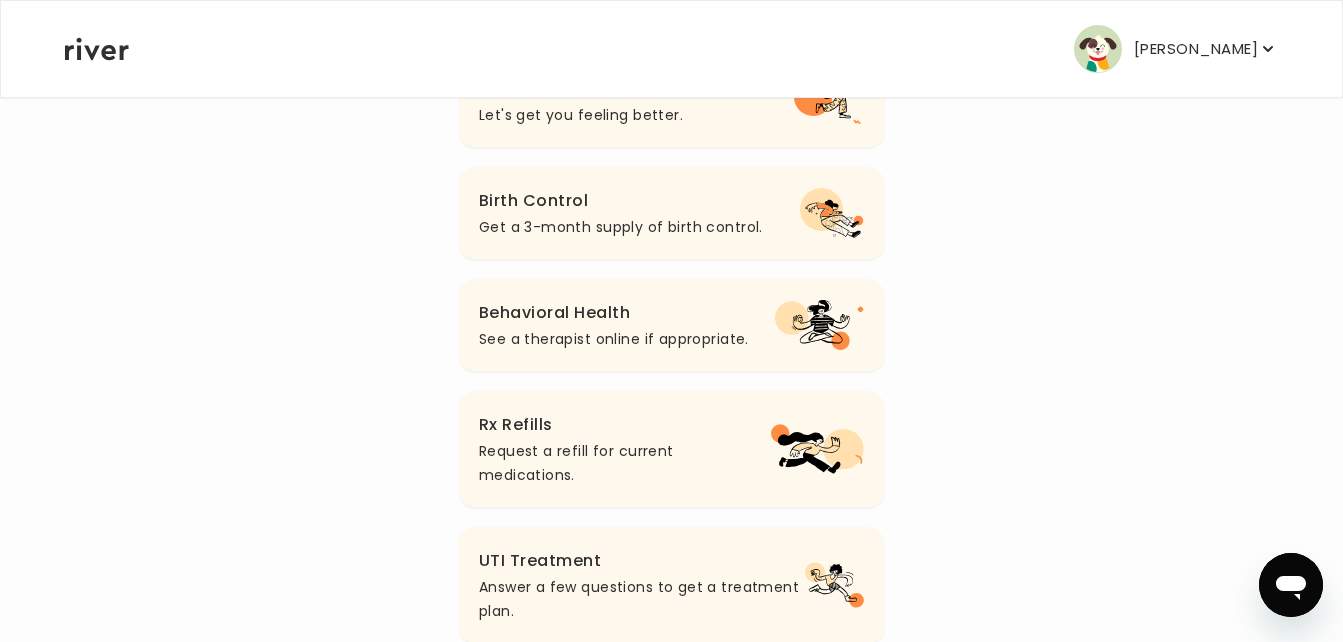 scroll, scrollTop: 0, scrollLeft: 0, axis: both 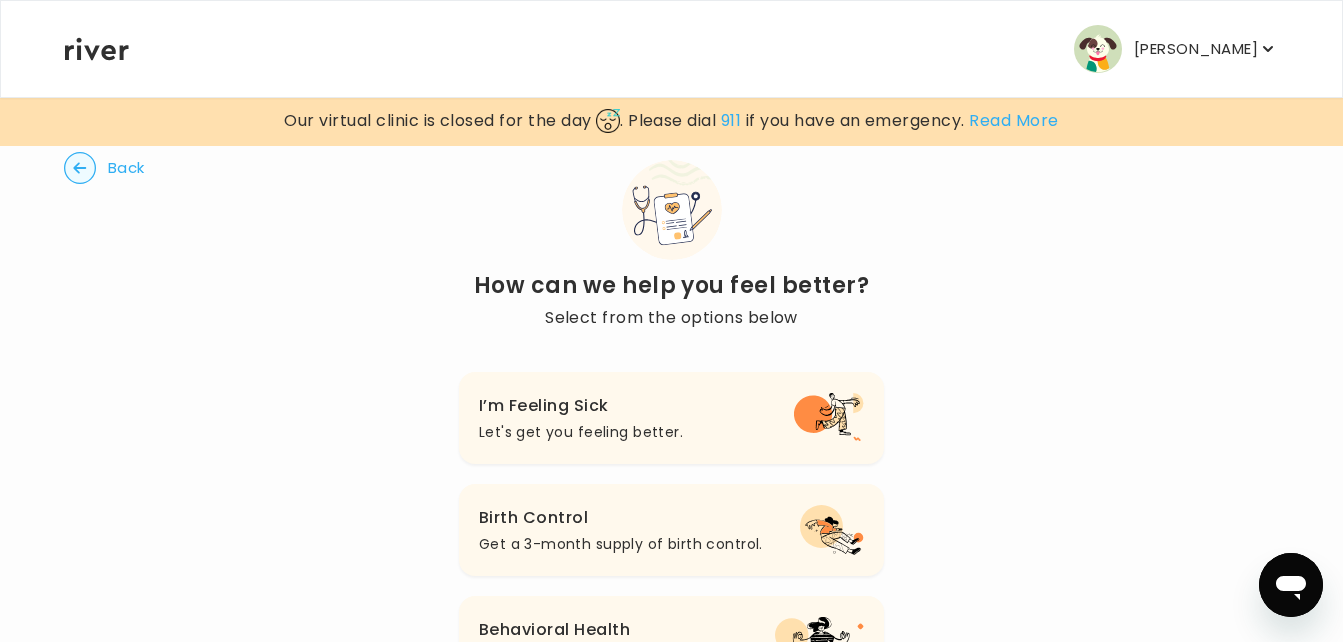 click 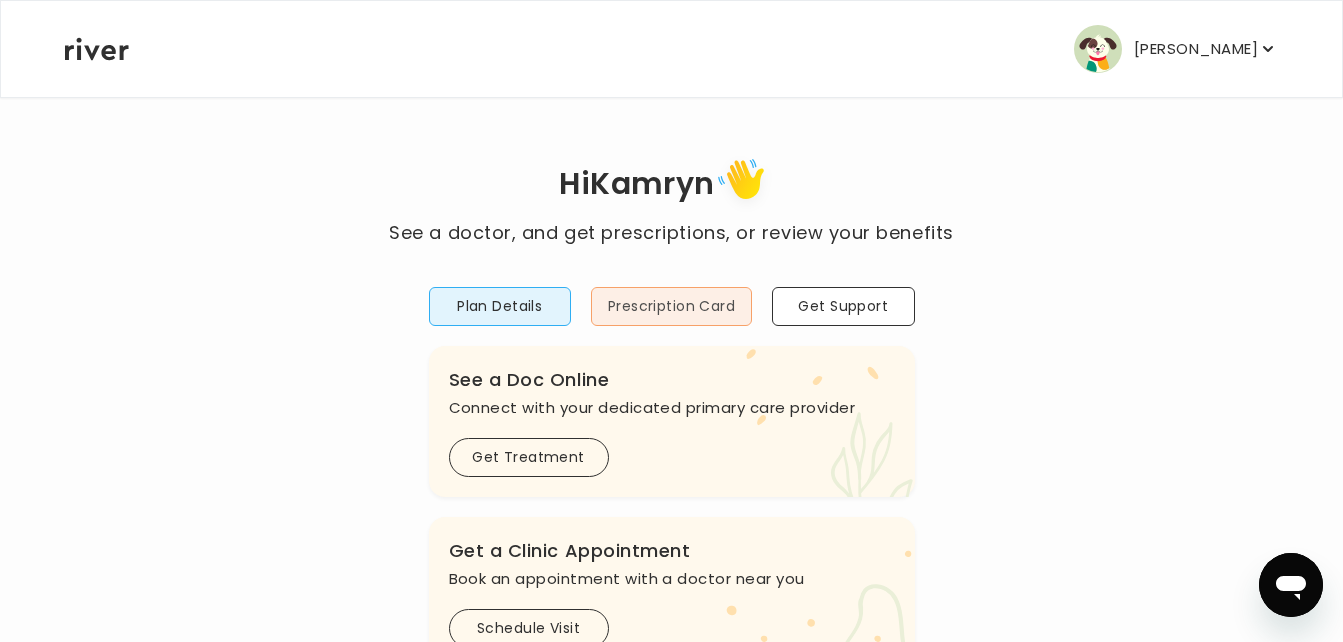 click on "Prescription Card" at bounding box center (671, 306) 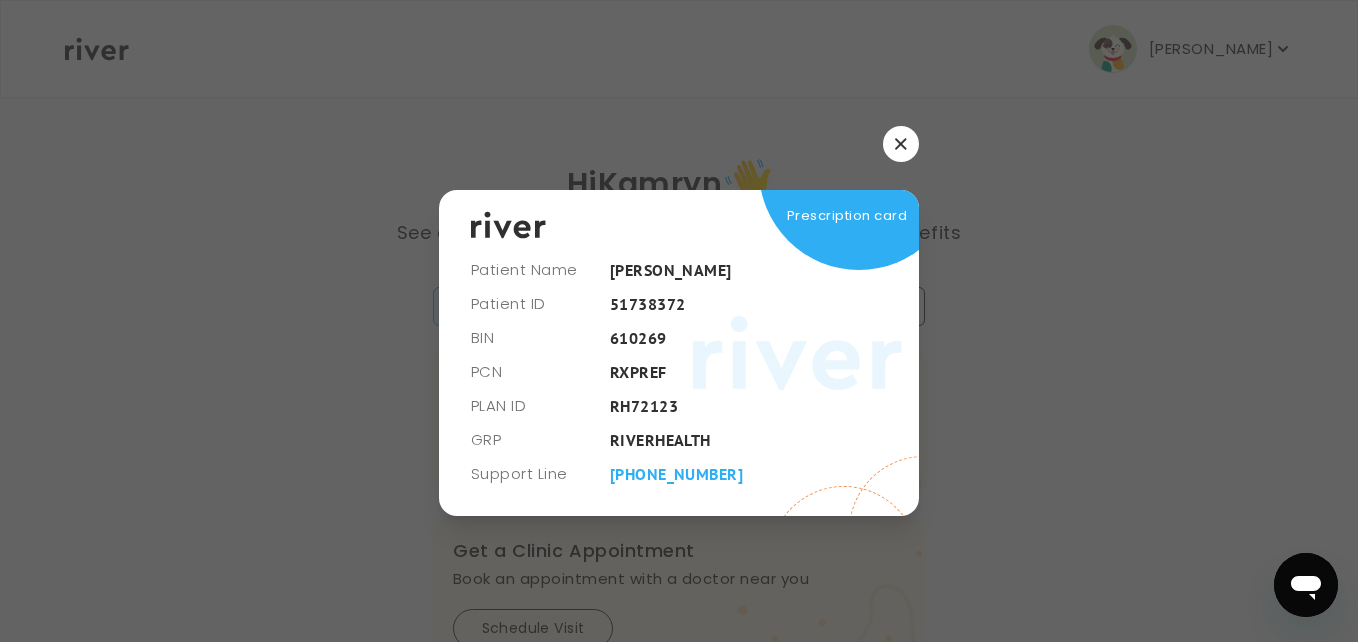 click at bounding box center [901, 144] 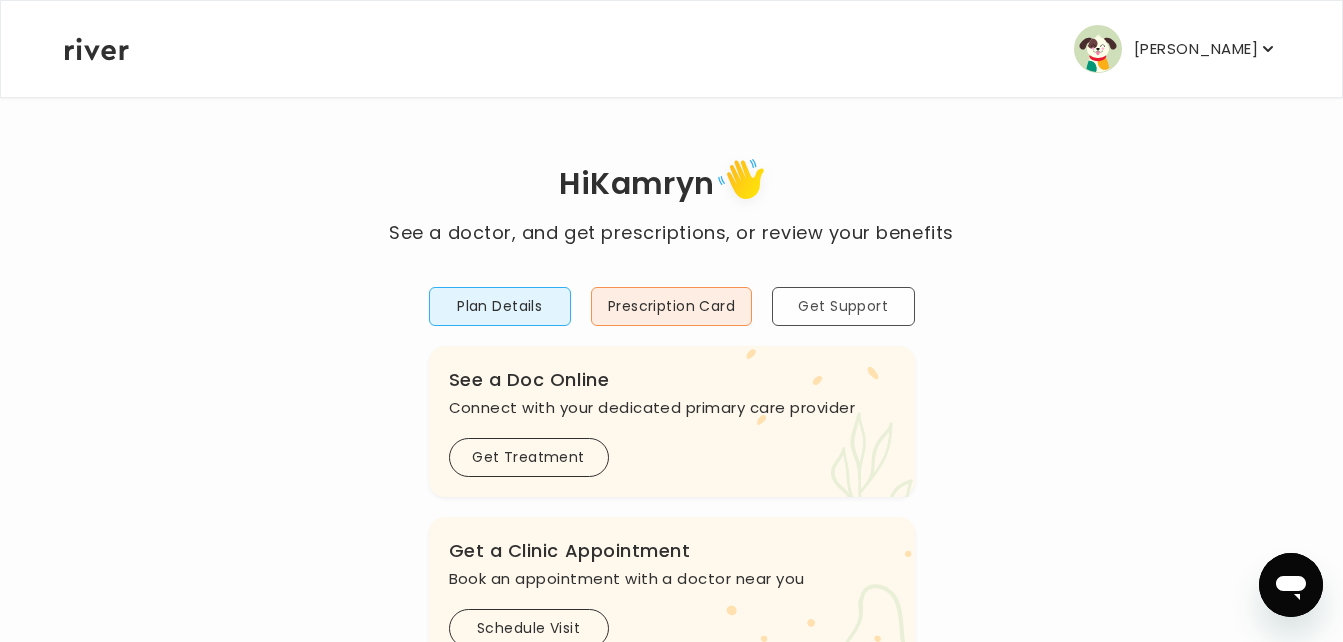 click on "Get Support" at bounding box center (843, 306) 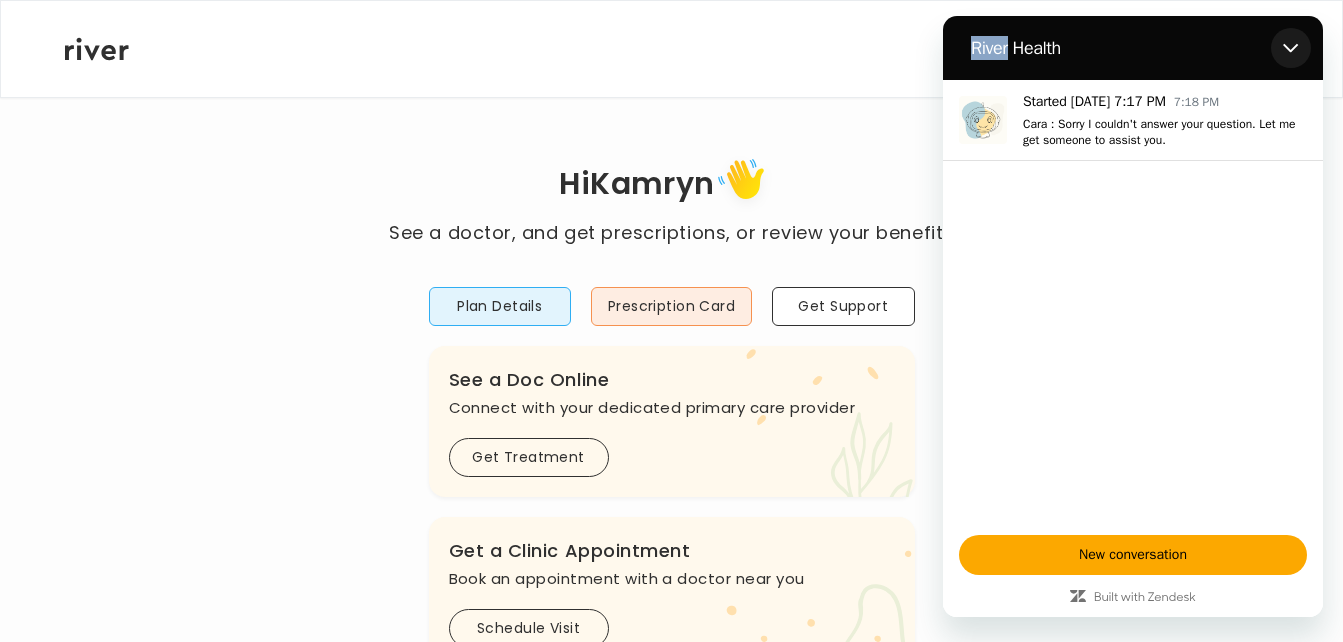 click 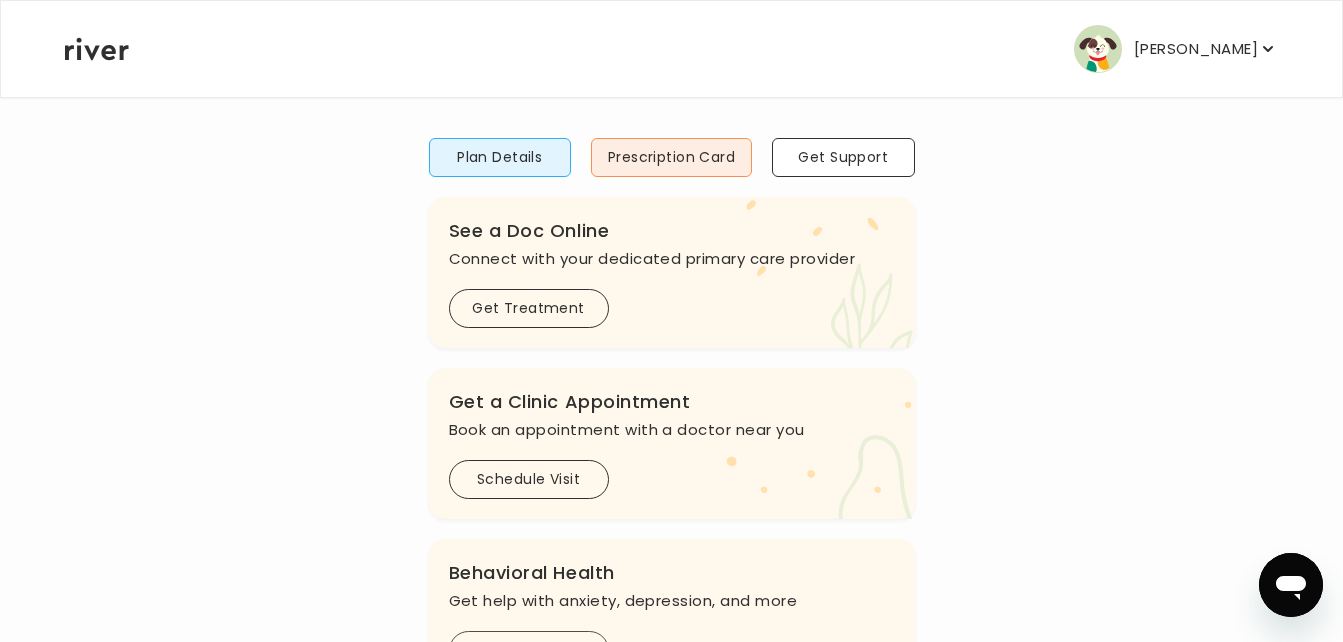 scroll, scrollTop: 141, scrollLeft: 0, axis: vertical 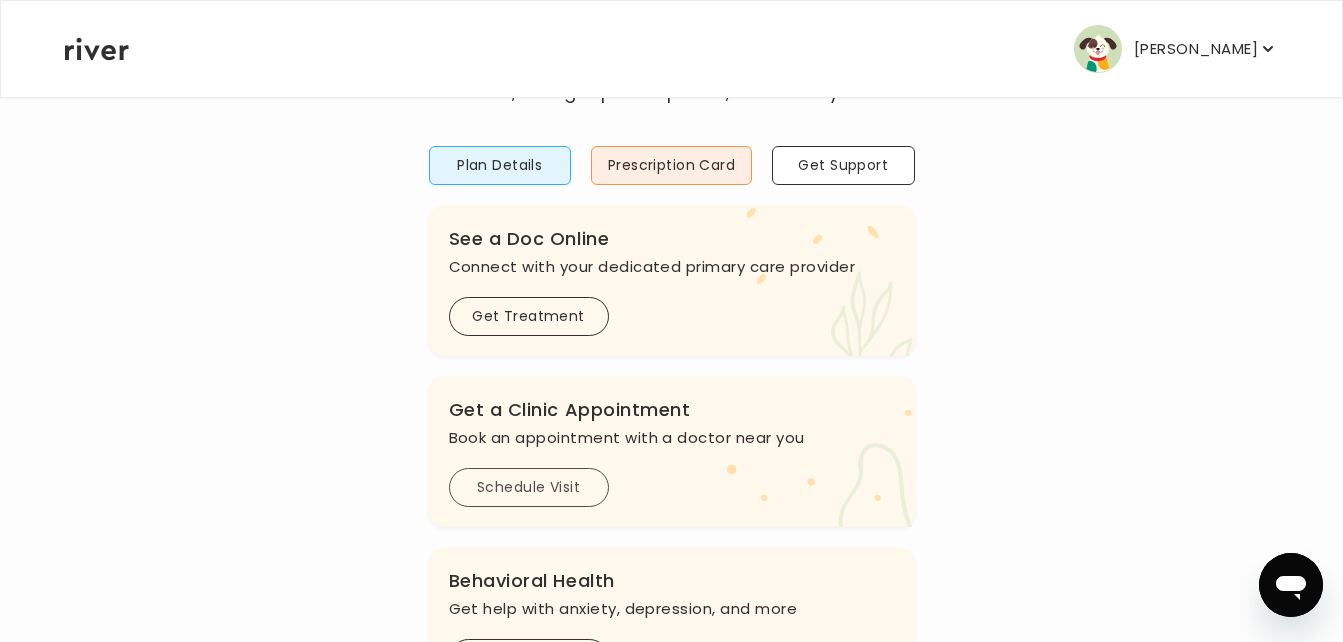 click on "Schedule Visit" at bounding box center (529, 487) 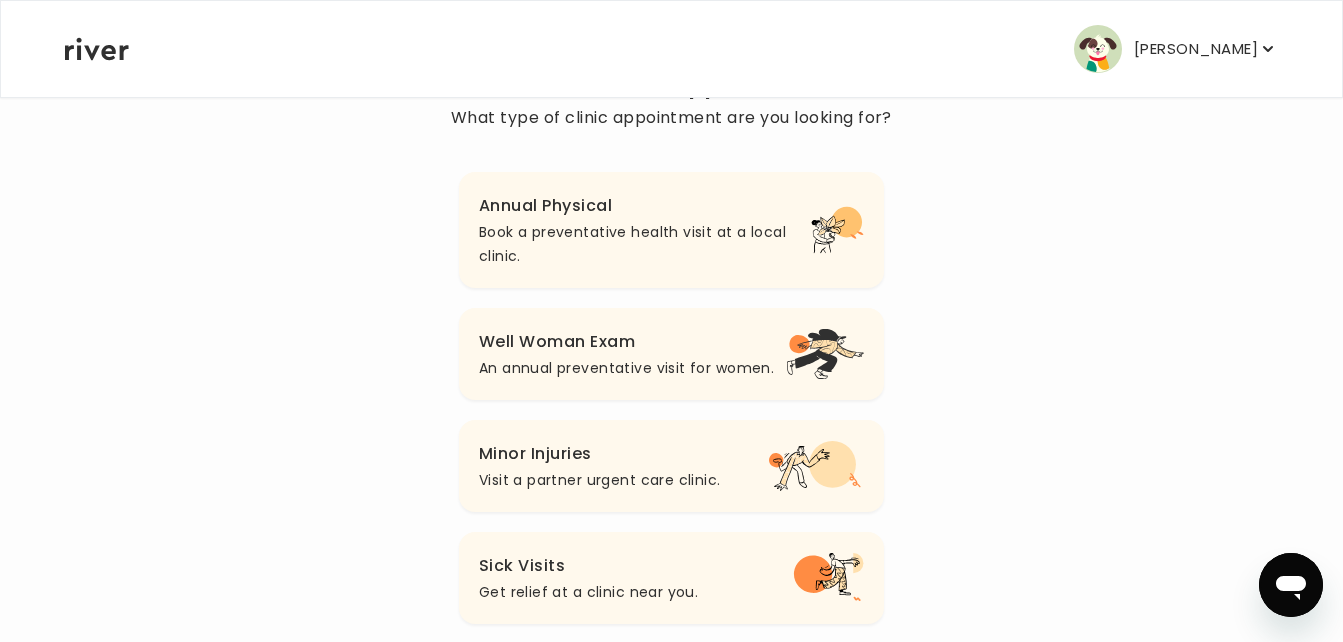 scroll, scrollTop: 193, scrollLeft: 0, axis: vertical 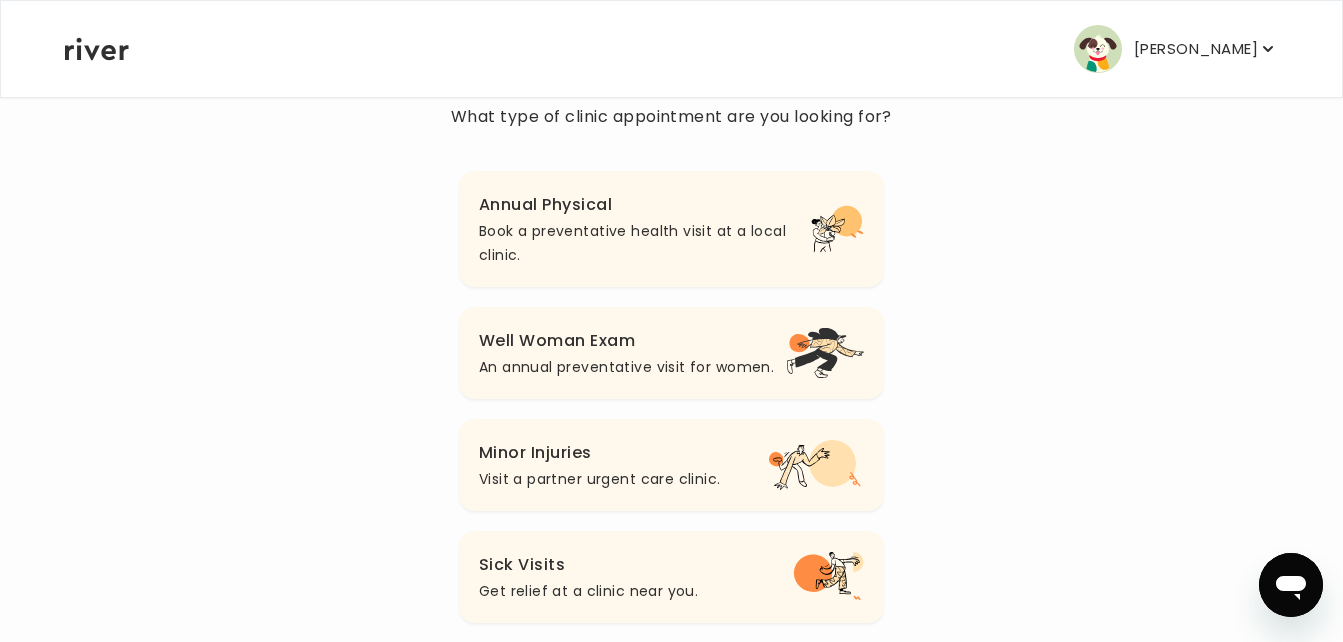 click on "Book a preventative health visit at a local clinic." at bounding box center [645, 243] 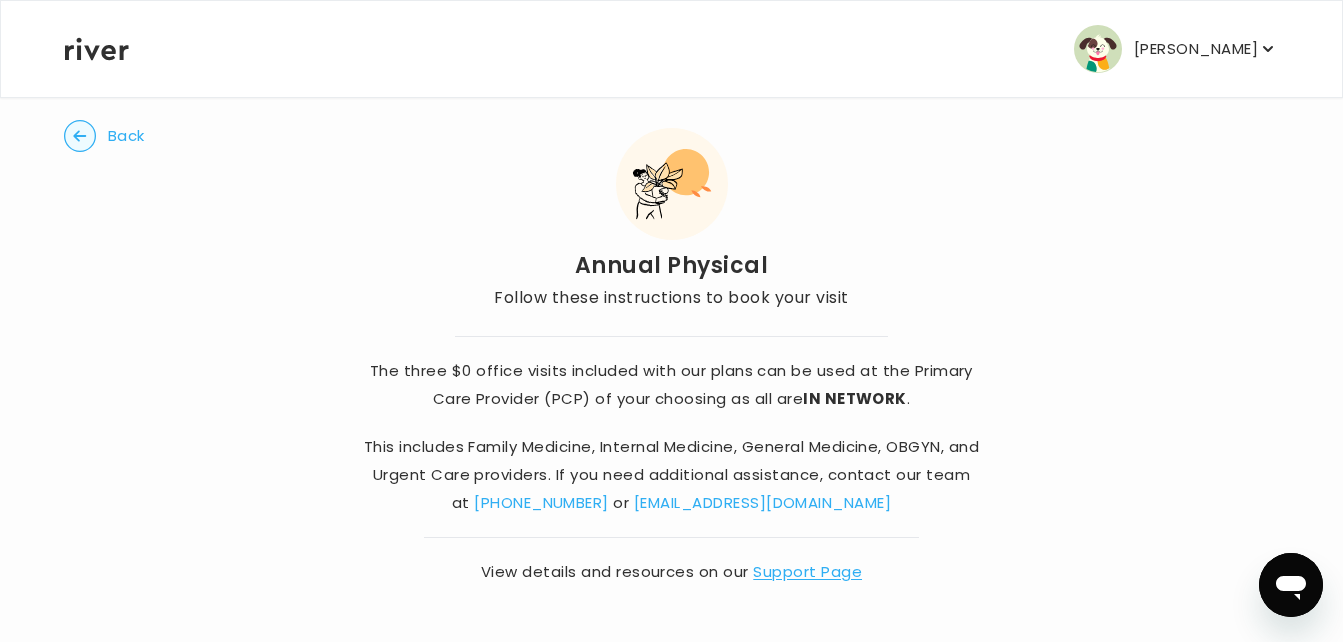 scroll, scrollTop: 32, scrollLeft: 0, axis: vertical 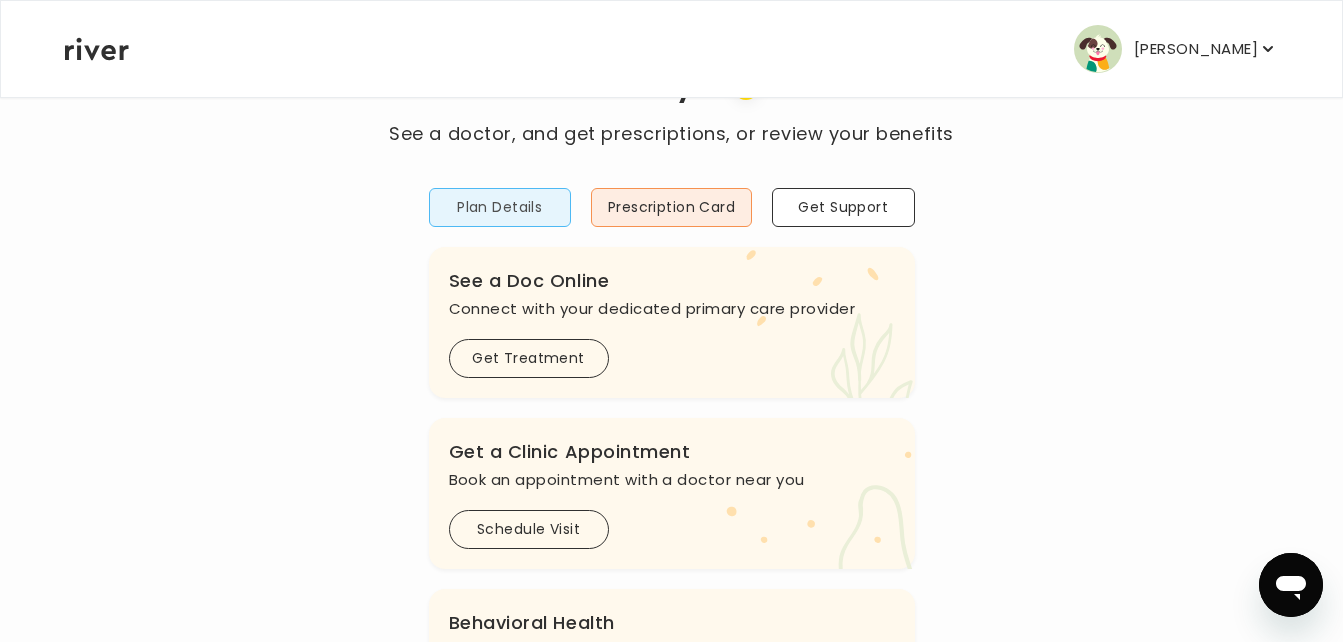 click on "Plan Details" at bounding box center (500, 207) 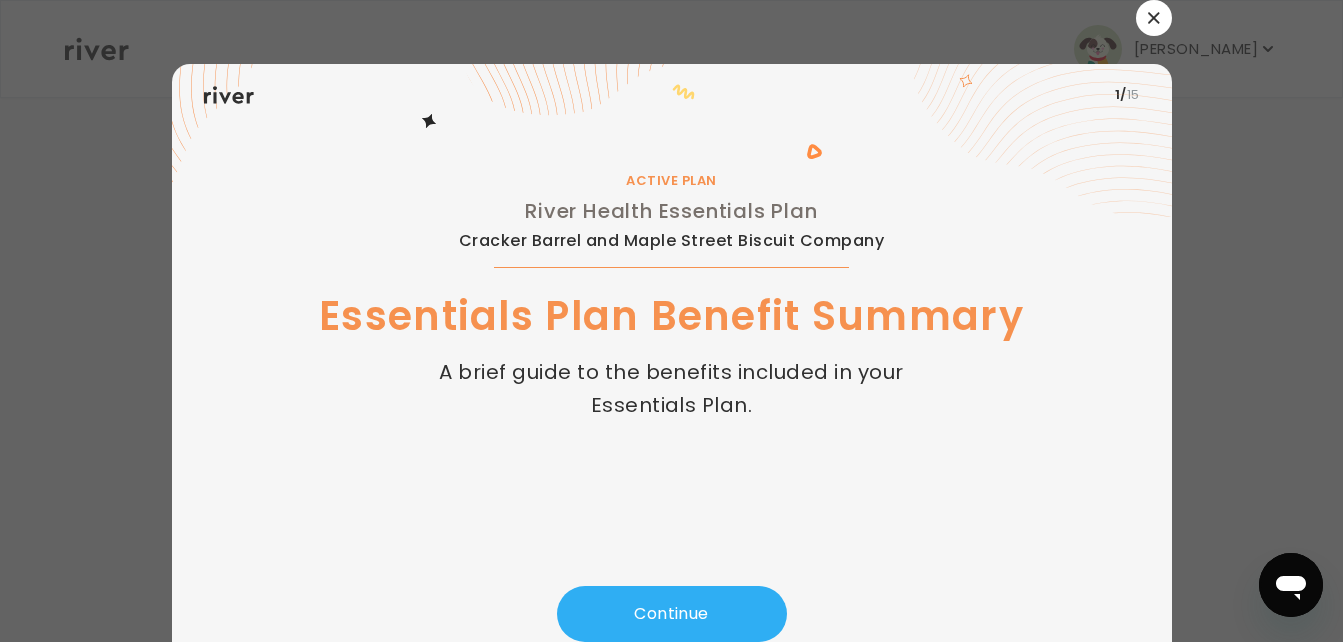 scroll, scrollTop: 0, scrollLeft: 0, axis: both 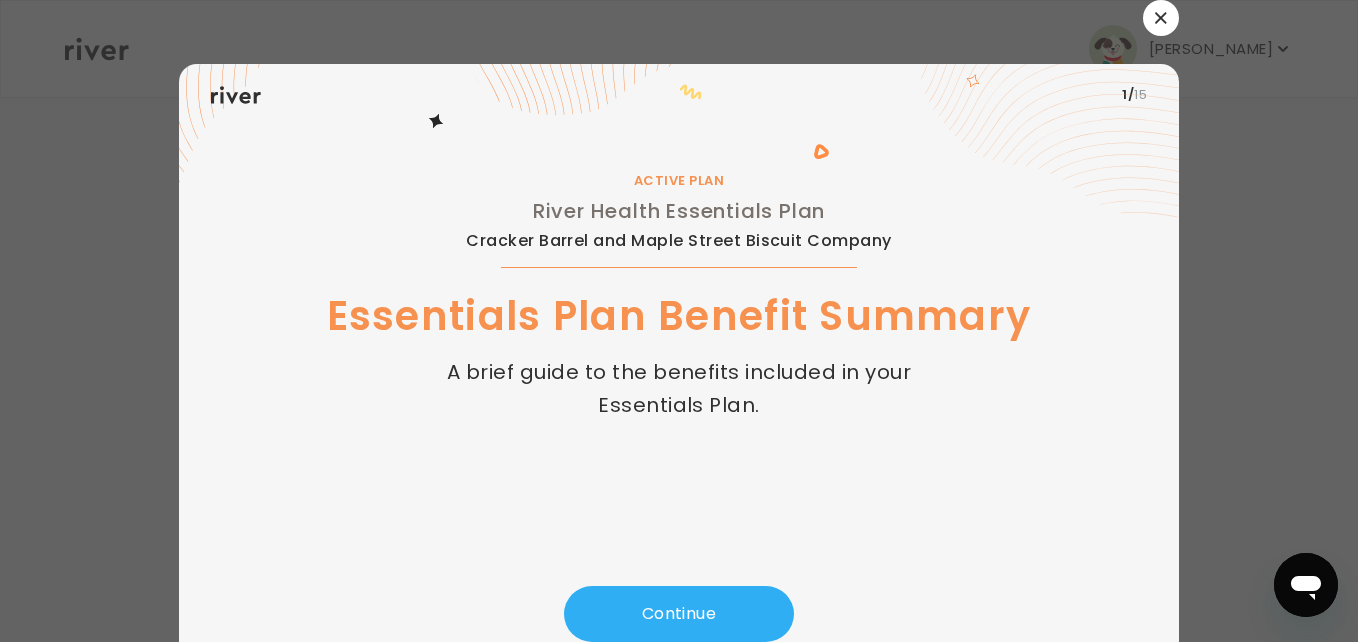 click 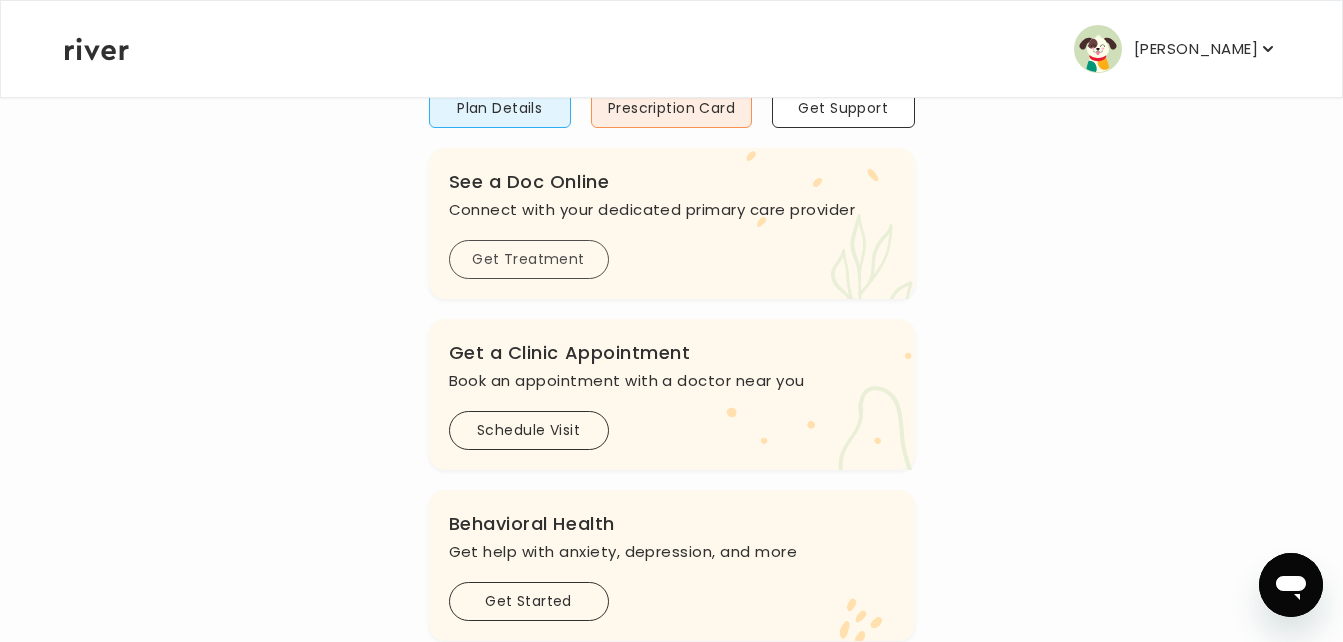 scroll, scrollTop: 199, scrollLeft: 0, axis: vertical 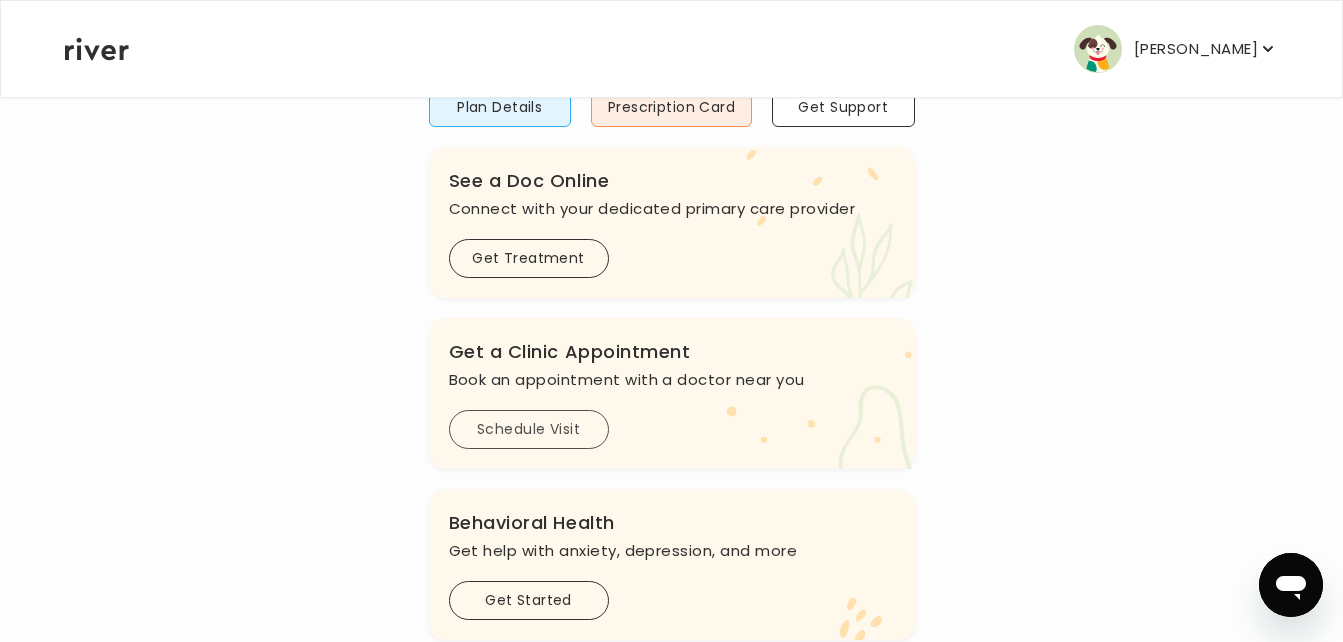 click on "Schedule Visit" at bounding box center [529, 429] 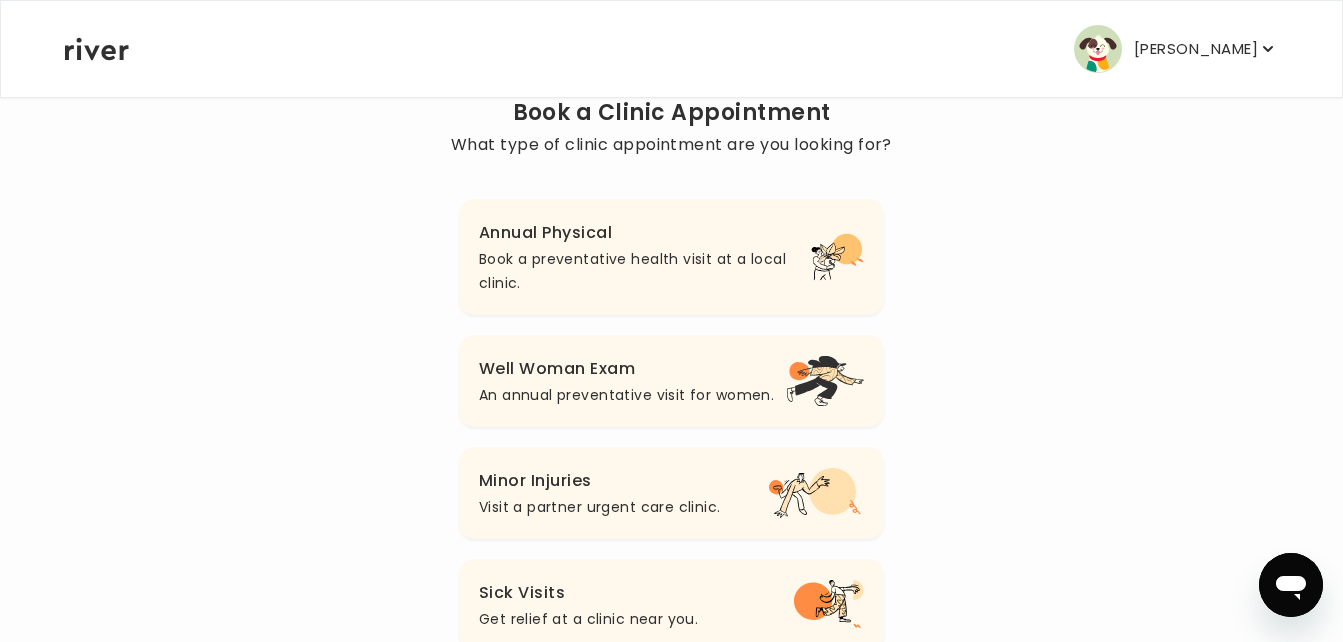 scroll, scrollTop: 230, scrollLeft: 0, axis: vertical 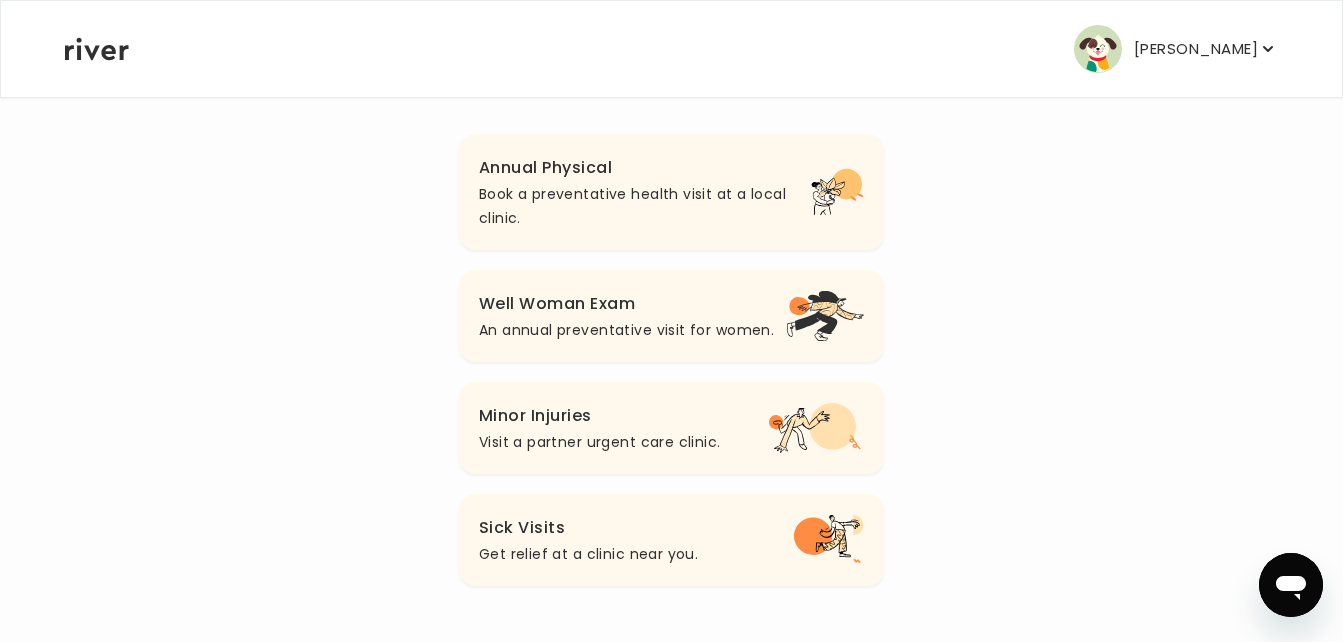 click on "Well Woman Exam" at bounding box center [626, 304] 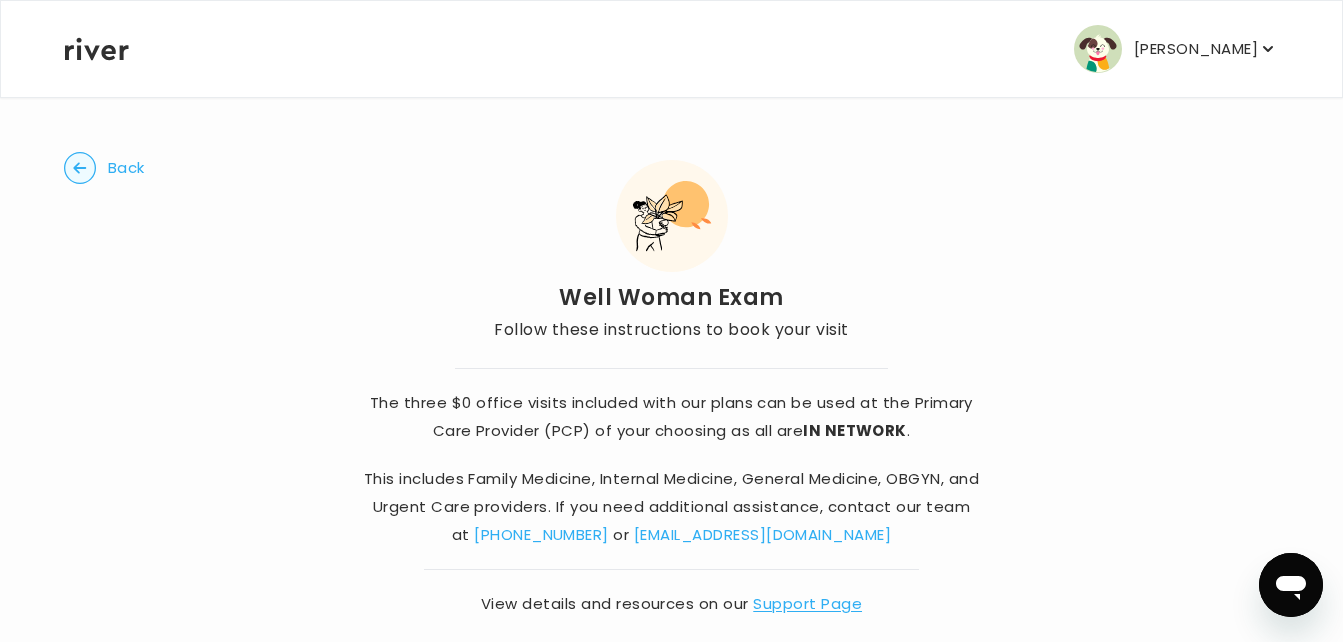 scroll, scrollTop: 32, scrollLeft: 0, axis: vertical 